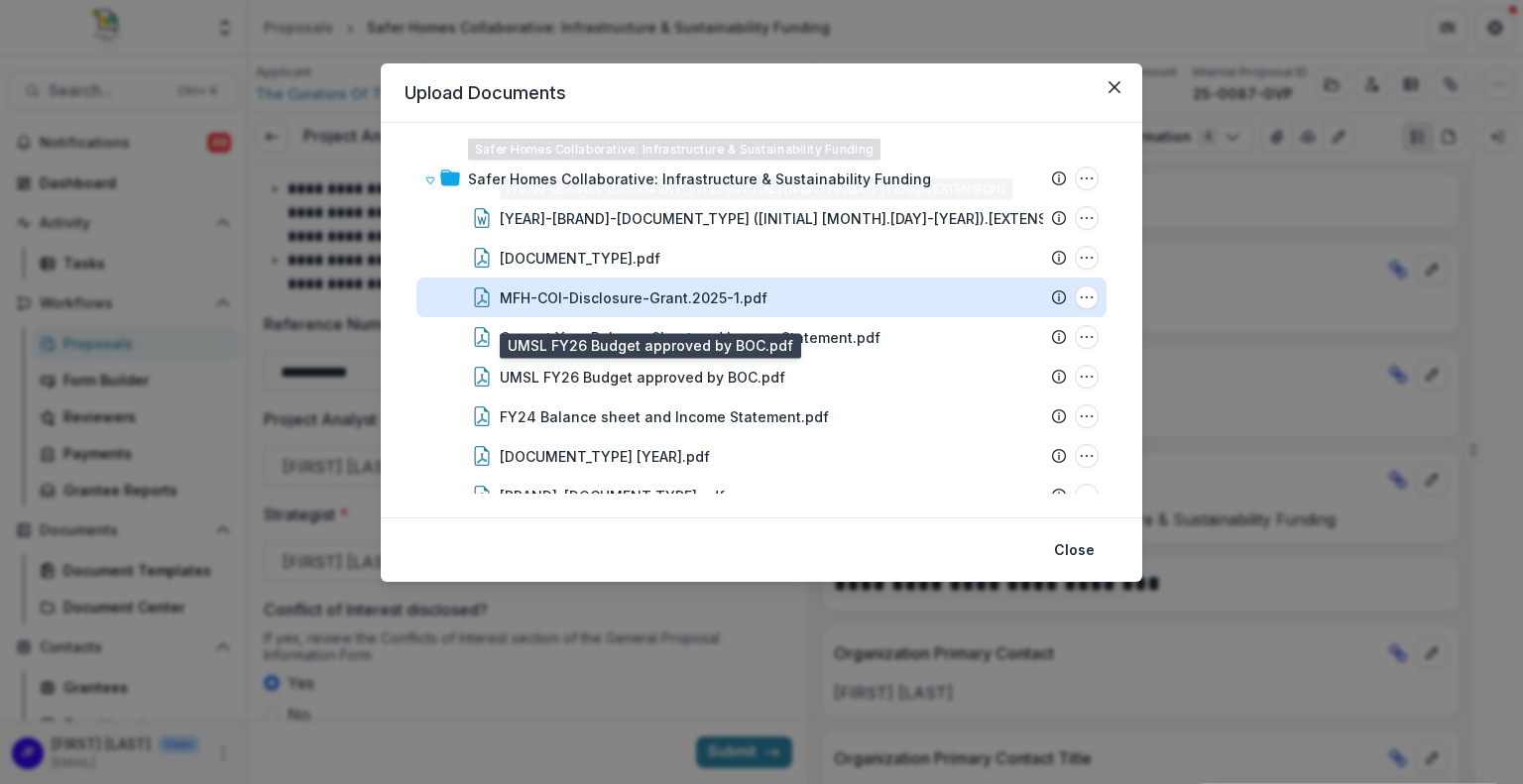 scroll, scrollTop: 0, scrollLeft: 0, axis: both 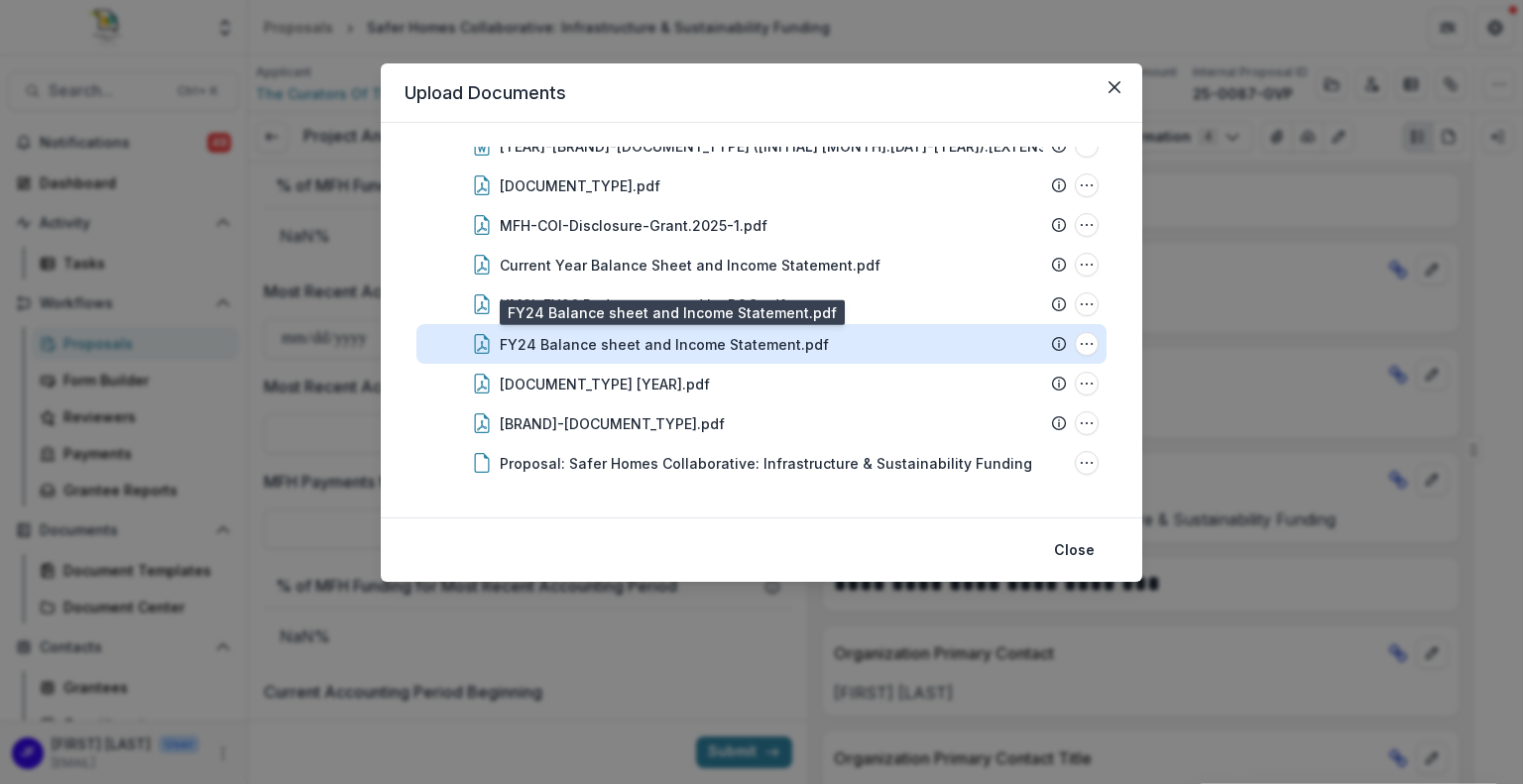 click on "FY24 Balance sheet and Income Statement.pdf" at bounding box center [664, 344] 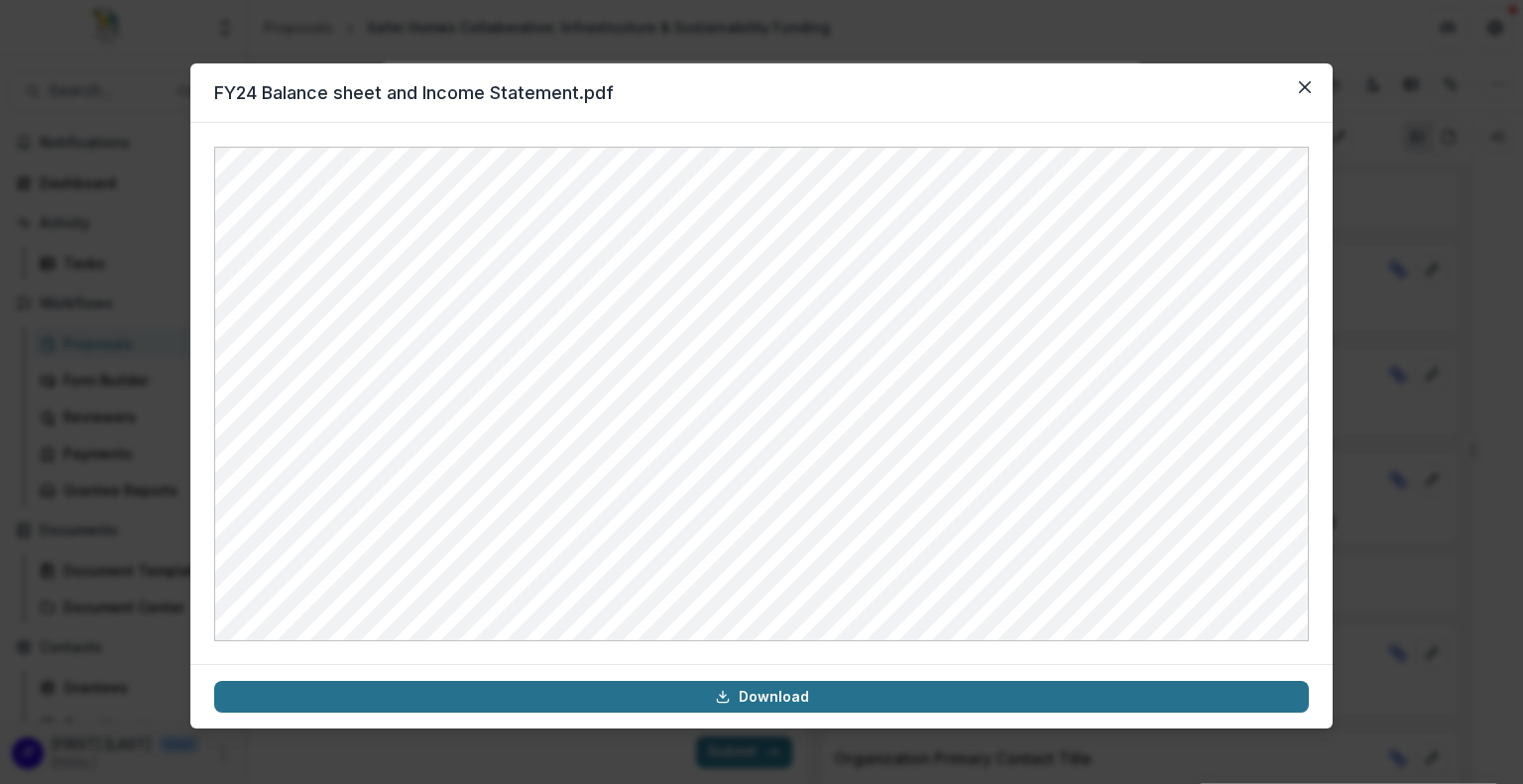 click on "Download" at bounding box center (762, 697) 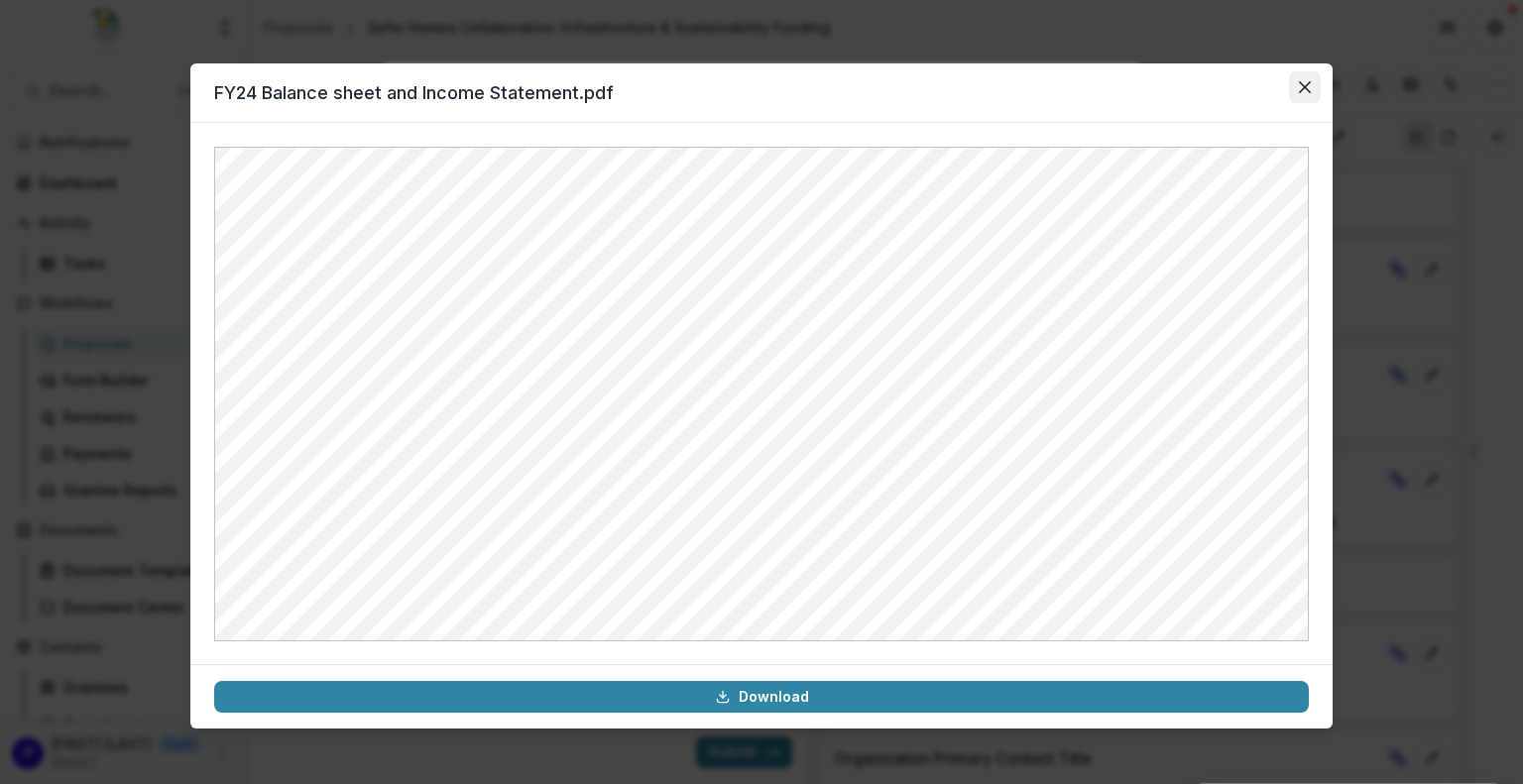 click at bounding box center [1305, 87] 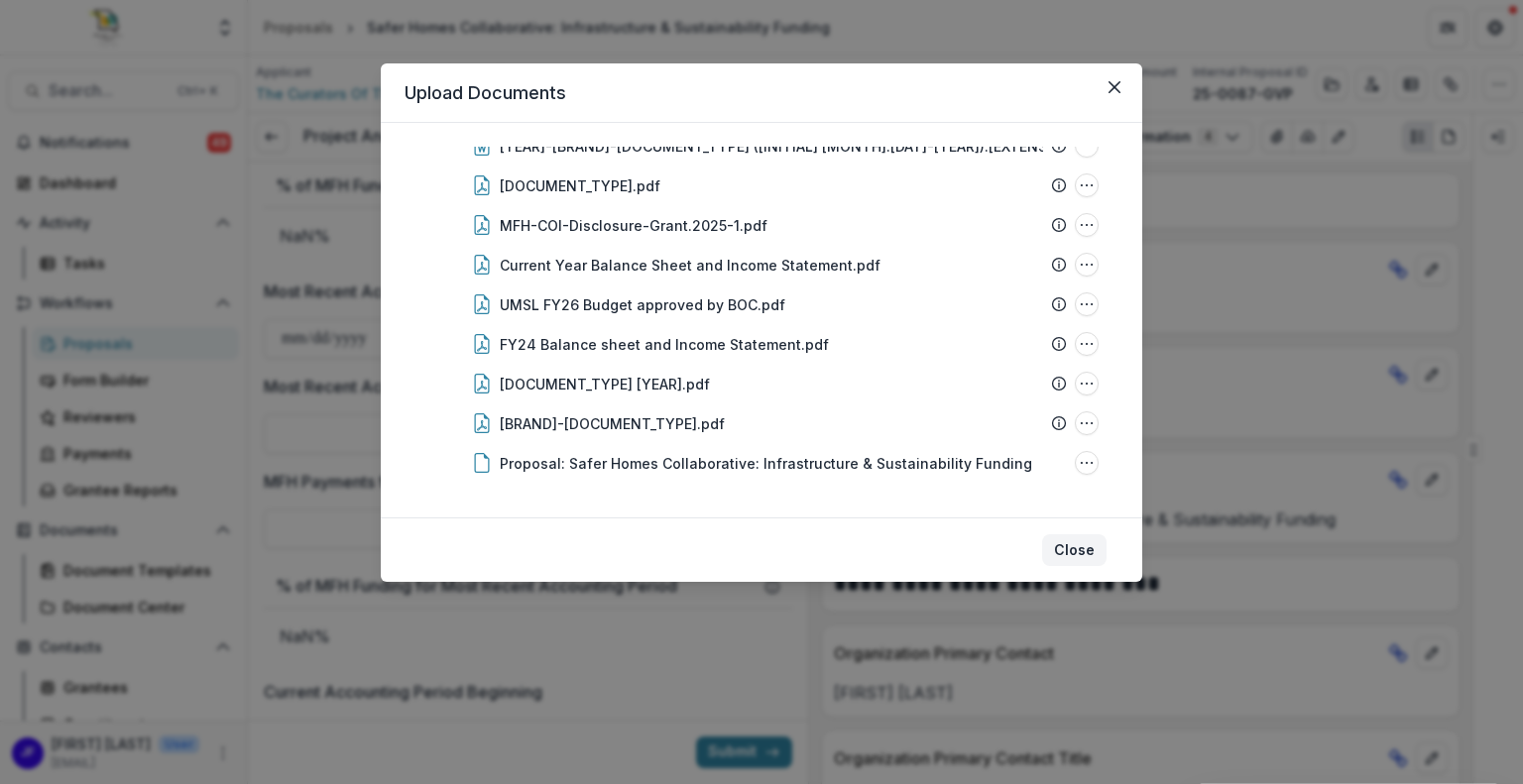 click on "Close" at bounding box center (1074, 550) 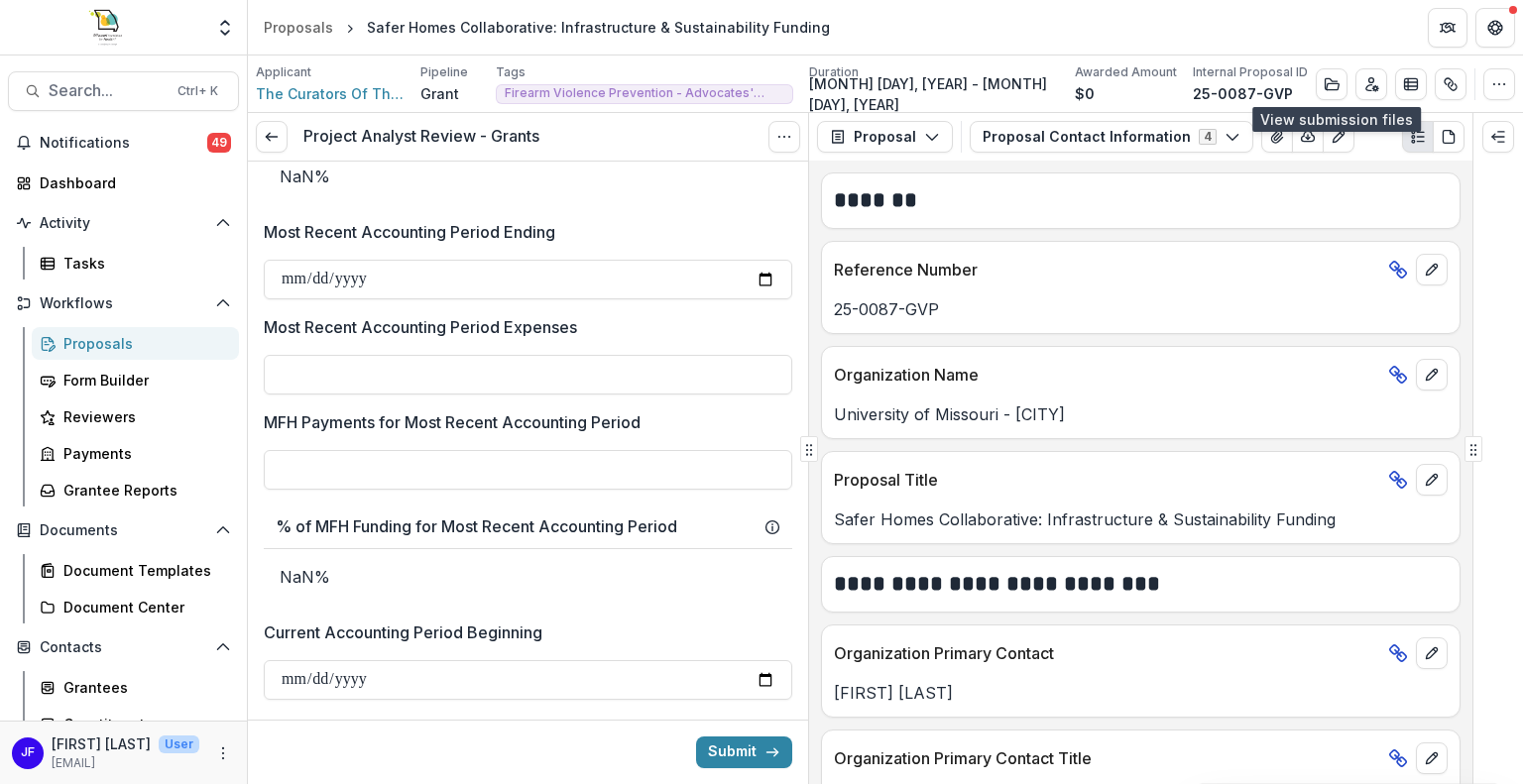 scroll, scrollTop: 2181, scrollLeft: 0, axis: vertical 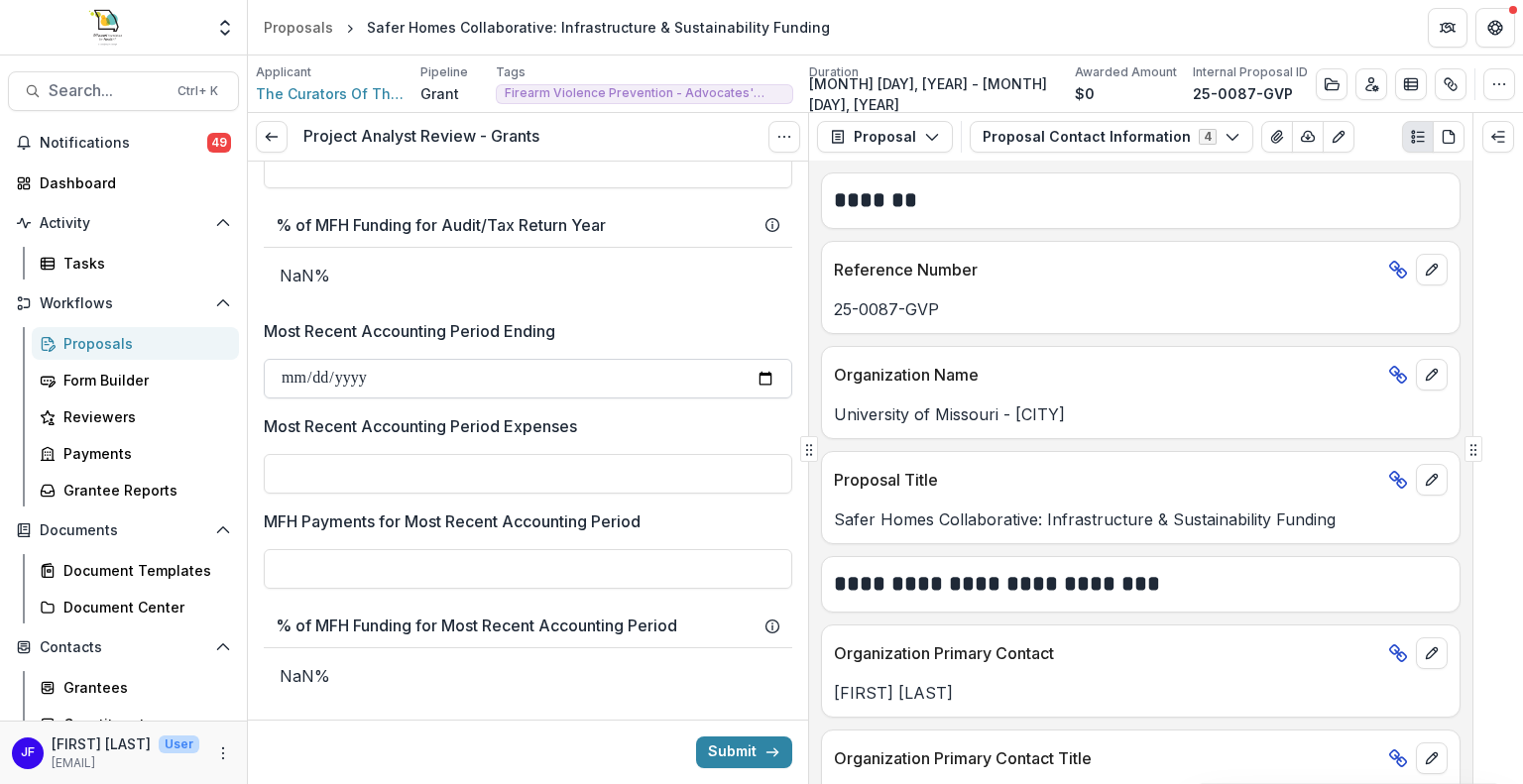 click on "Most Recent Accounting Period Ending" at bounding box center (527, 379) 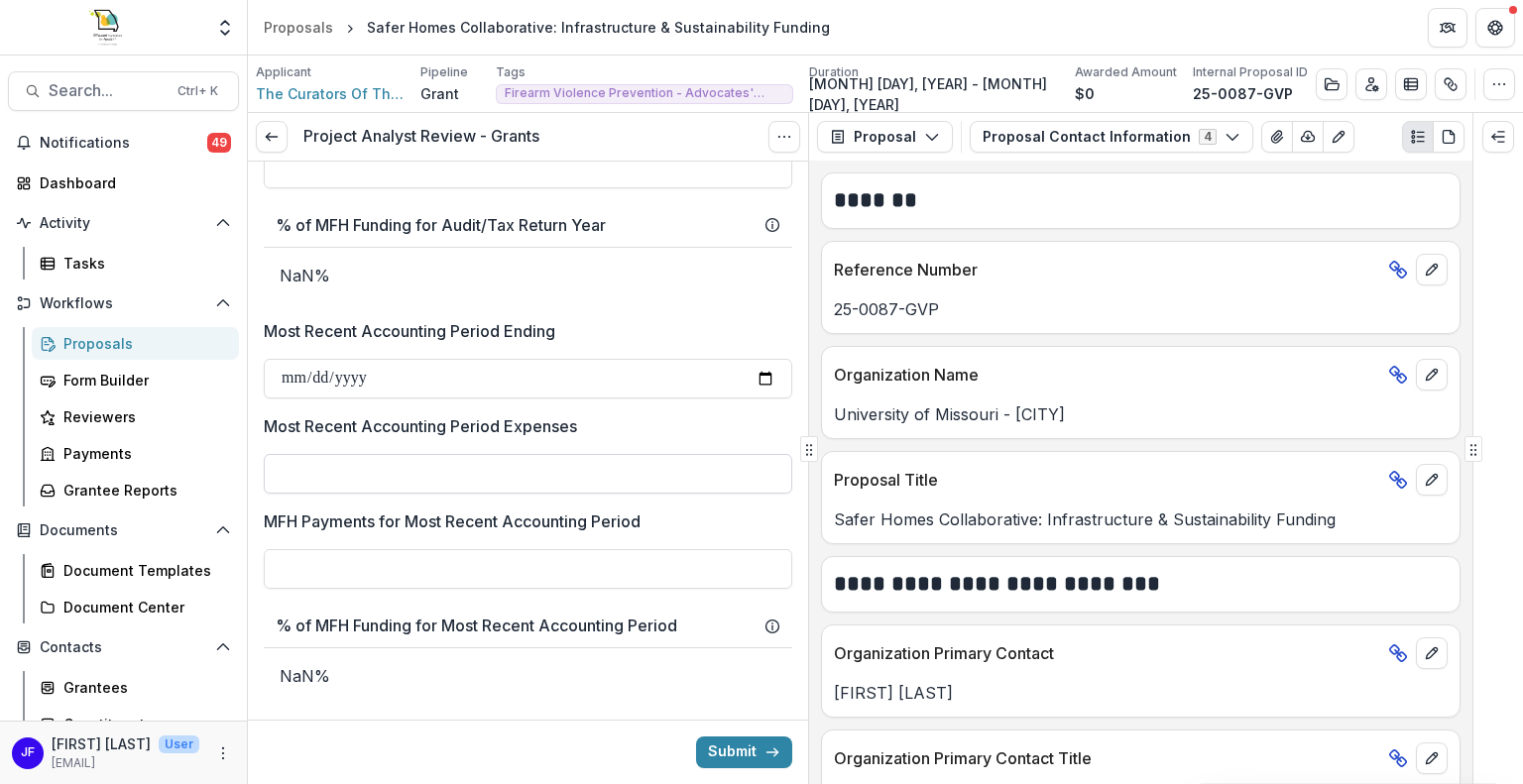 click on "Most Recent Accounting Period Expenses" at bounding box center (527, 474) 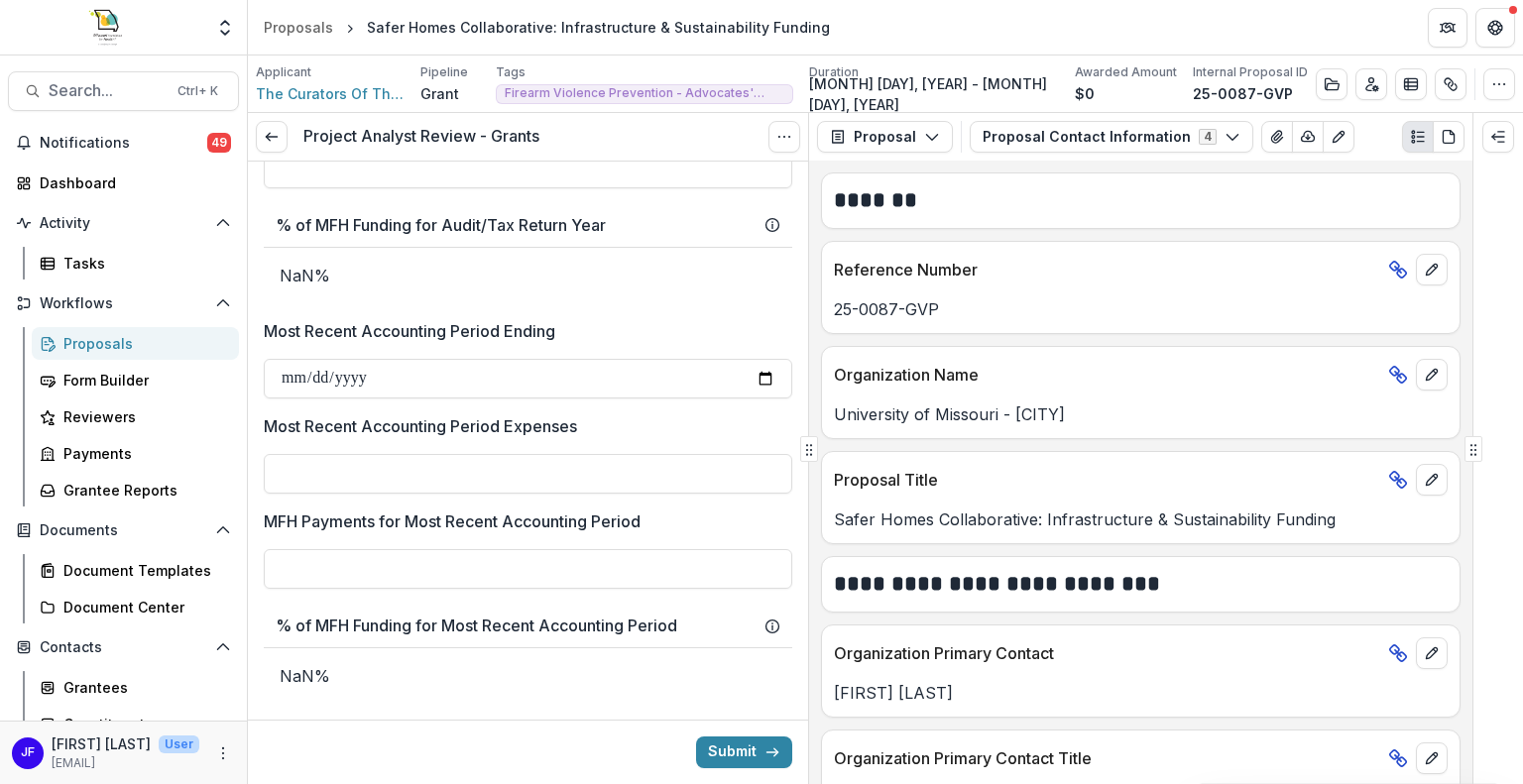 type on "**" 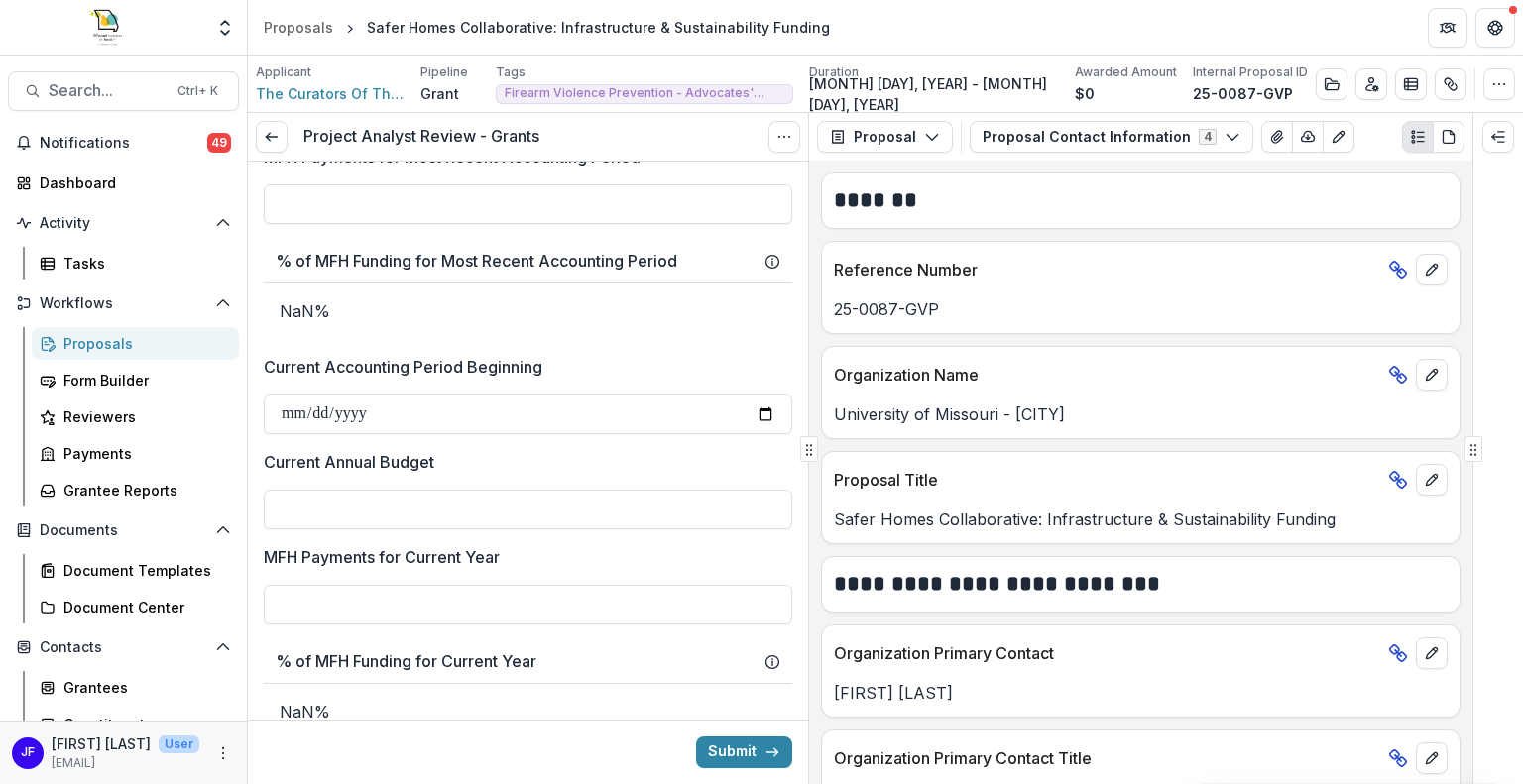 scroll, scrollTop: 2577, scrollLeft: 0, axis: vertical 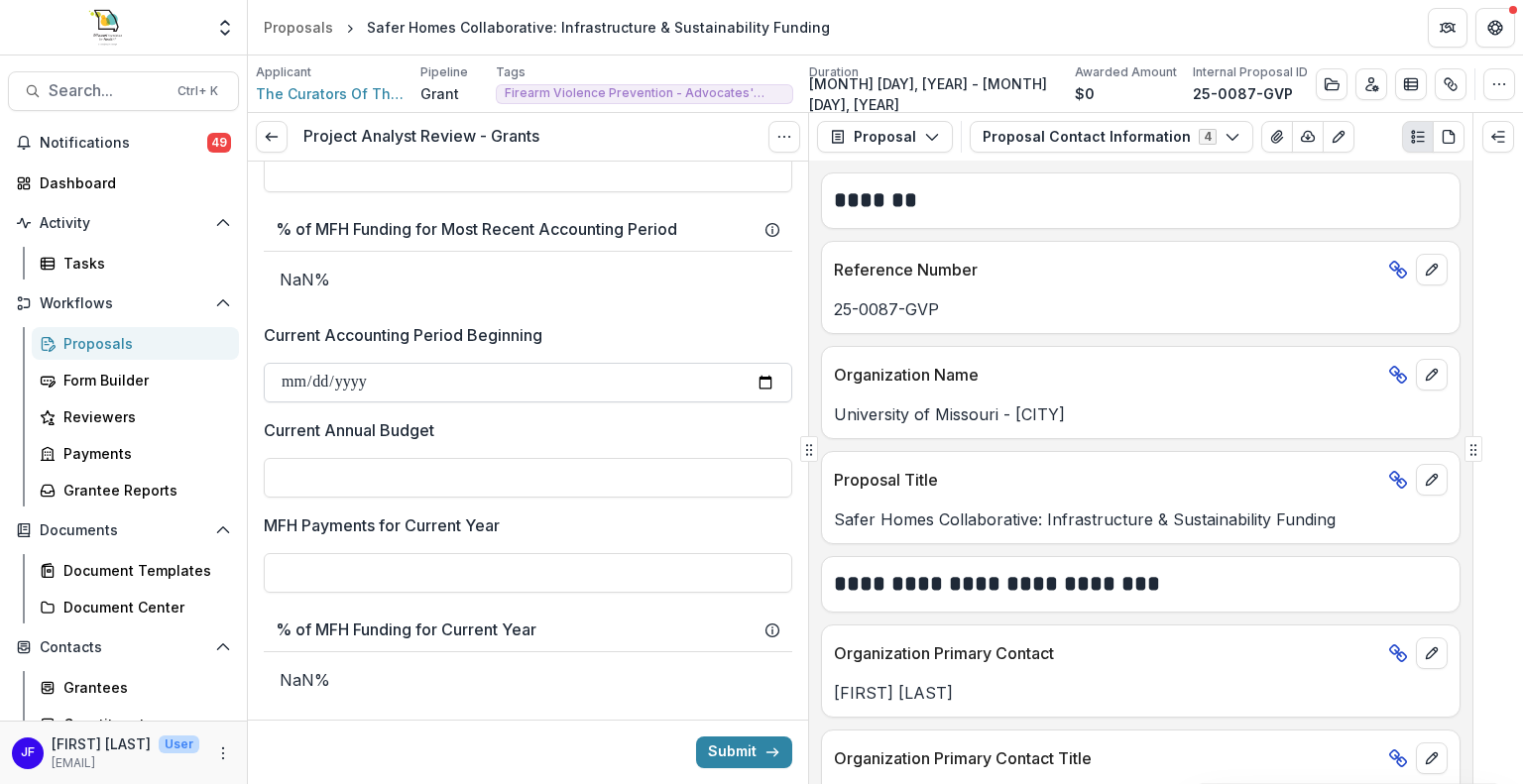 click on "Current Accounting Period Beginning" at bounding box center (527, 383) 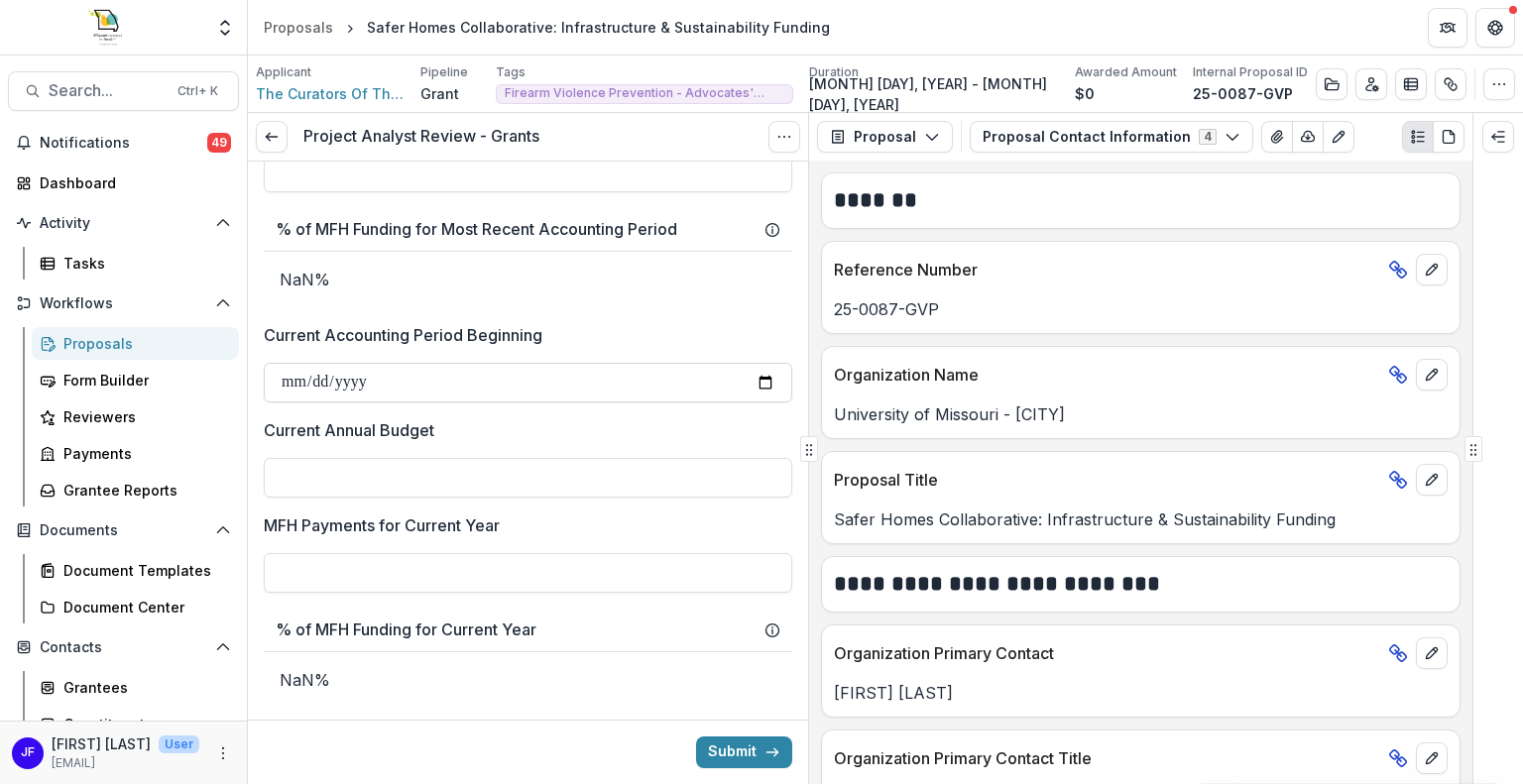 type on "**********" 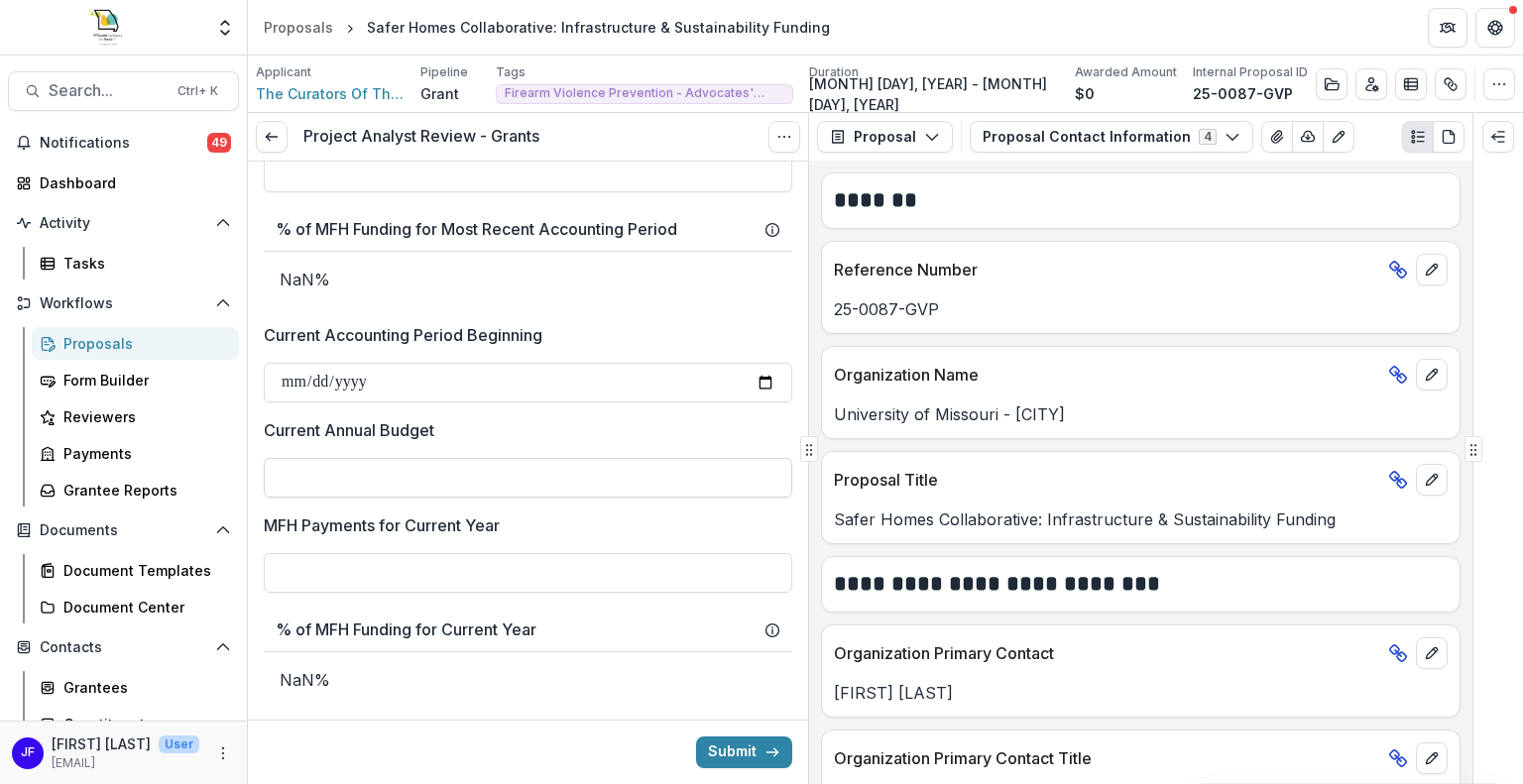 click on "Current Annual Budget" at bounding box center (527, 478) 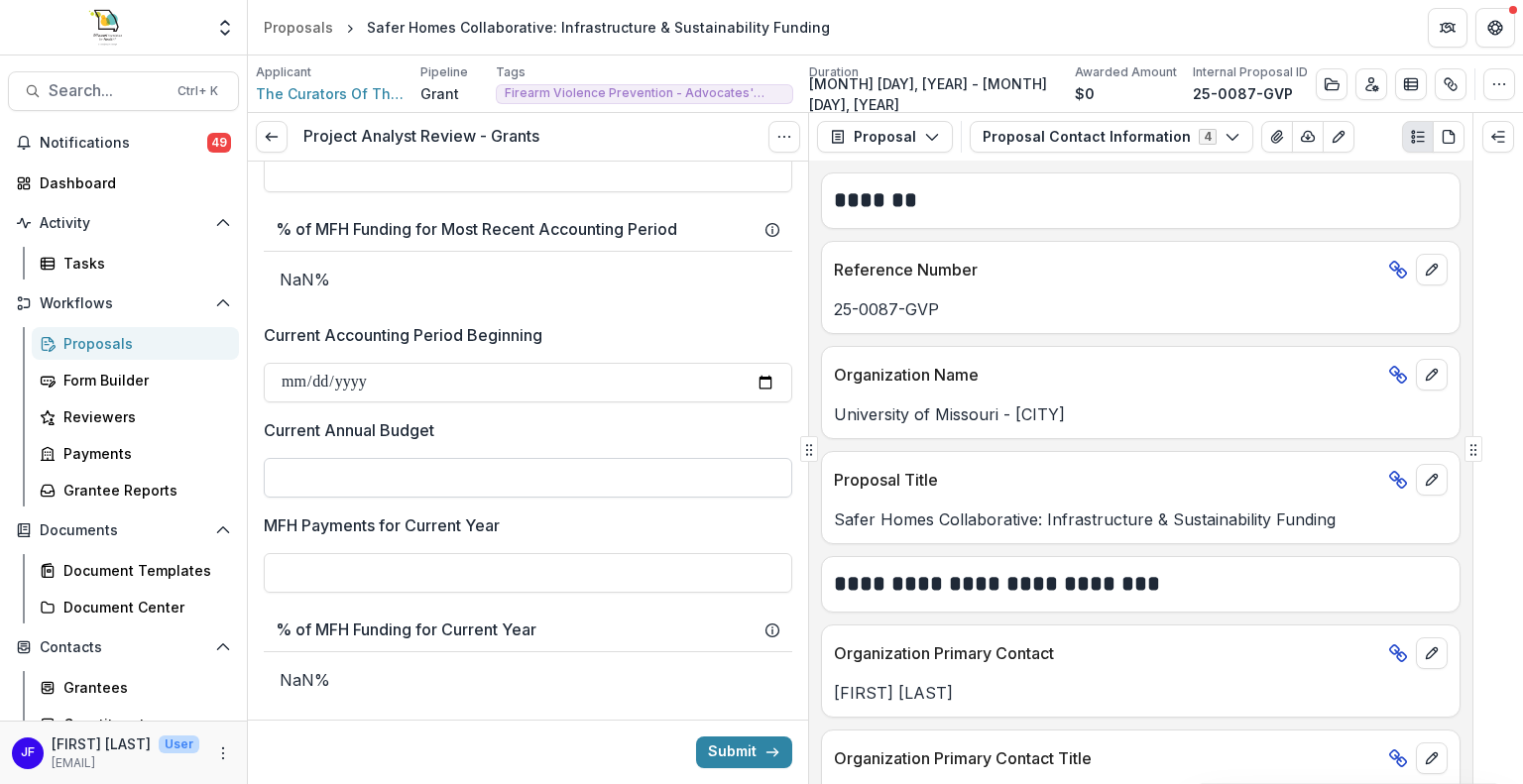 paste on "**********" 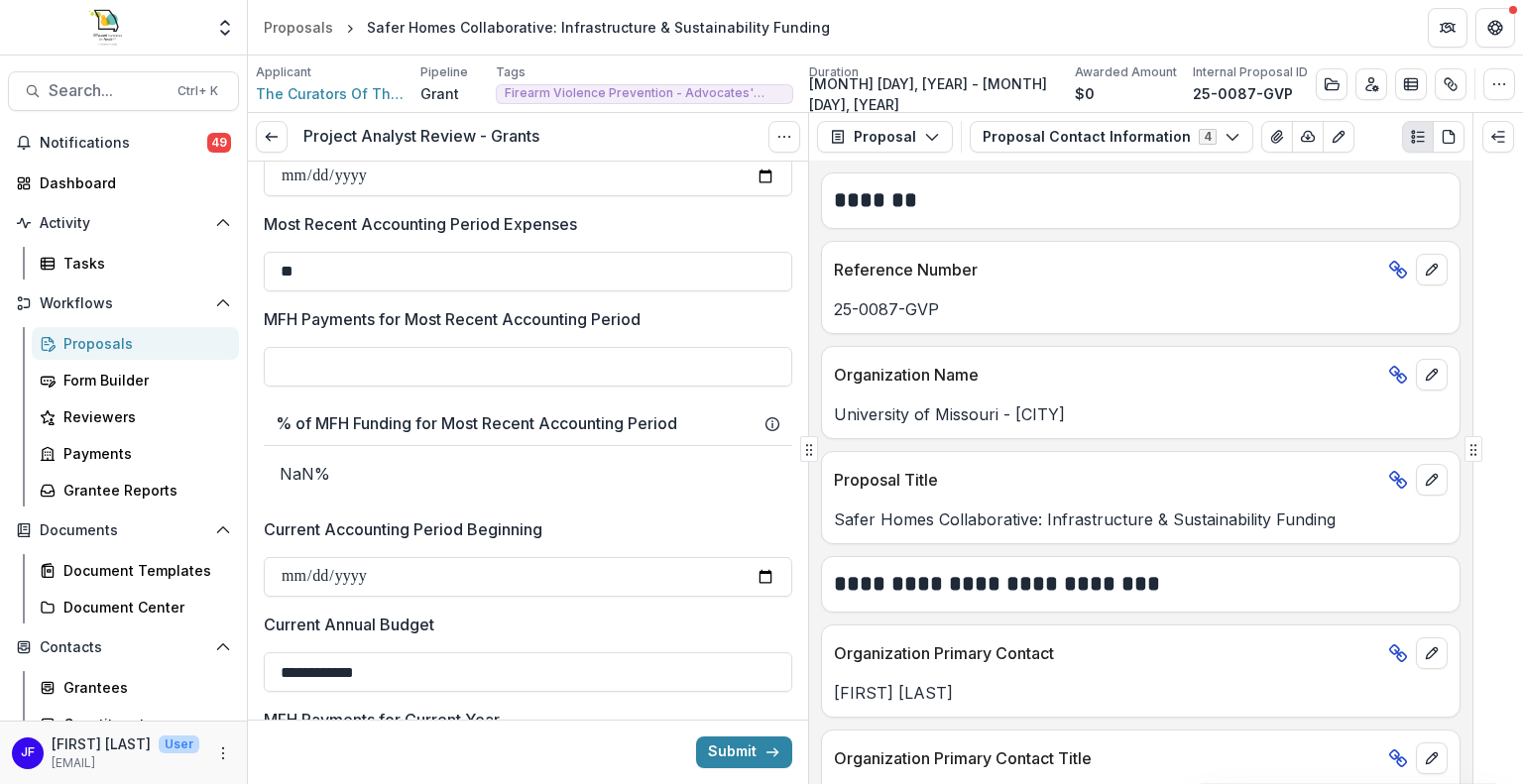 scroll, scrollTop: 2379, scrollLeft: 0, axis: vertical 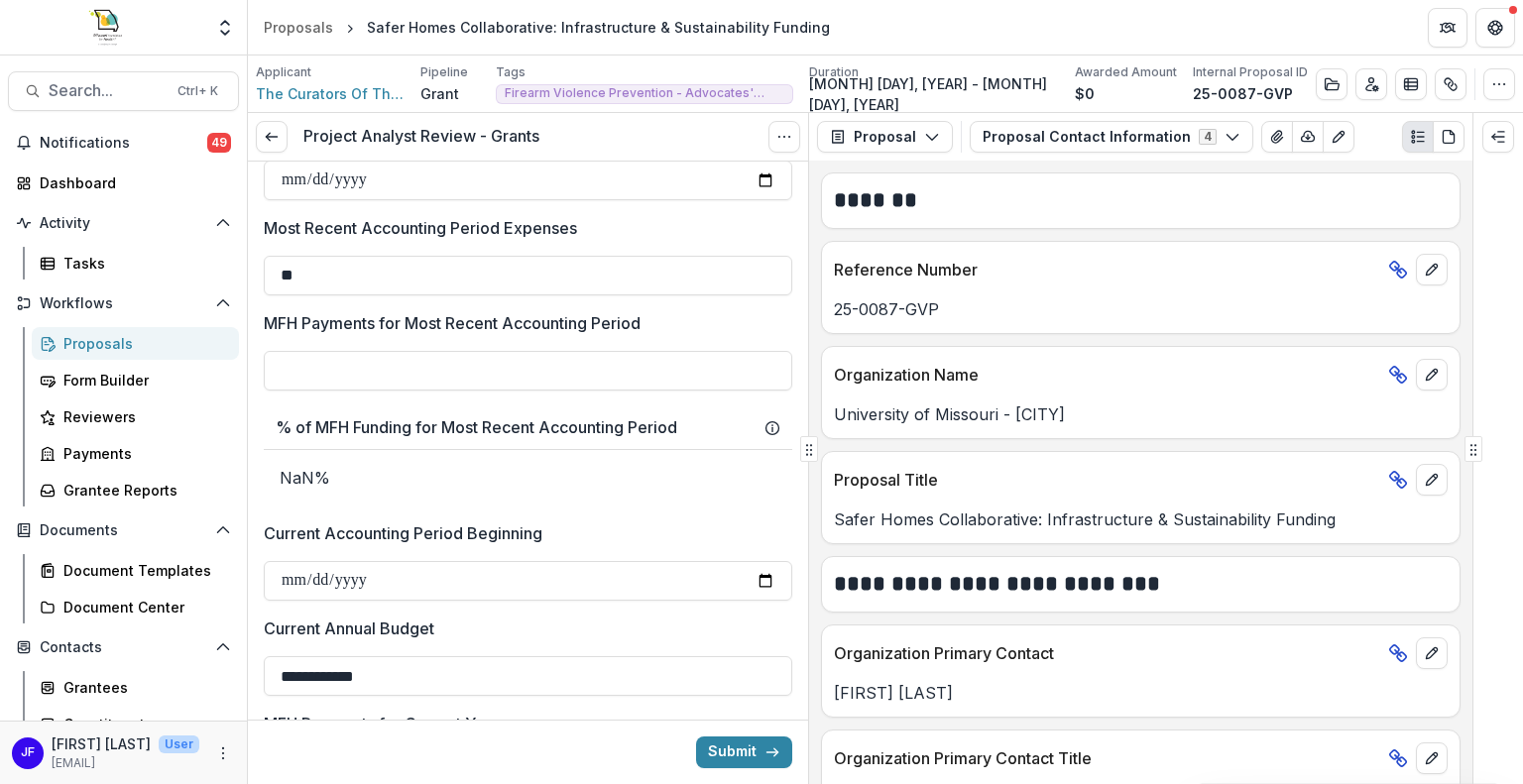 type on "**********" 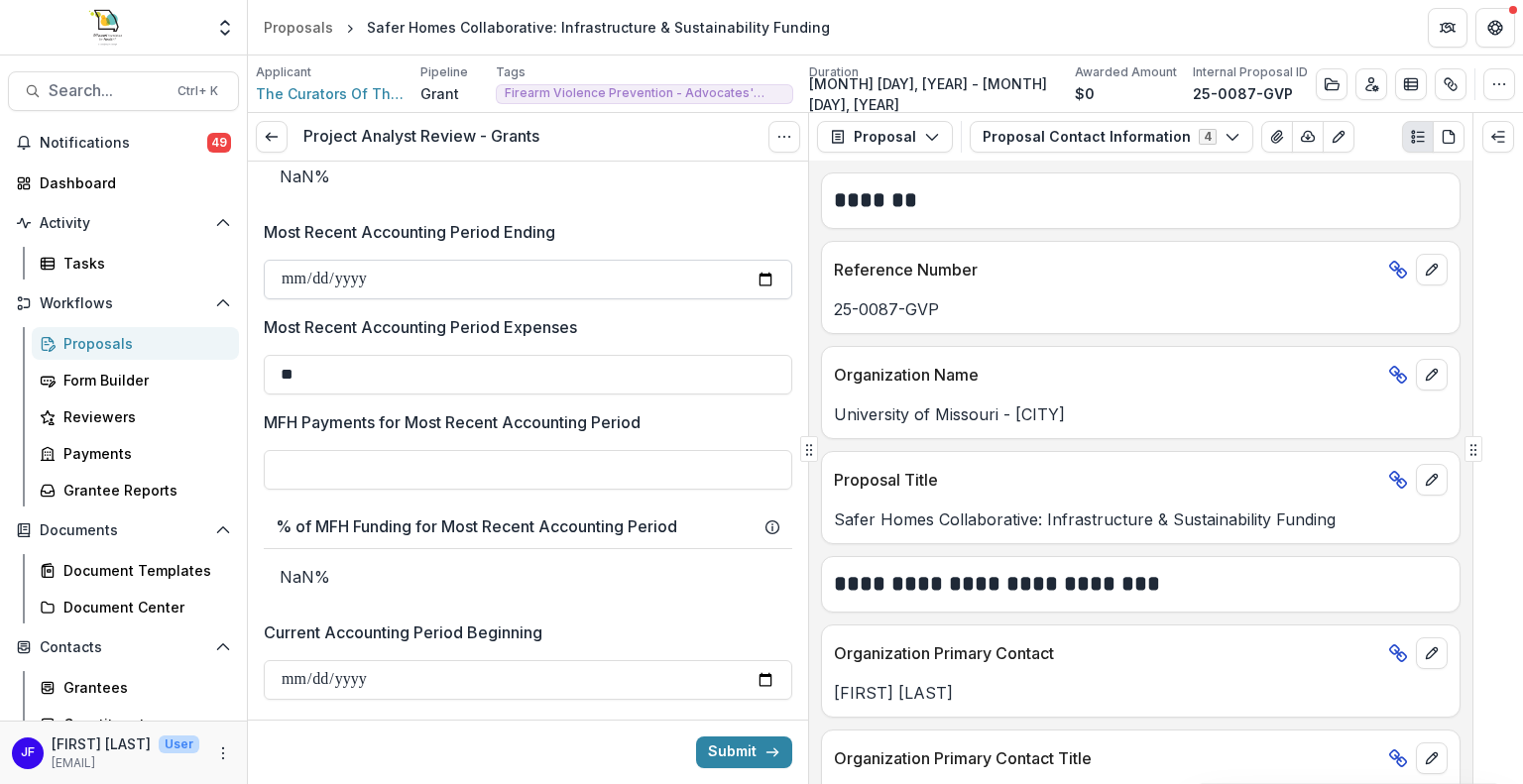 click on "**********" at bounding box center [527, 280] 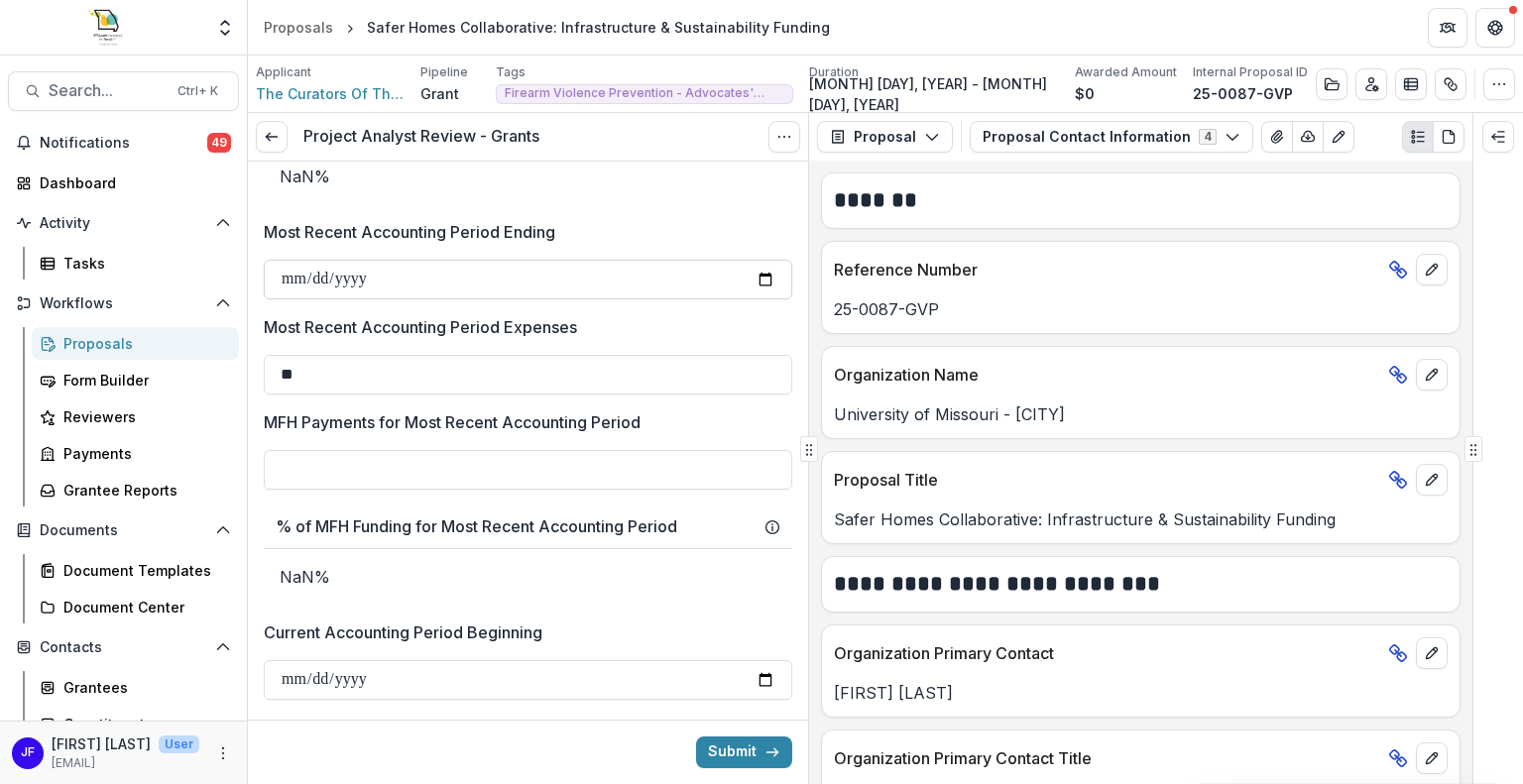 click on "**********" at bounding box center (527, 280) 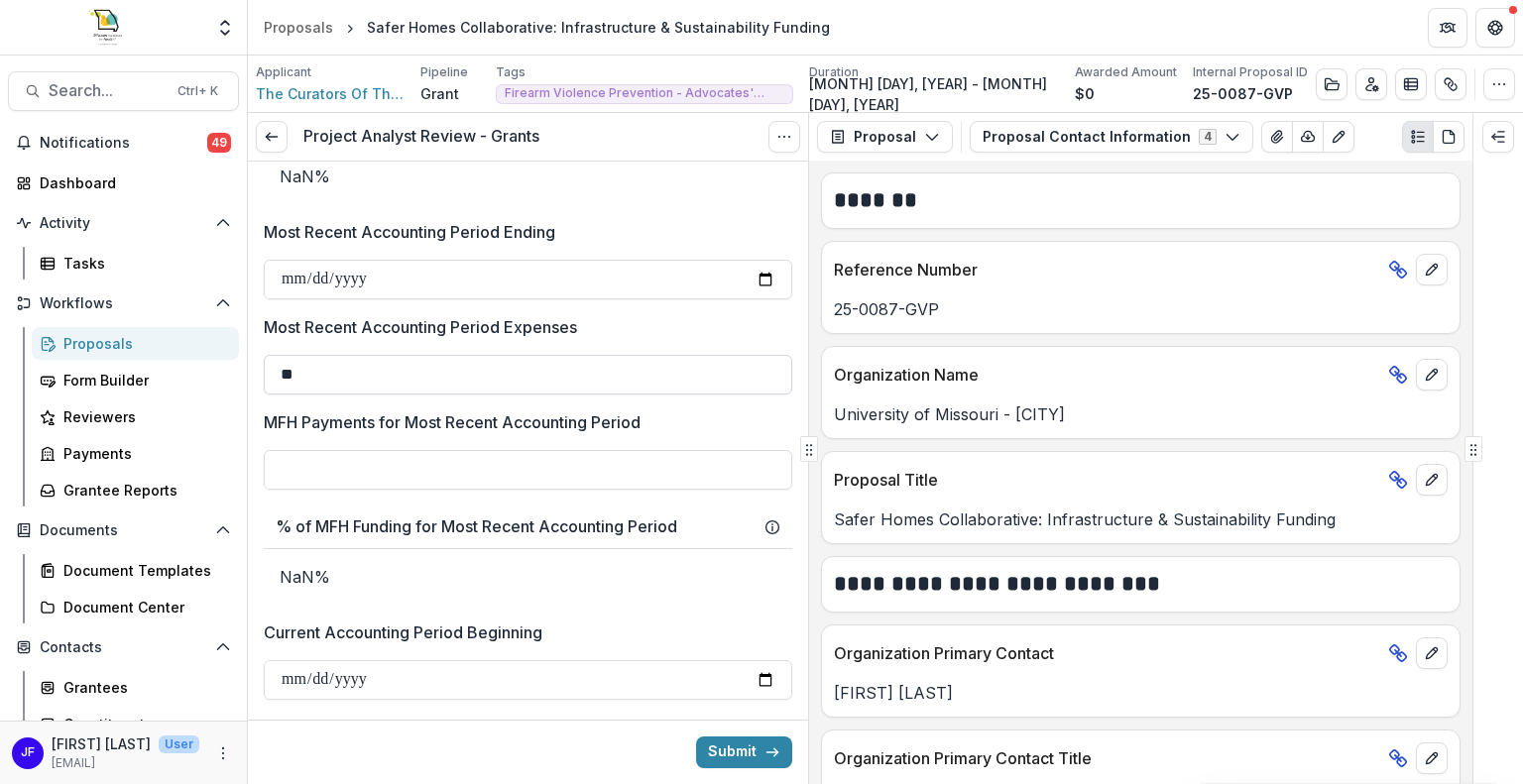 click on "**" at bounding box center (527, 375) 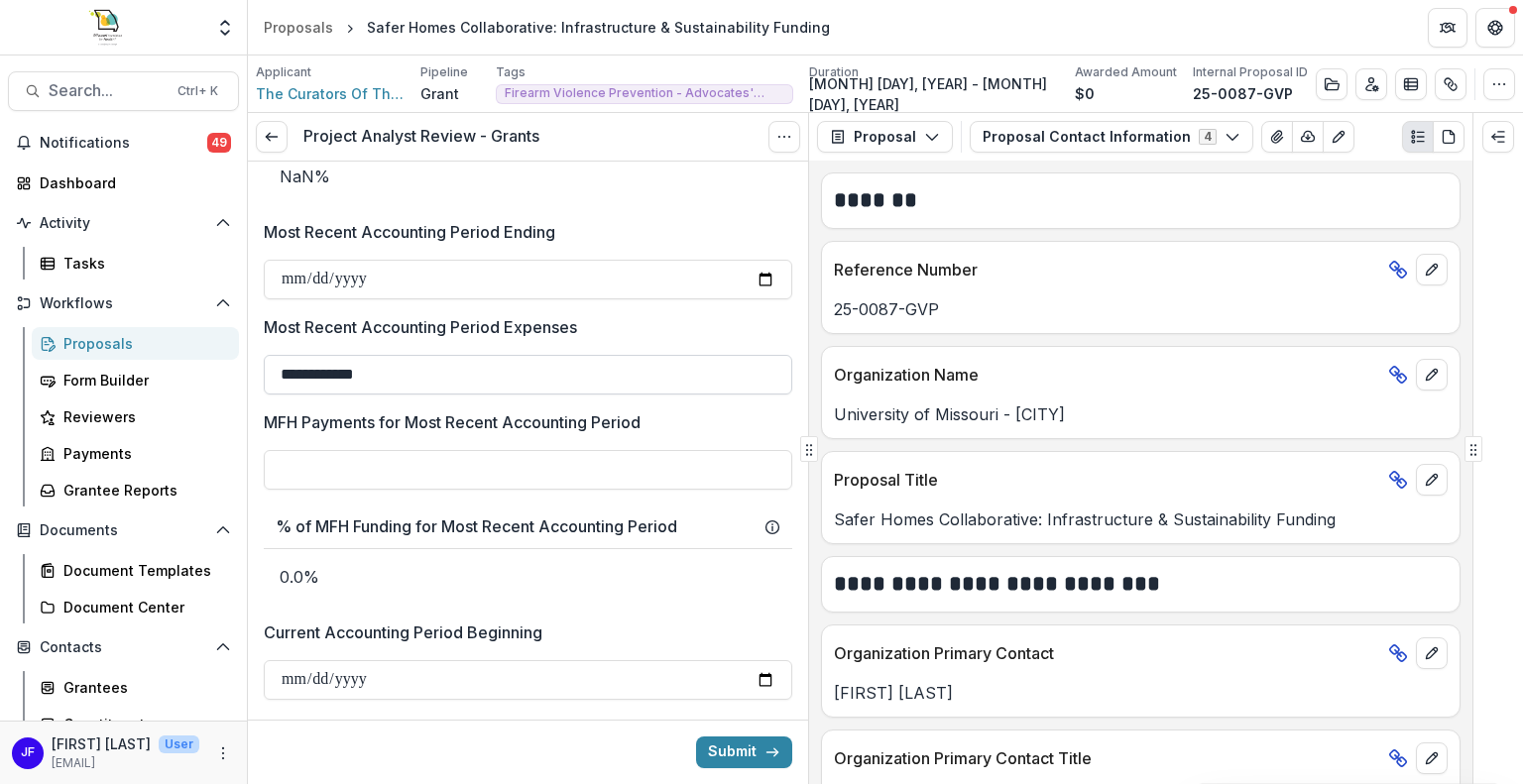 type on "**********" 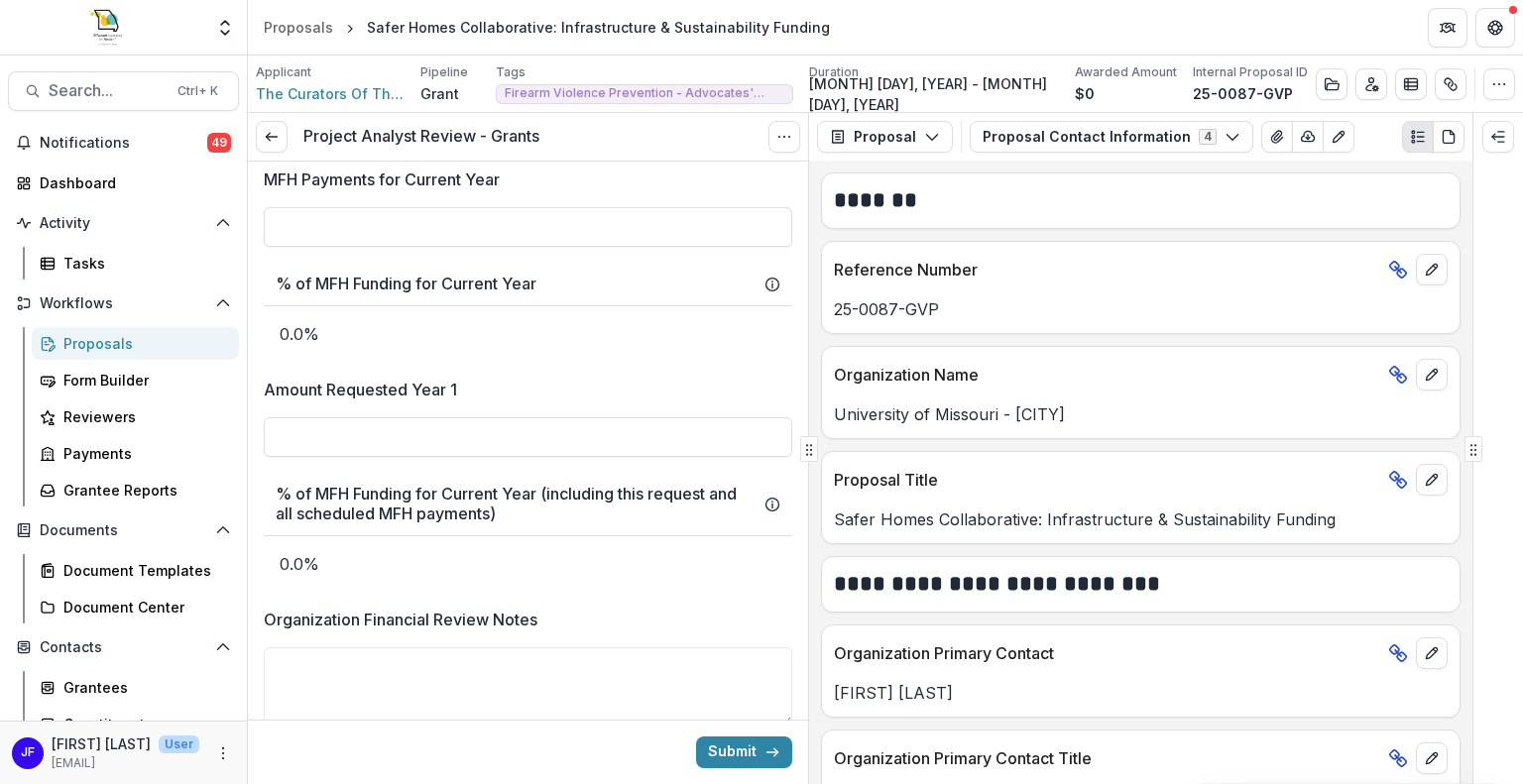 scroll, scrollTop: 2973, scrollLeft: 0, axis: vertical 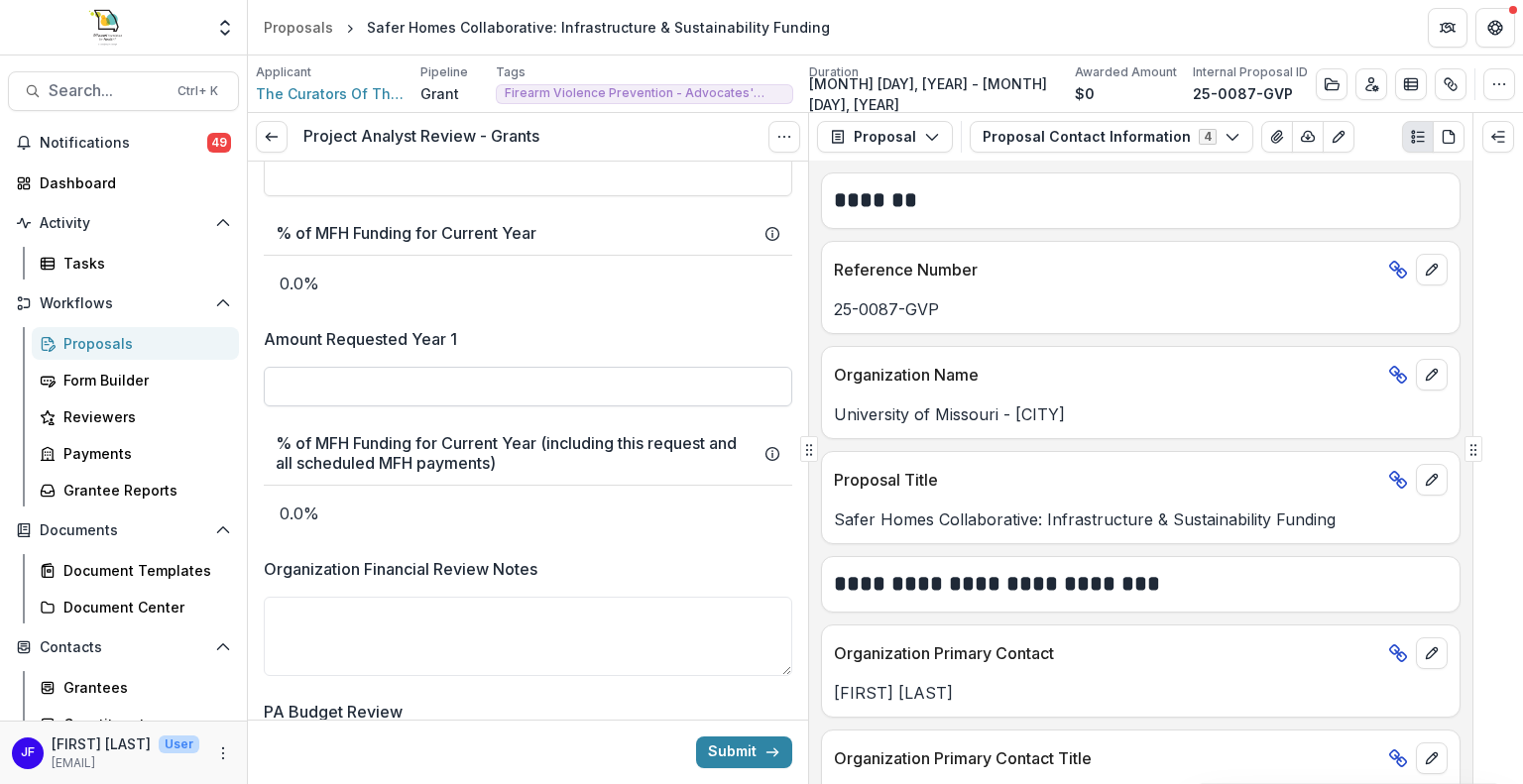 type on "**" 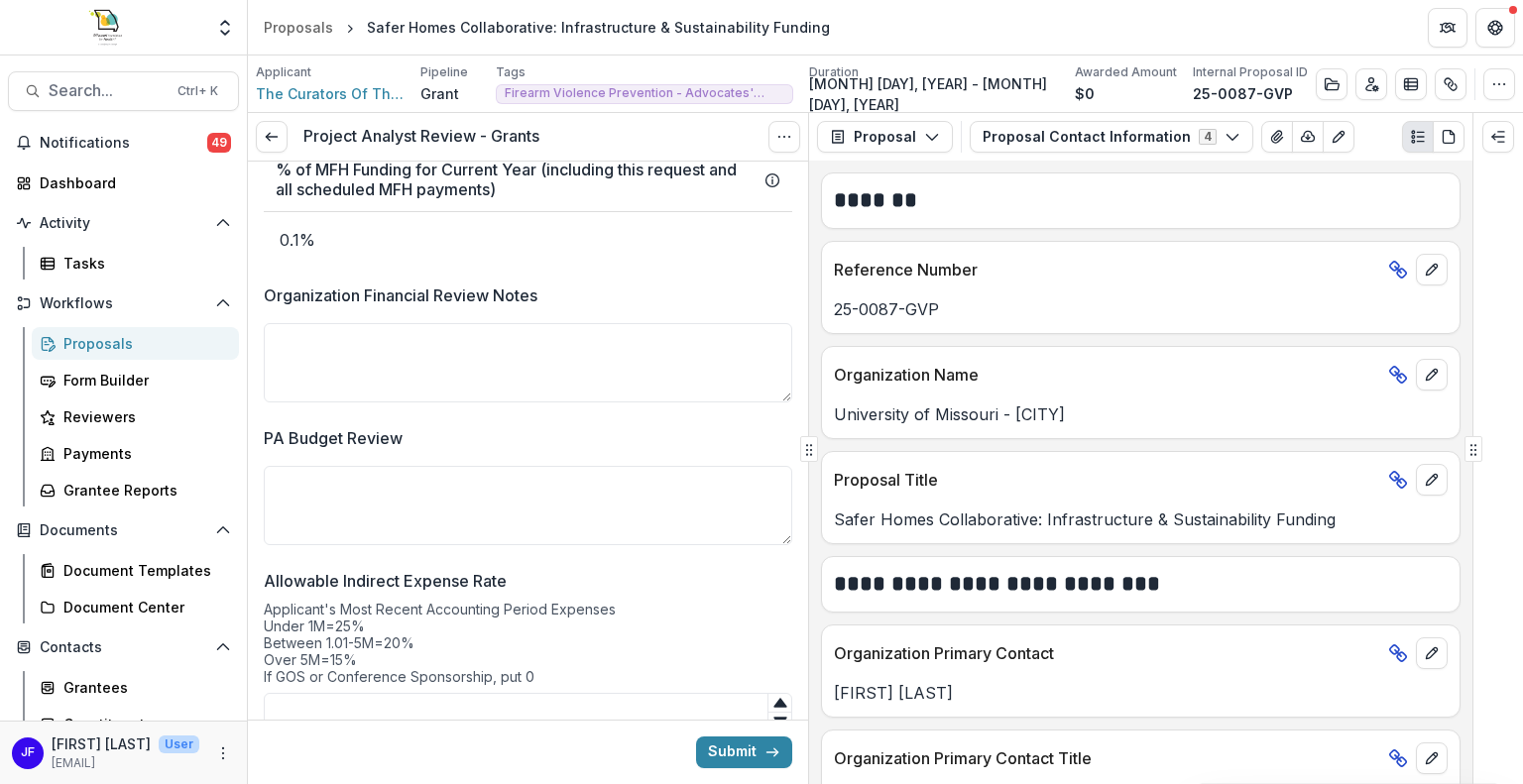 scroll, scrollTop: 3271, scrollLeft: 0, axis: vertical 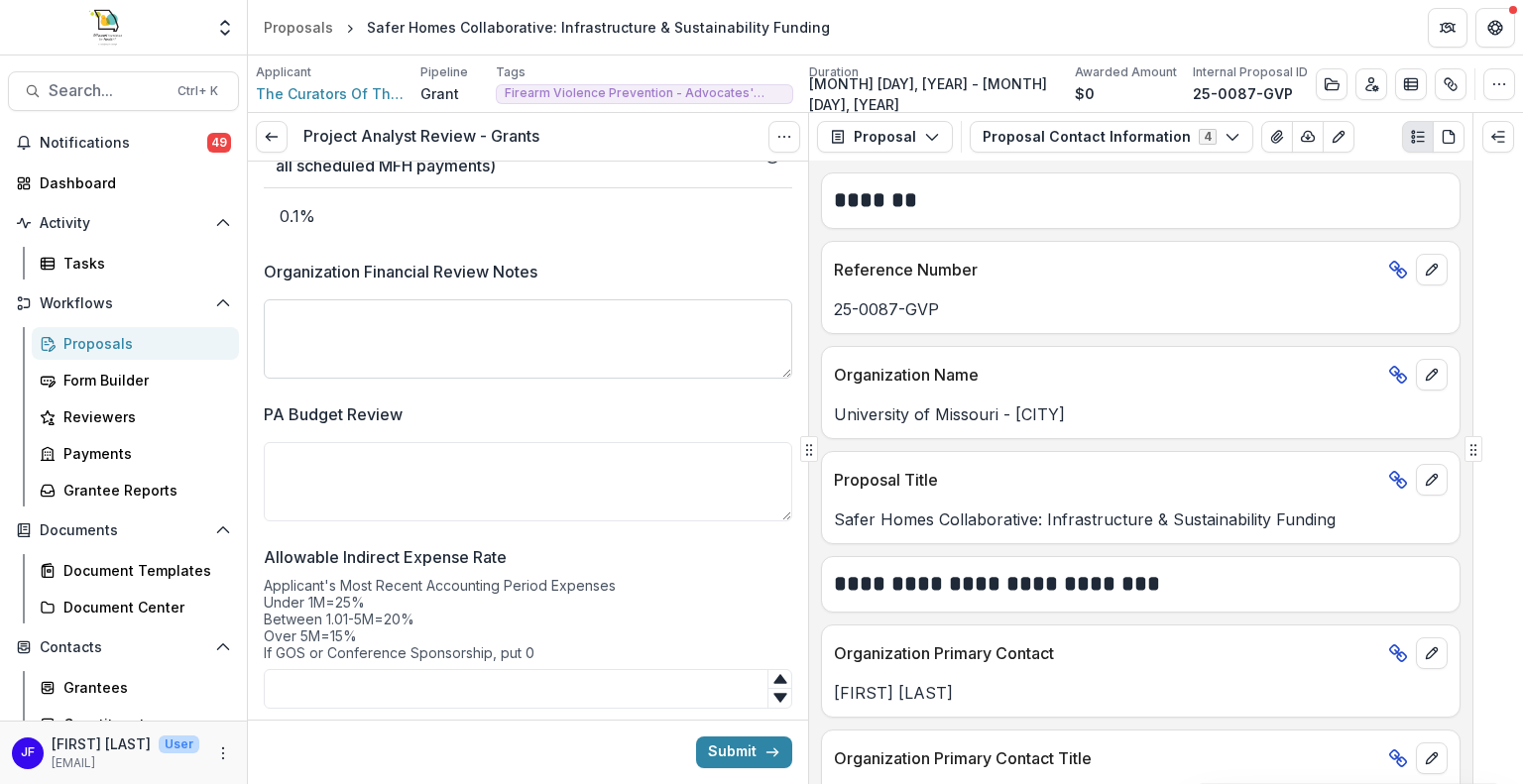type on "********" 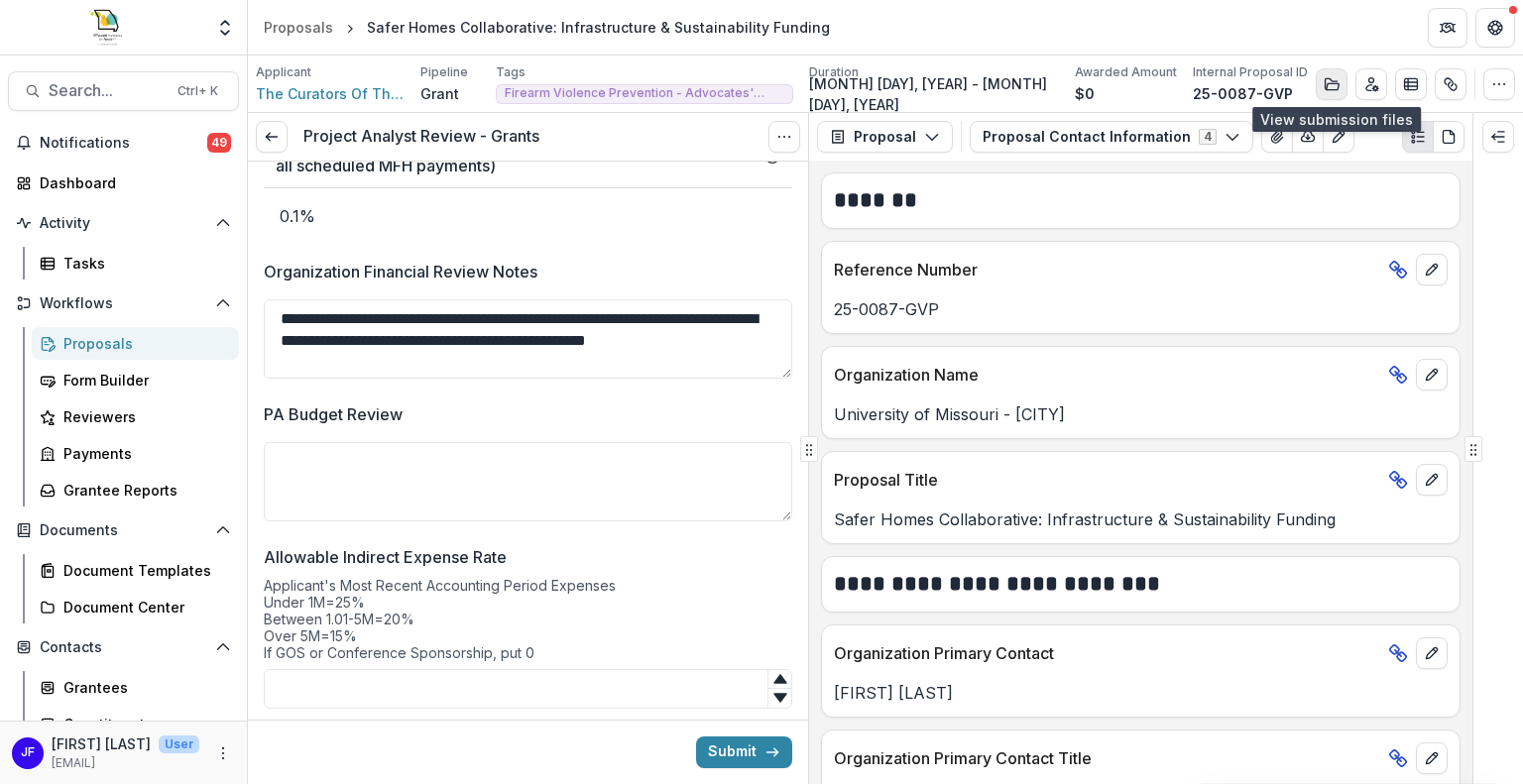 type on "**********" 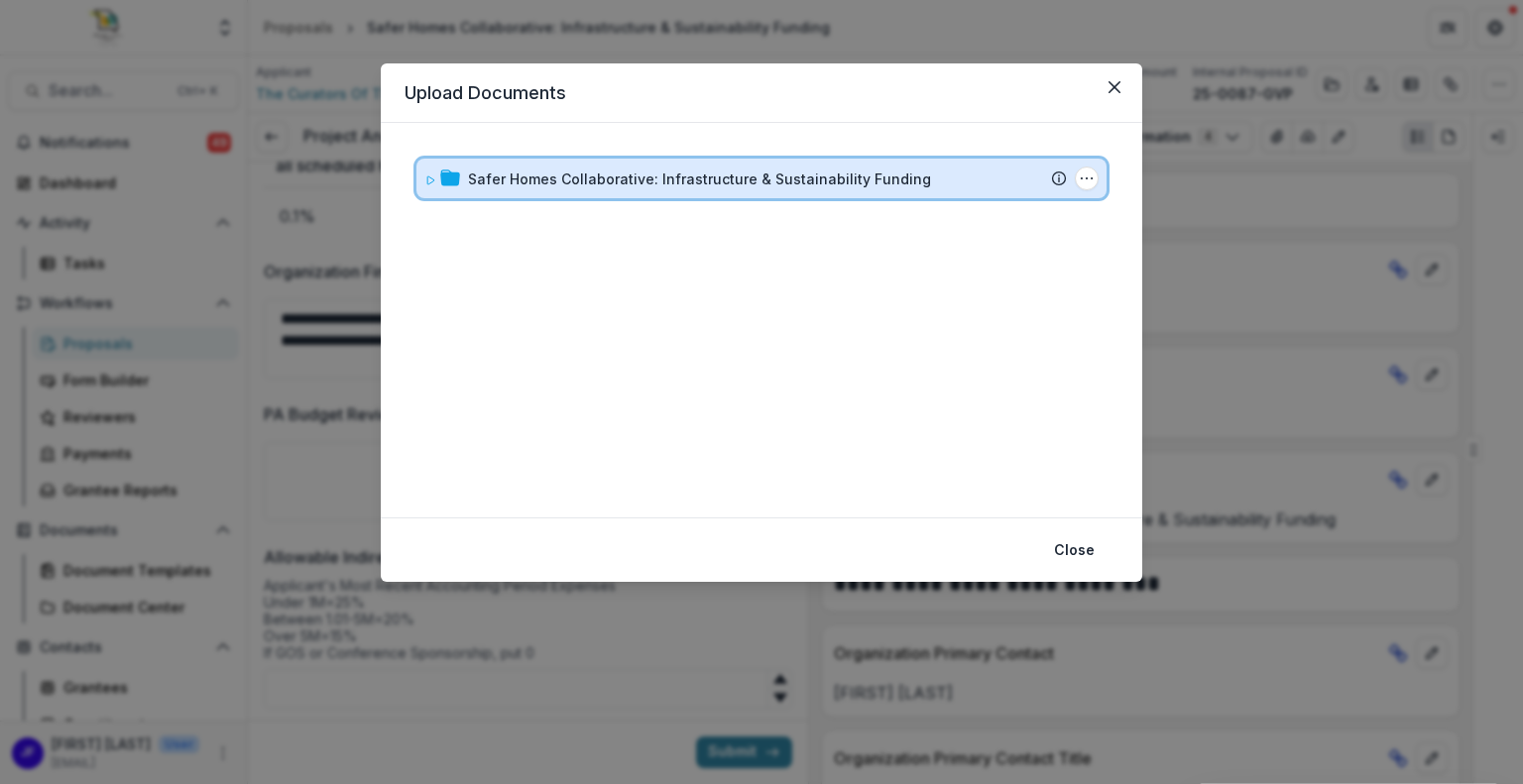 click on "Safer Homes Collaborative: Infrastructure & Sustainability Funding Submission Temelio Proposal Attached Submission Report Tasks No tasks Folder Options Rename Add Subfolder Delete" at bounding box center [762, 178] 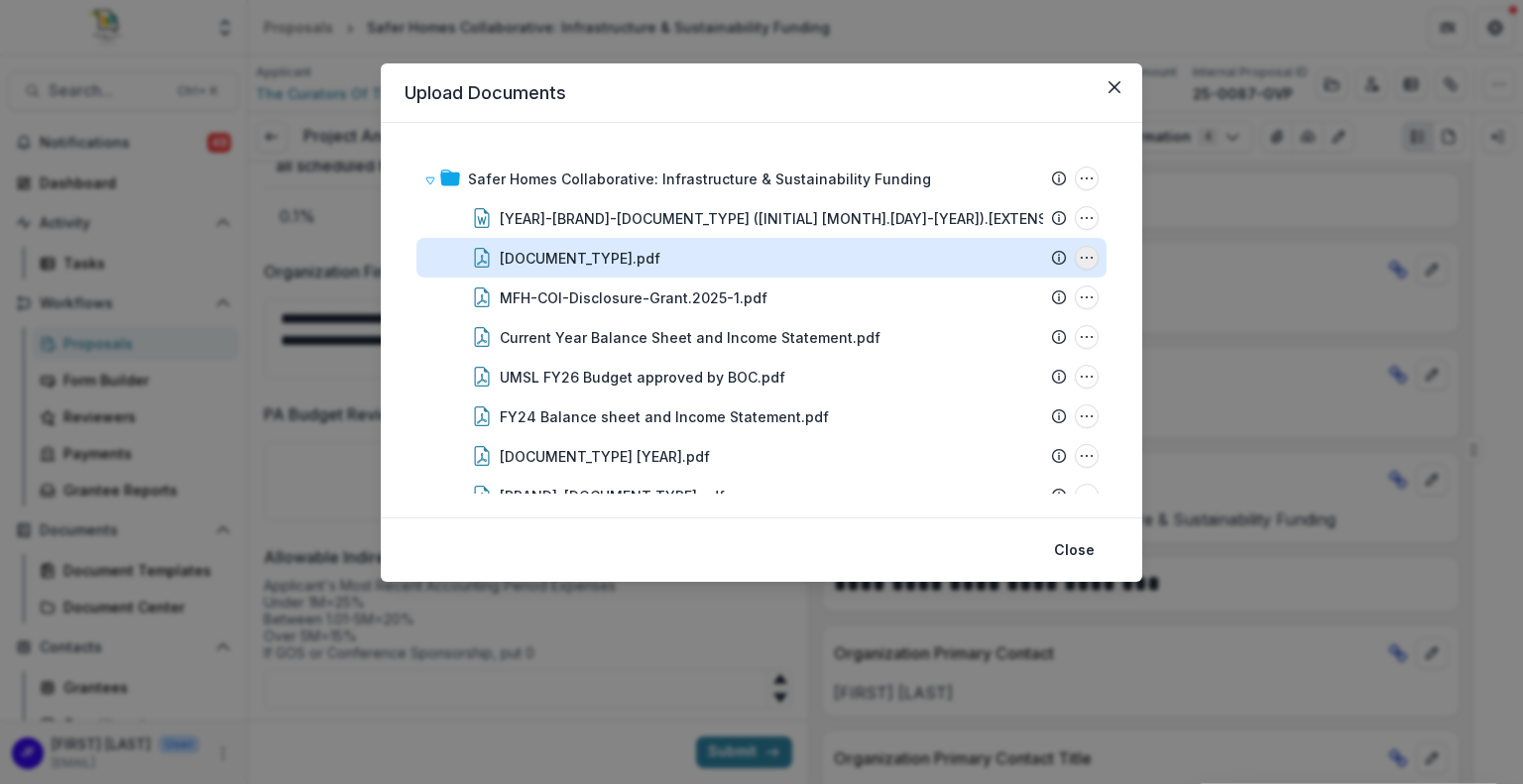 click 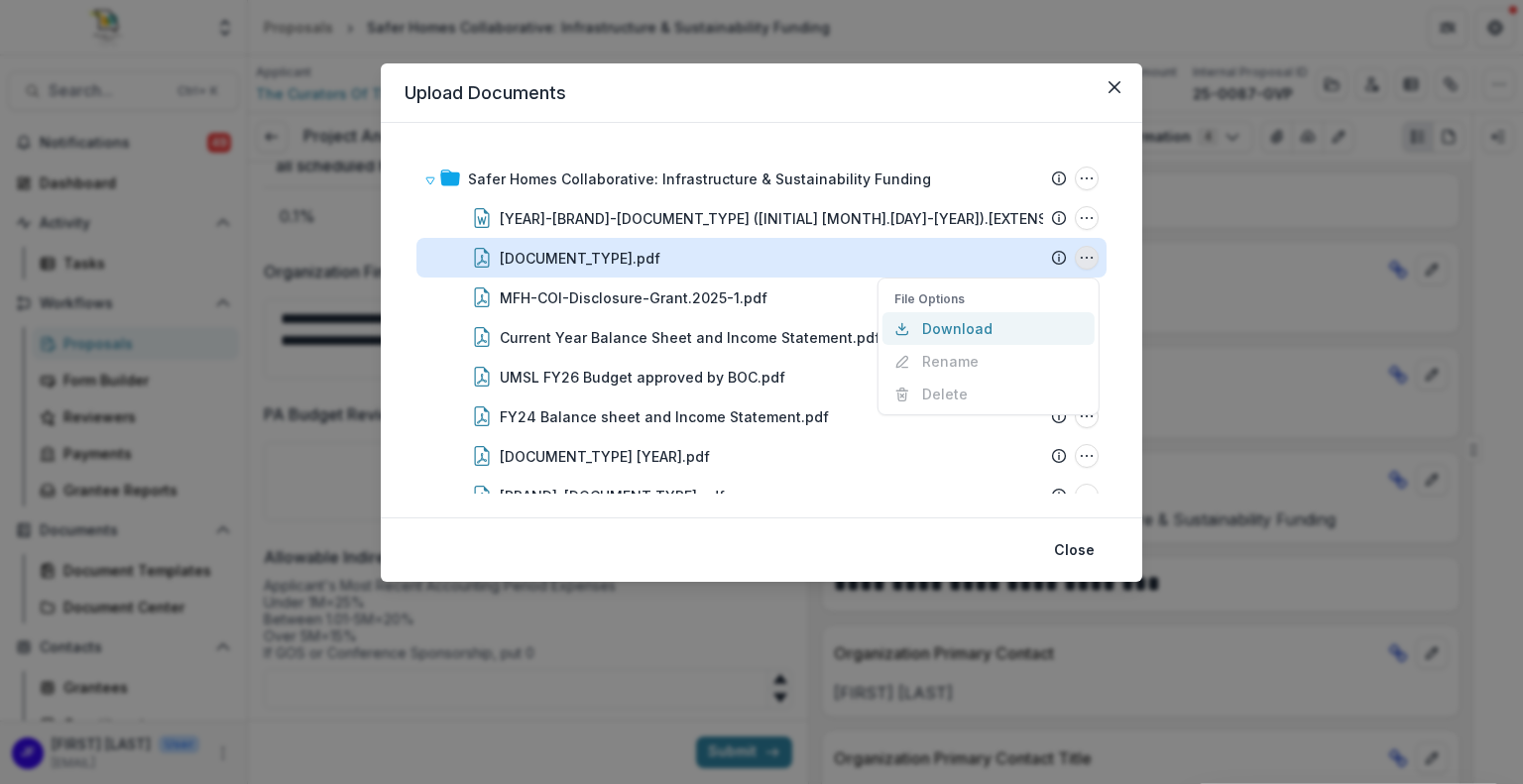 click on "Download" at bounding box center [989, 328] 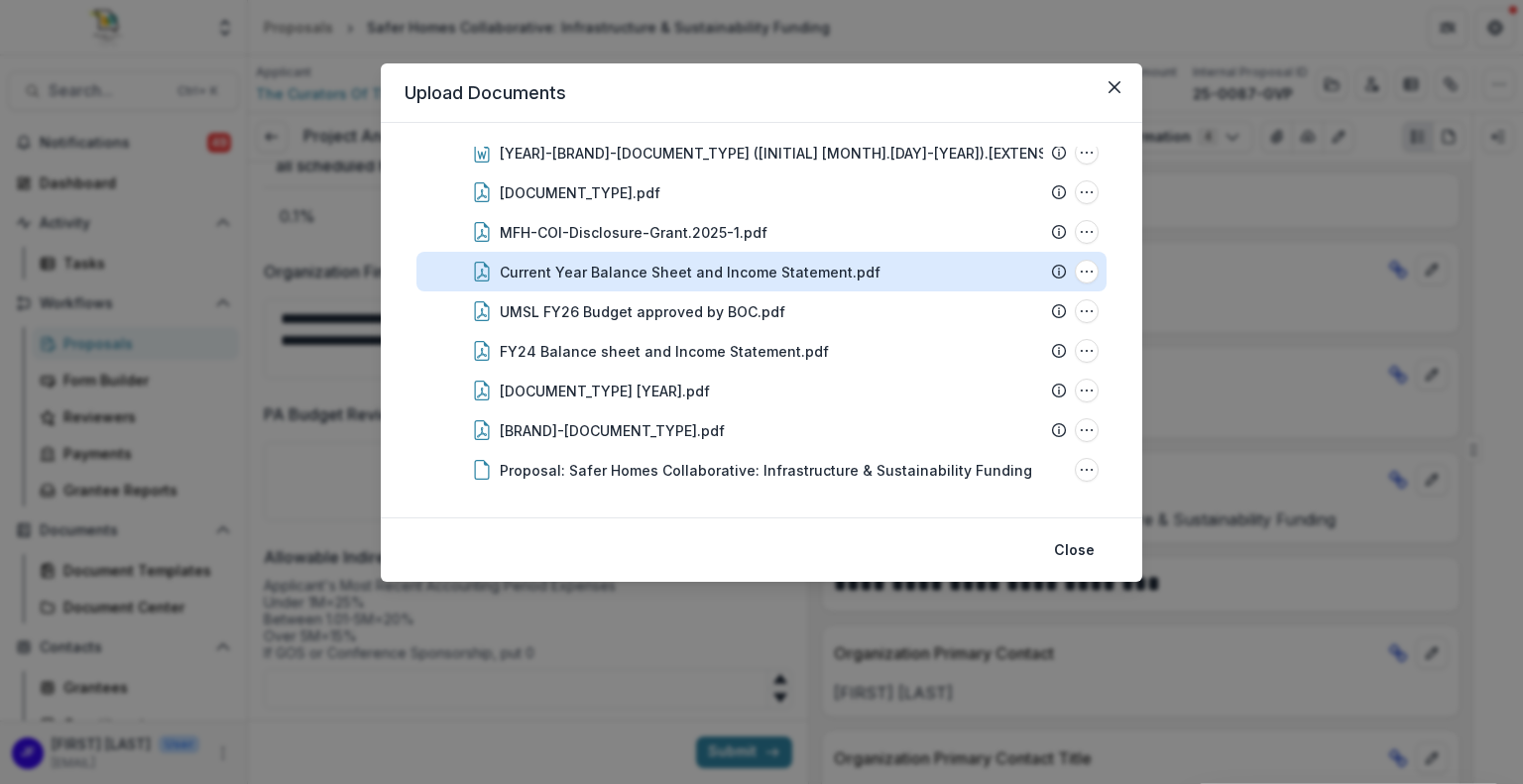 scroll, scrollTop: 72, scrollLeft: 0, axis: vertical 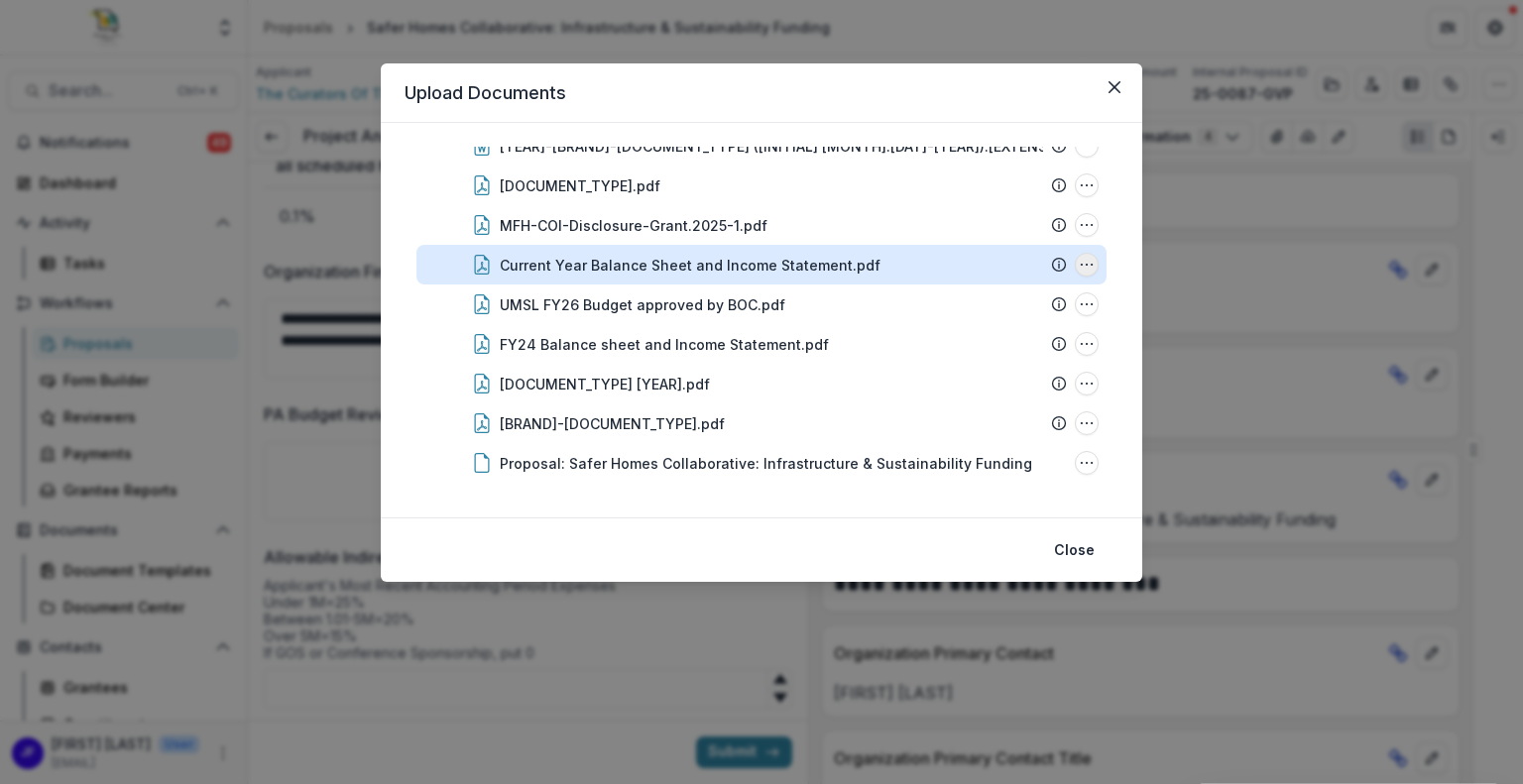 click 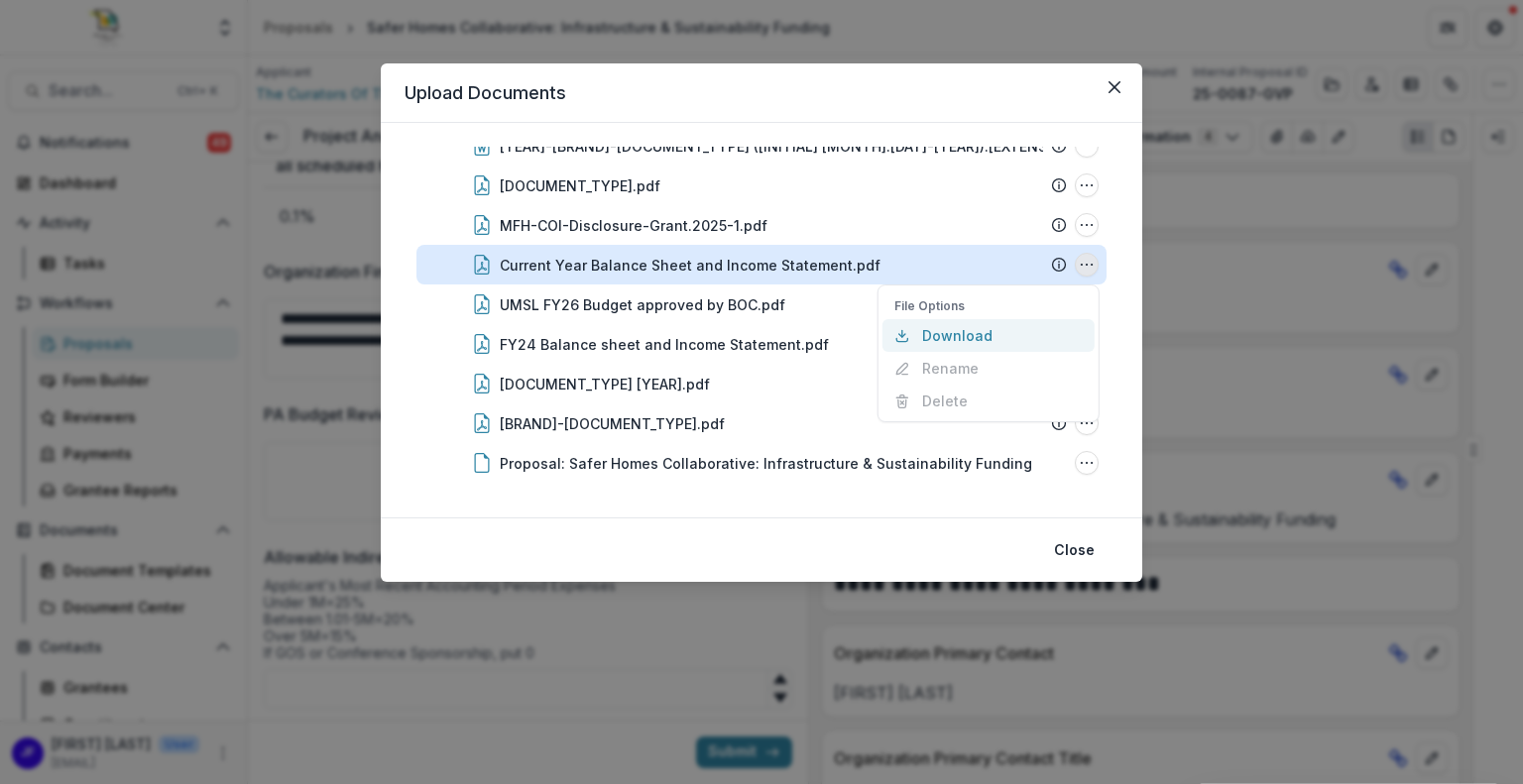 click on "Download" at bounding box center [989, 335] 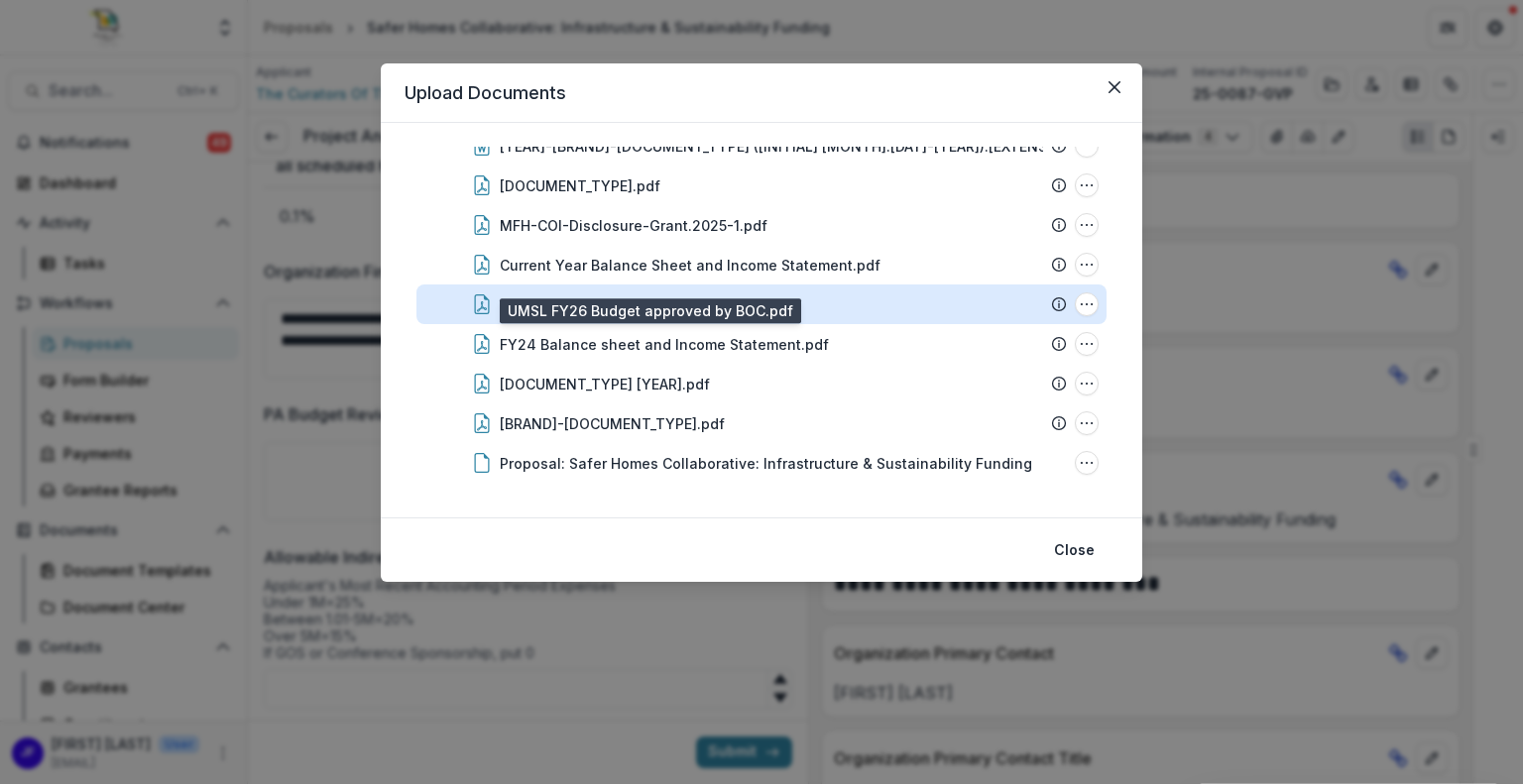 scroll, scrollTop: 0, scrollLeft: 0, axis: both 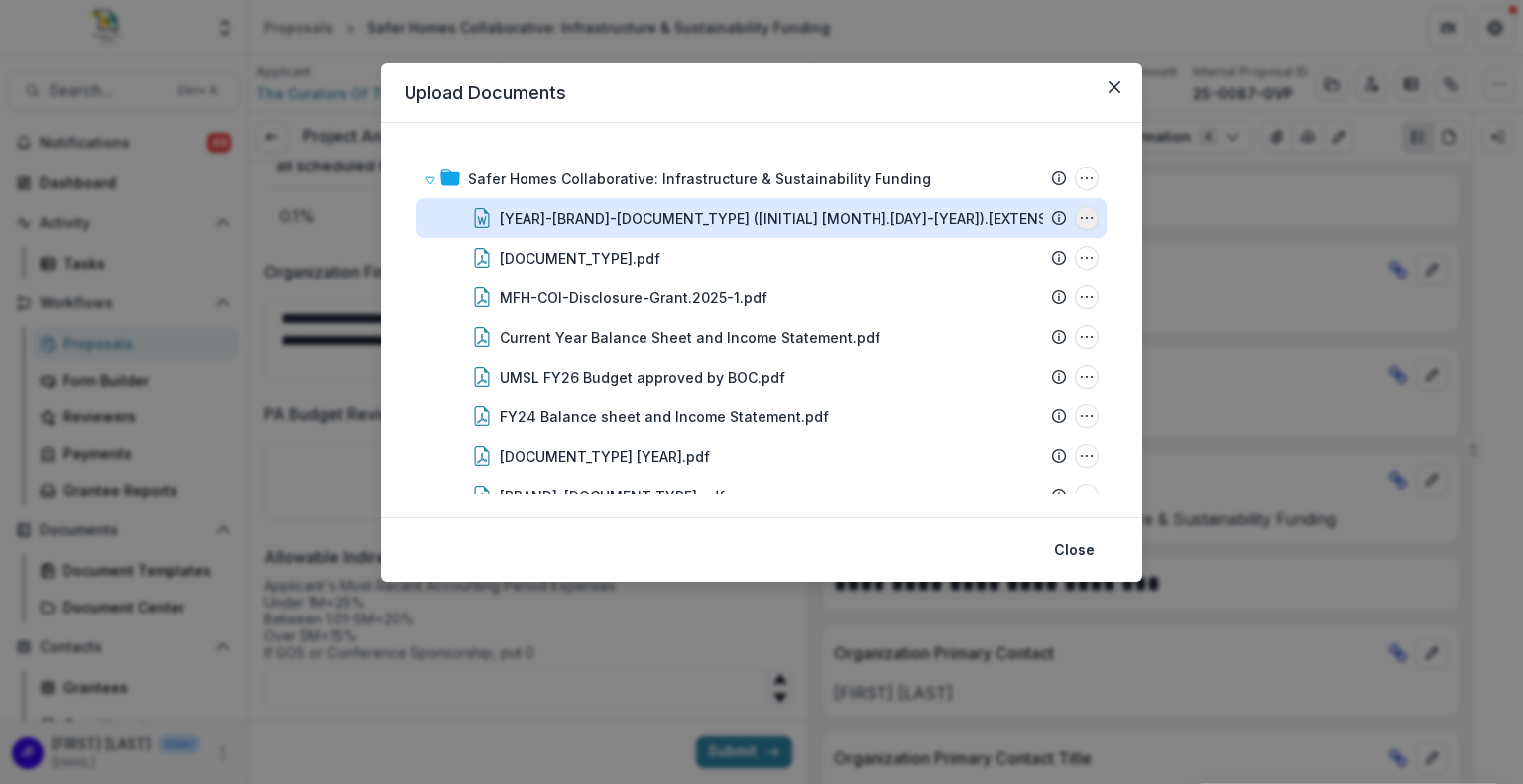 click 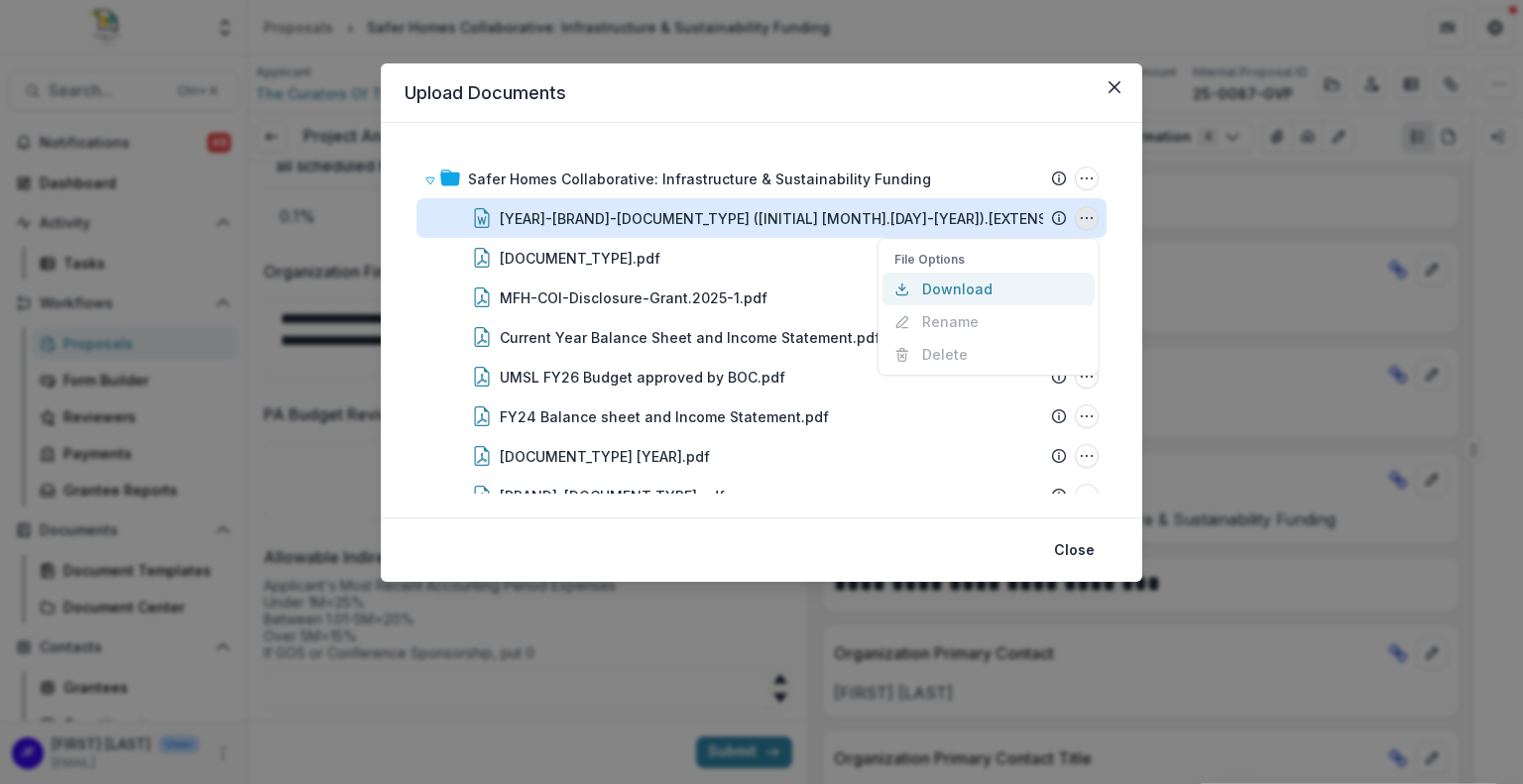 click on "Download" at bounding box center (989, 288) 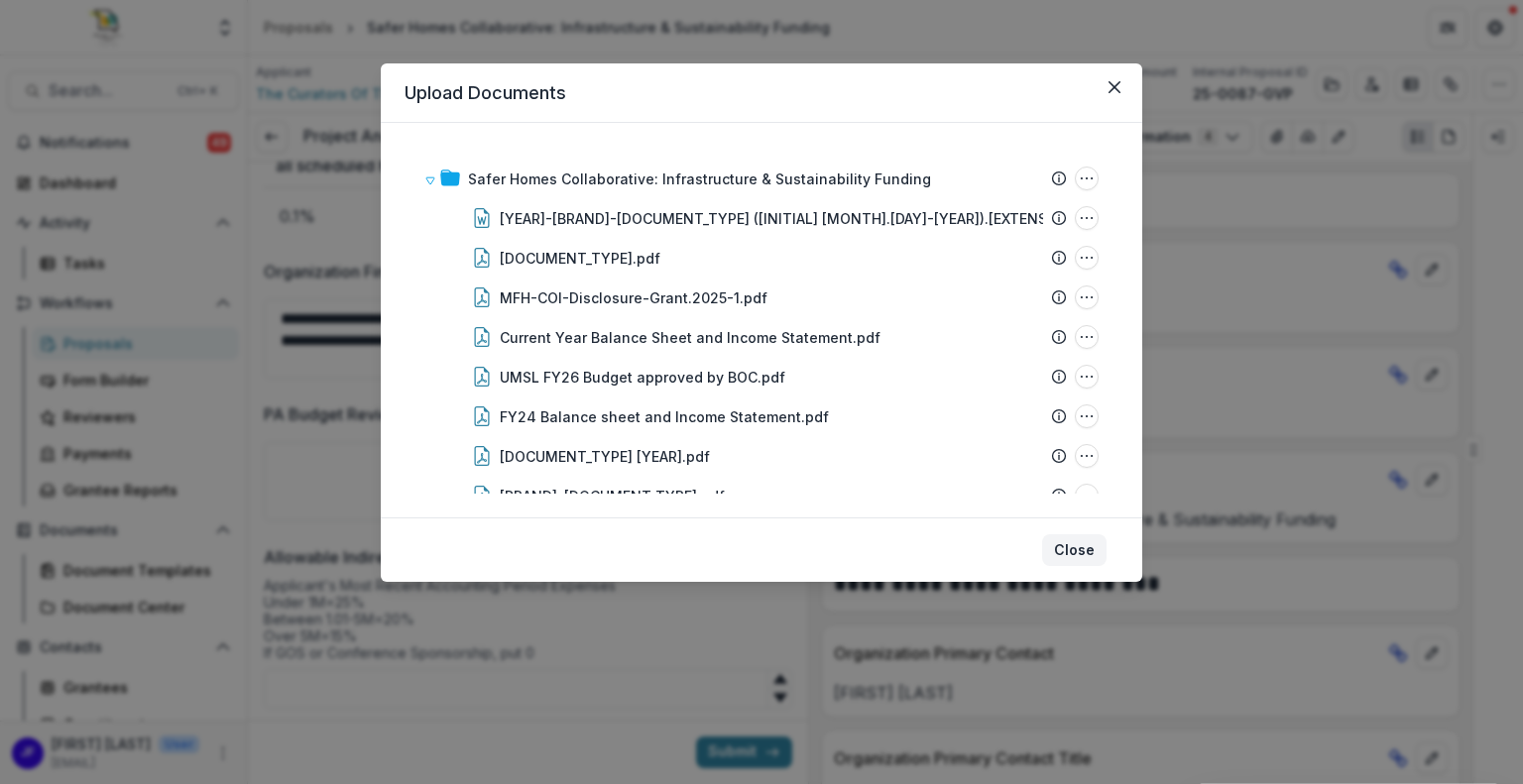click on "Close" at bounding box center (1074, 550) 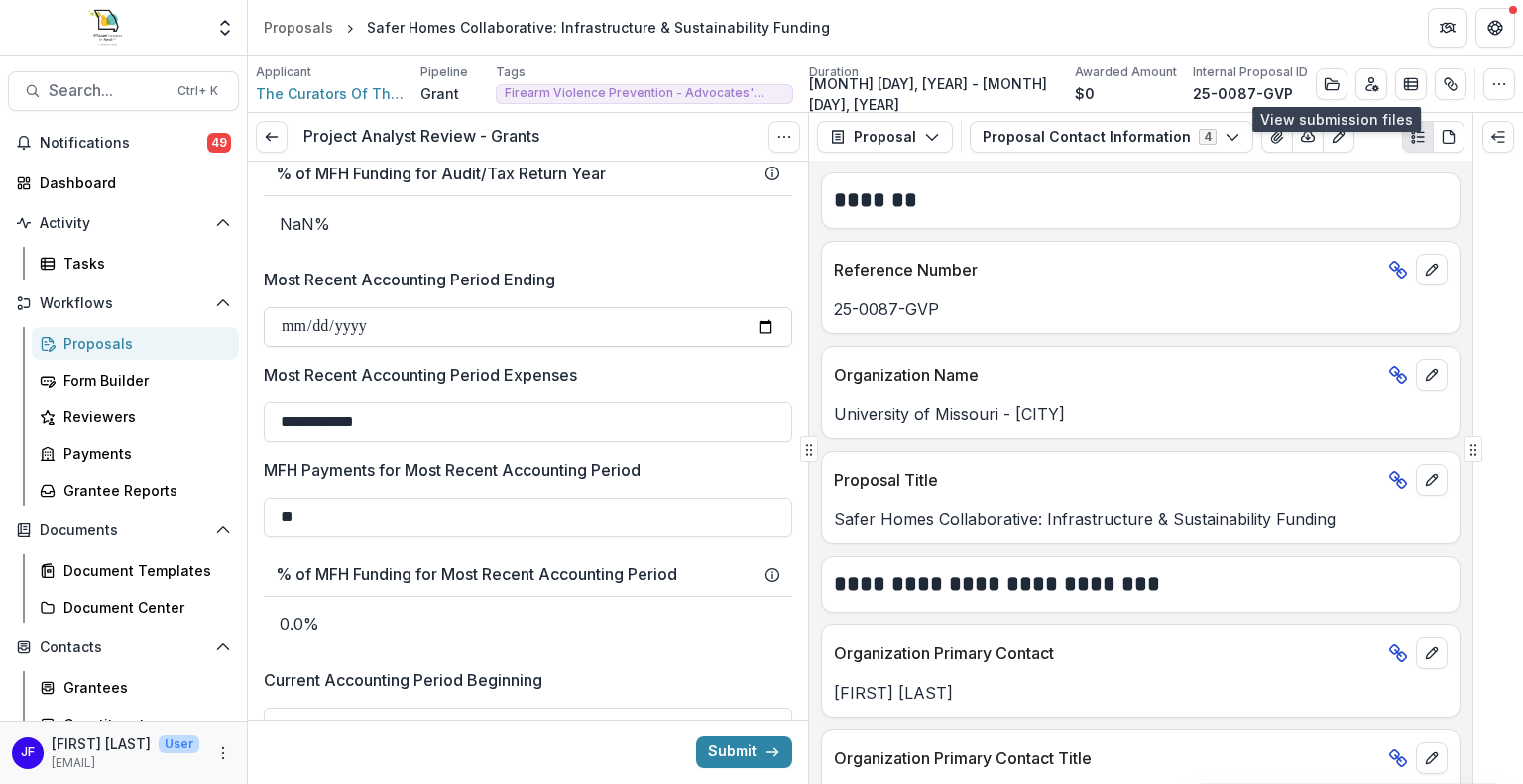 scroll, scrollTop: 2280, scrollLeft: 0, axis: vertical 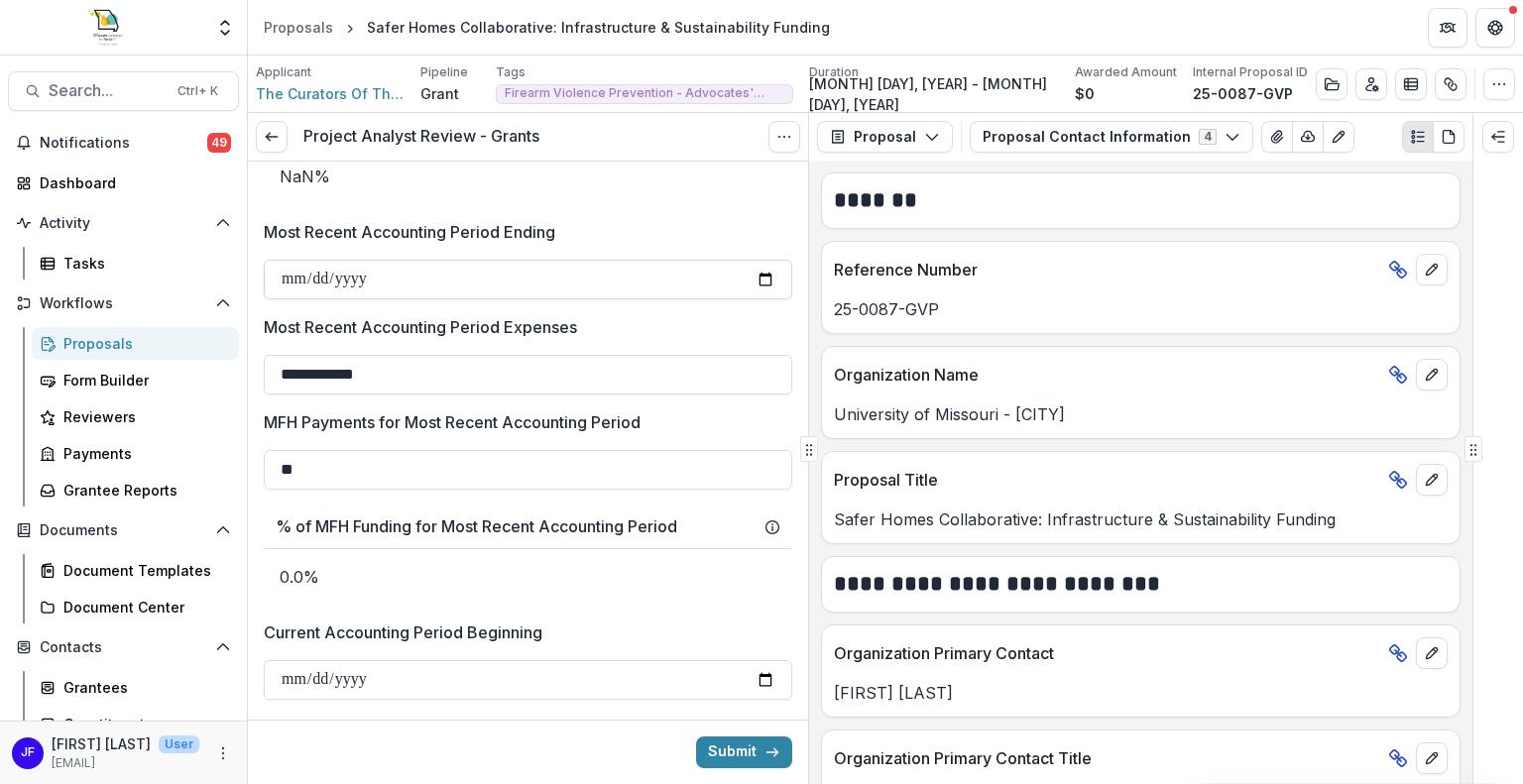 click on "**********" at bounding box center [527, 280] 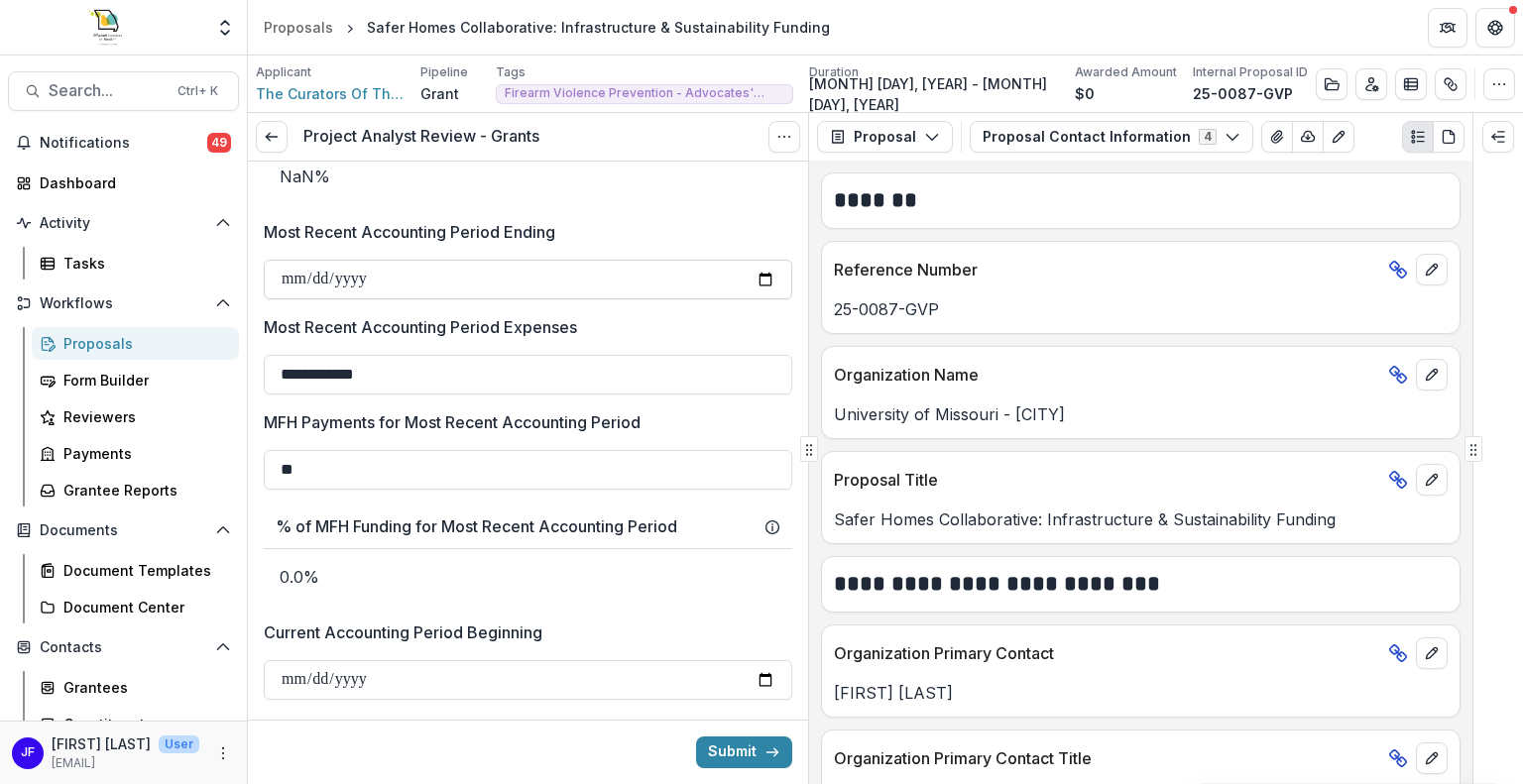 type on "**********" 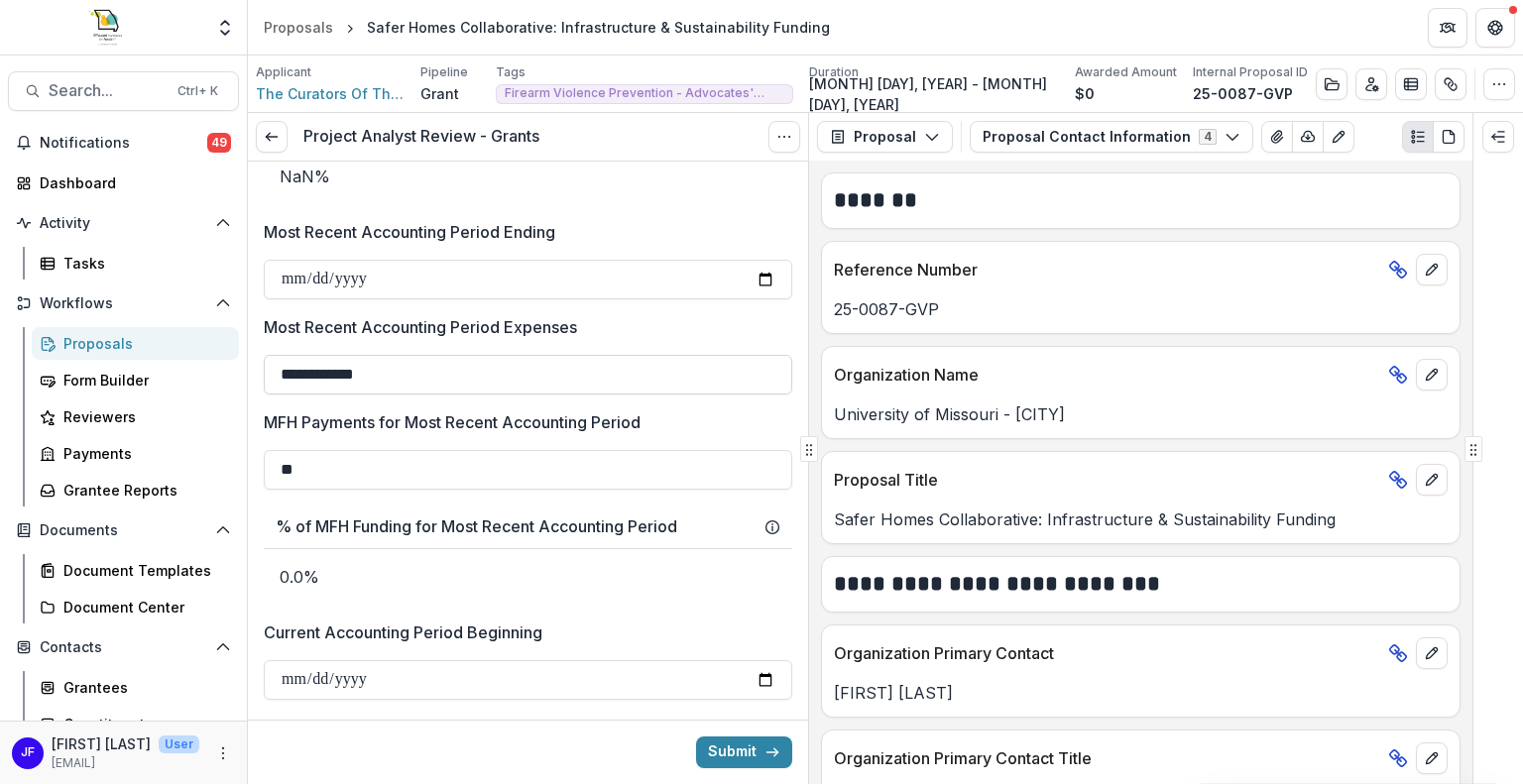 click on "**********" at bounding box center (527, 375) 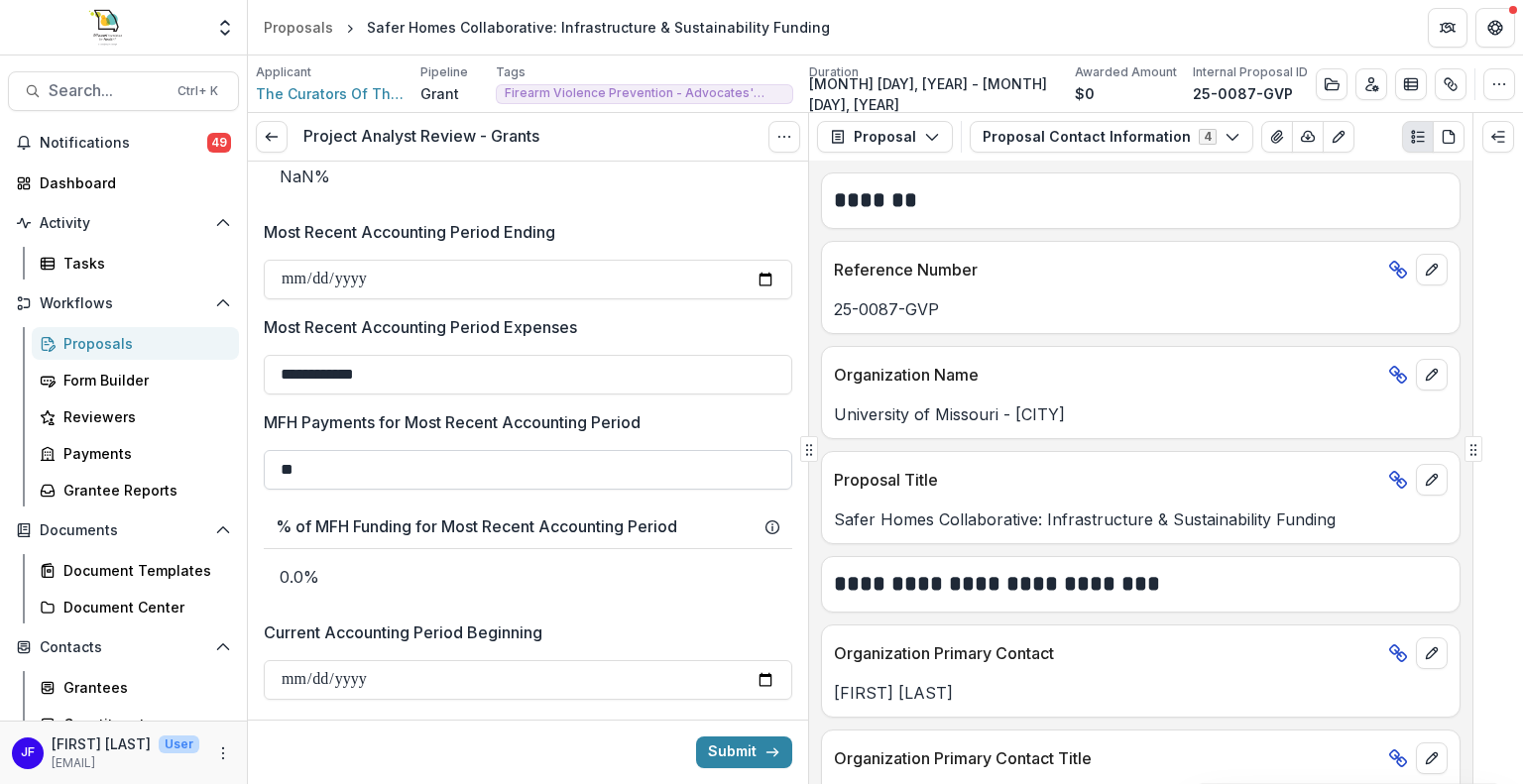 type on "**********" 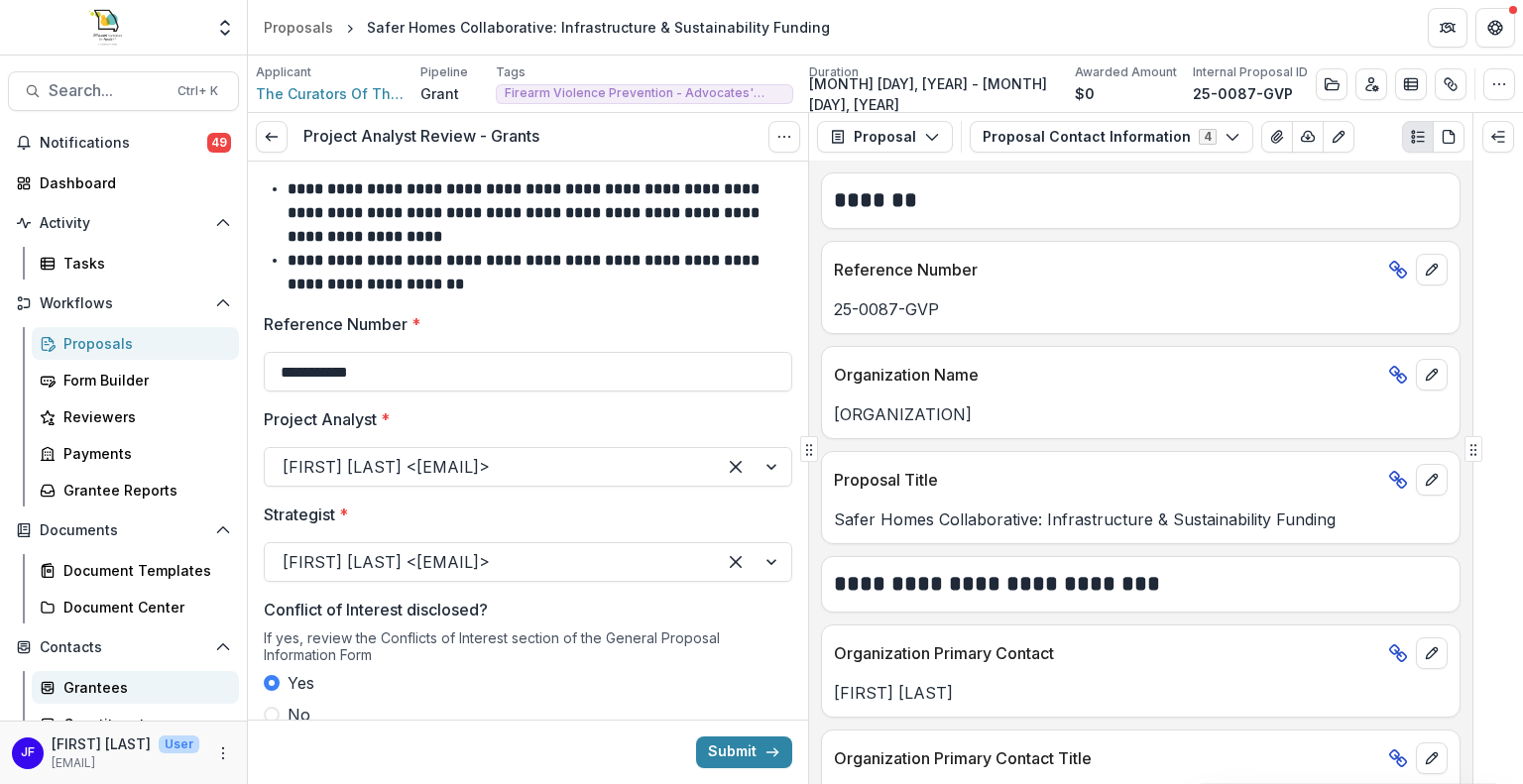 scroll, scrollTop: 0, scrollLeft: 0, axis: both 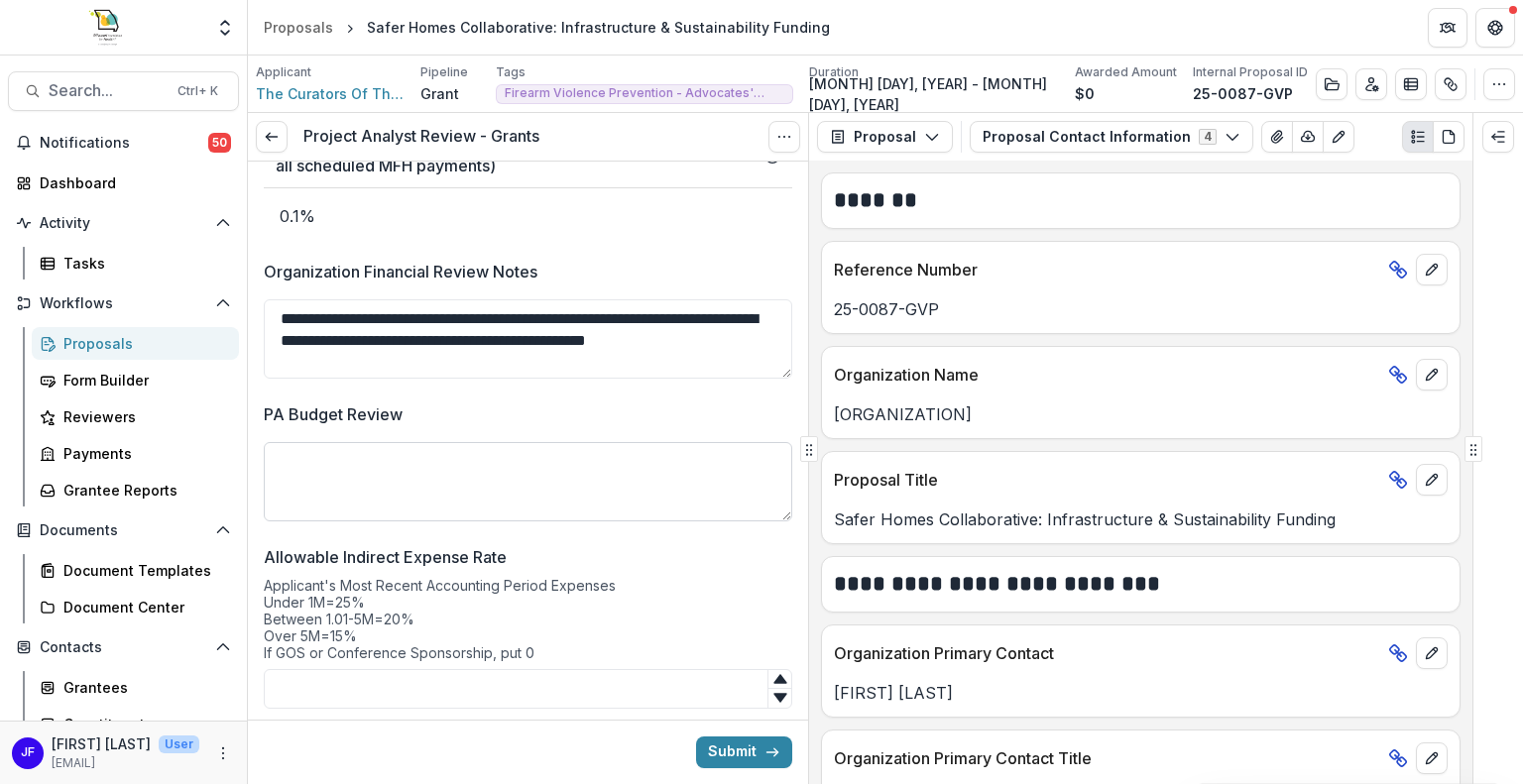 click on "PA Budget Review" at bounding box center (527, 482) 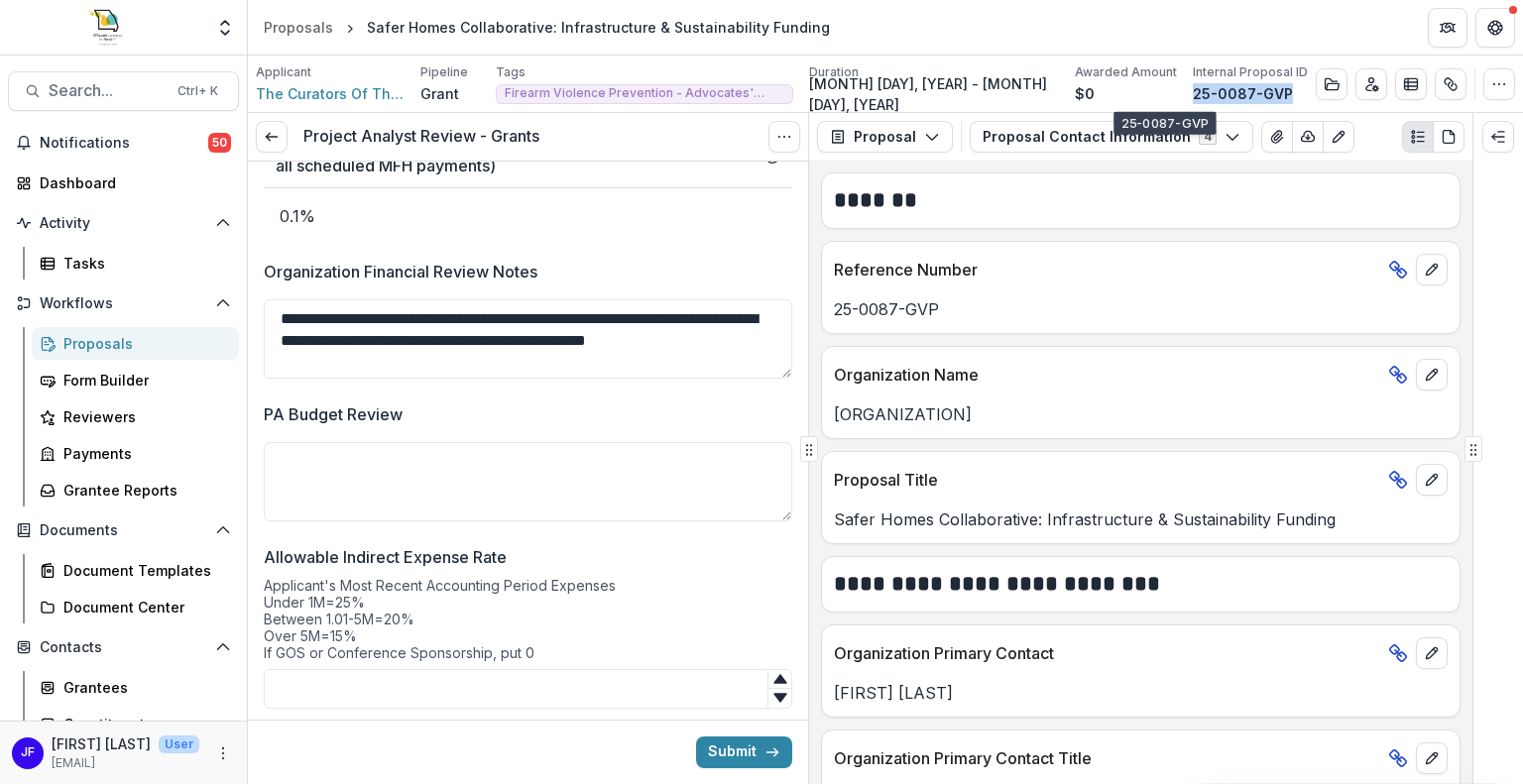 drag, startPoint x: 1210, startPoint y: 87, endPoint x: 1113, endPoint y: 85, distance: 97.020616 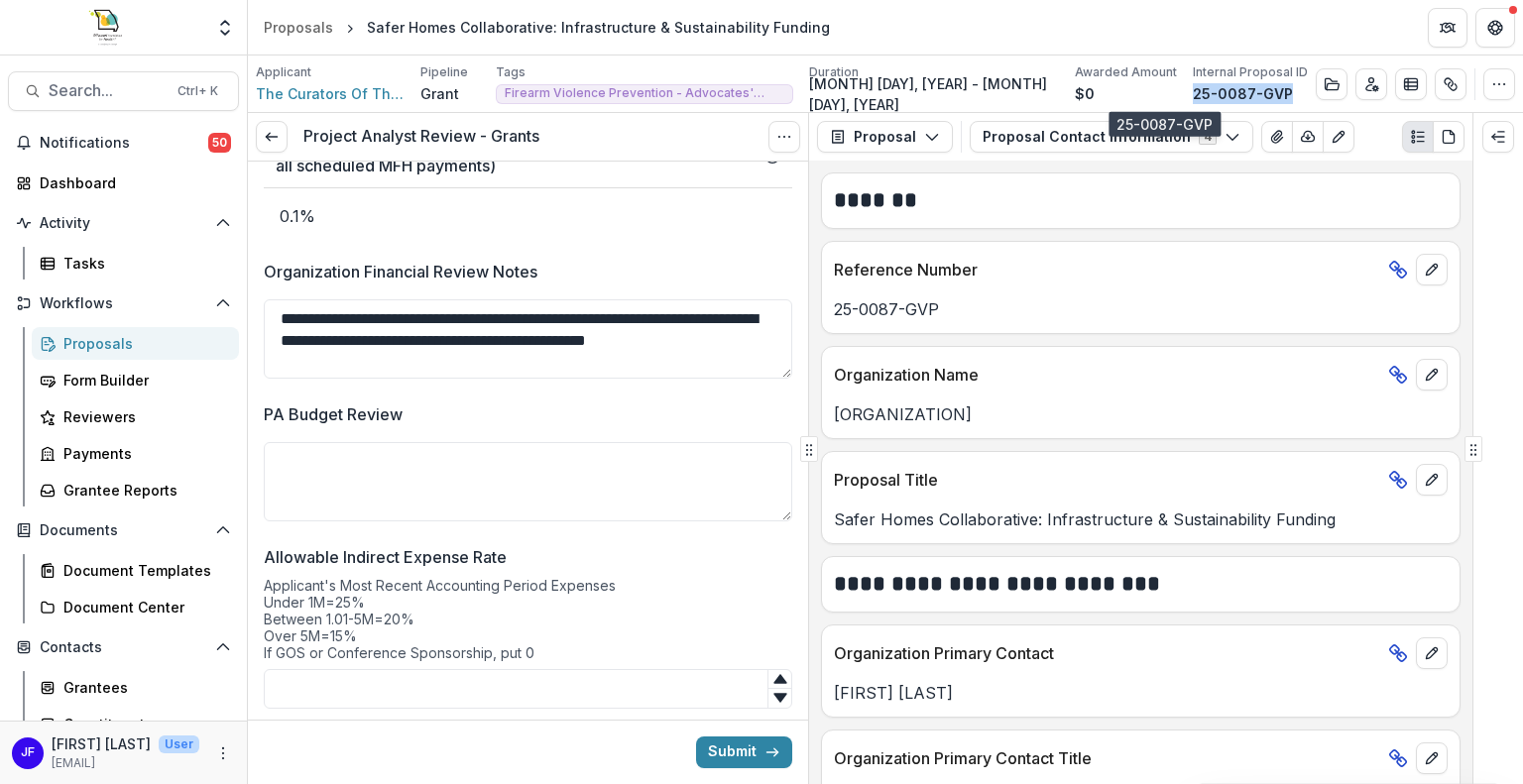 copy on "25-0087-GVP" 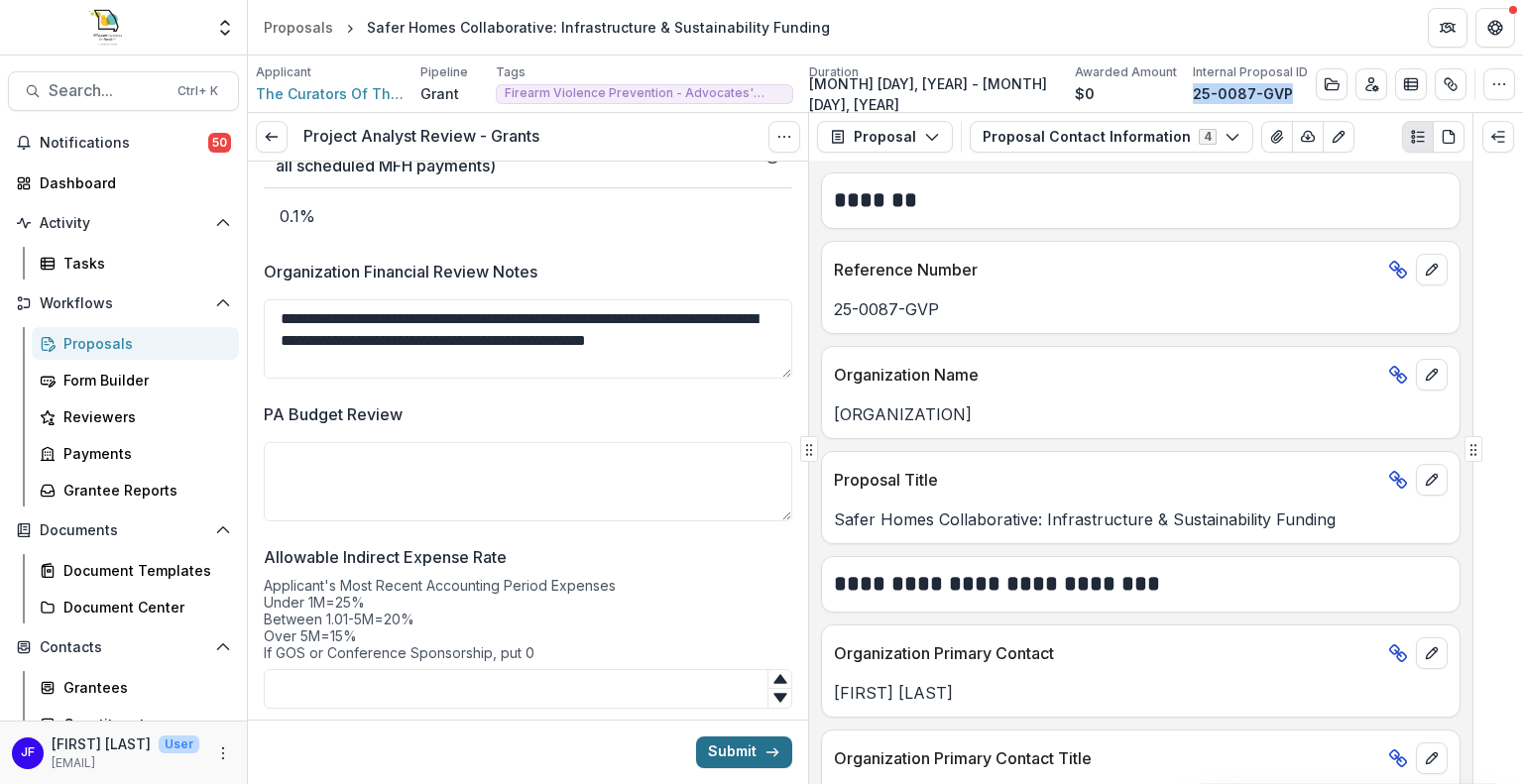 click on "Submit" at bounding box center [744, 752] 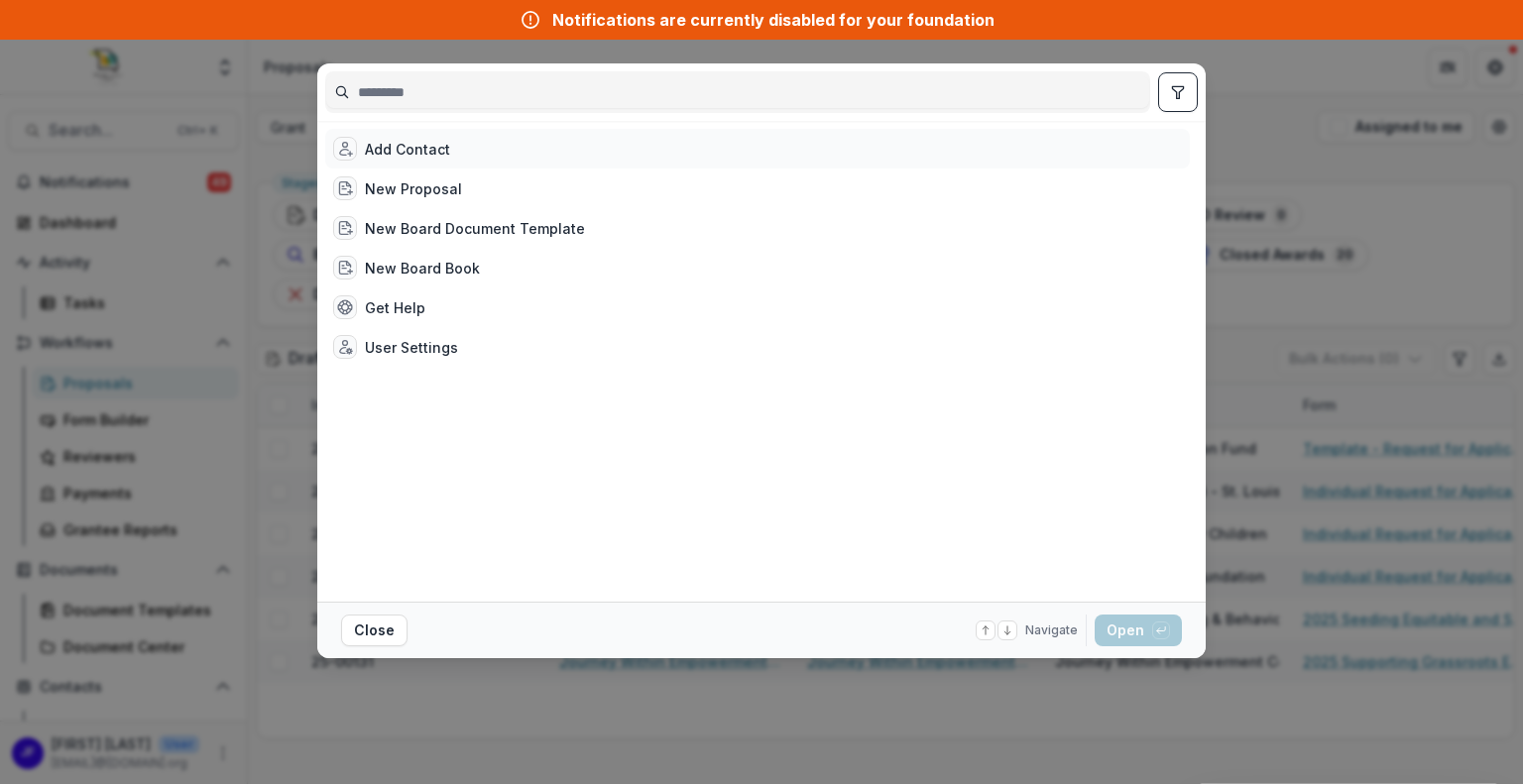 scroll, scrollTop: 0, scrollLeft: 0, axis: both 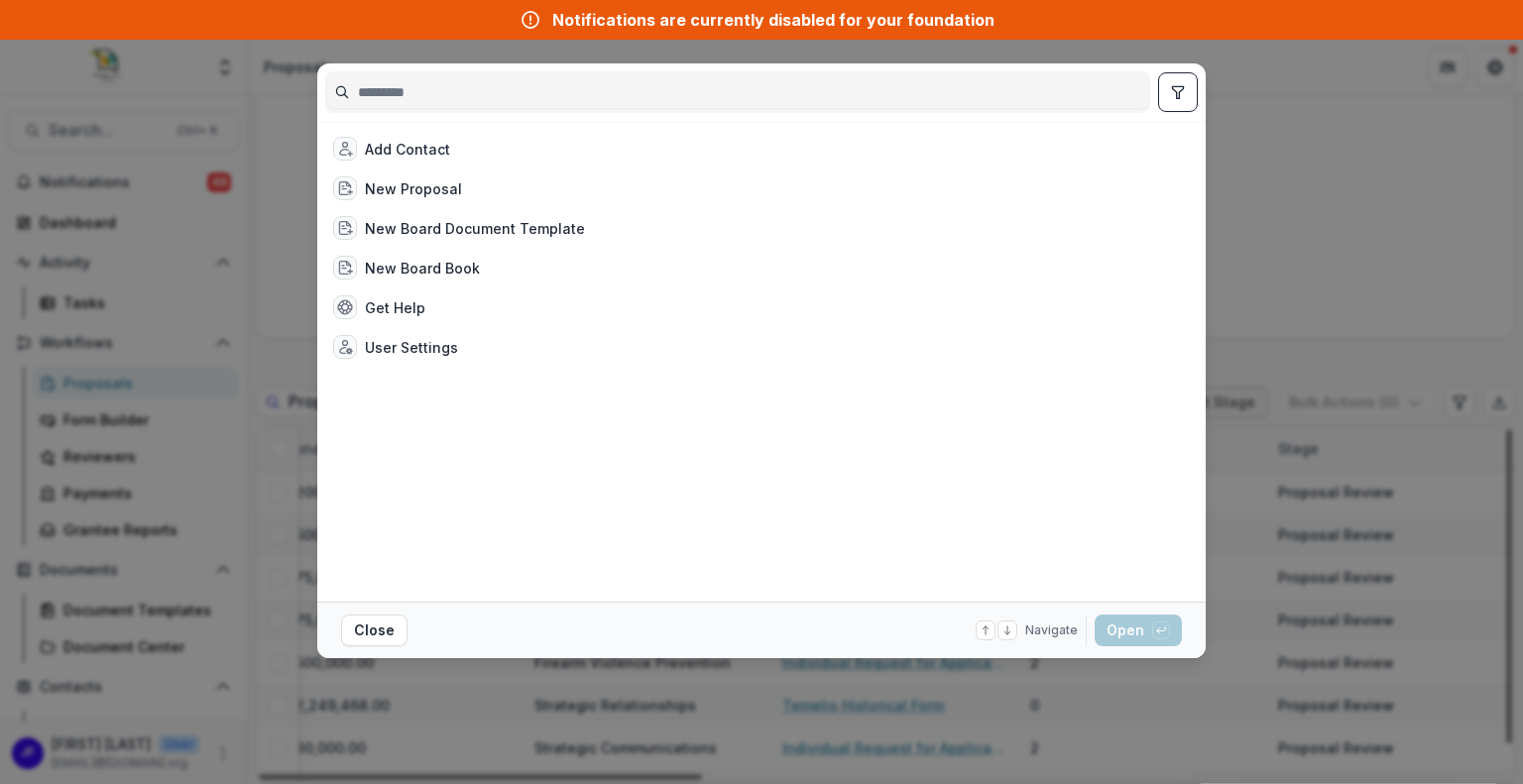 click at bounding box center (738, 92) 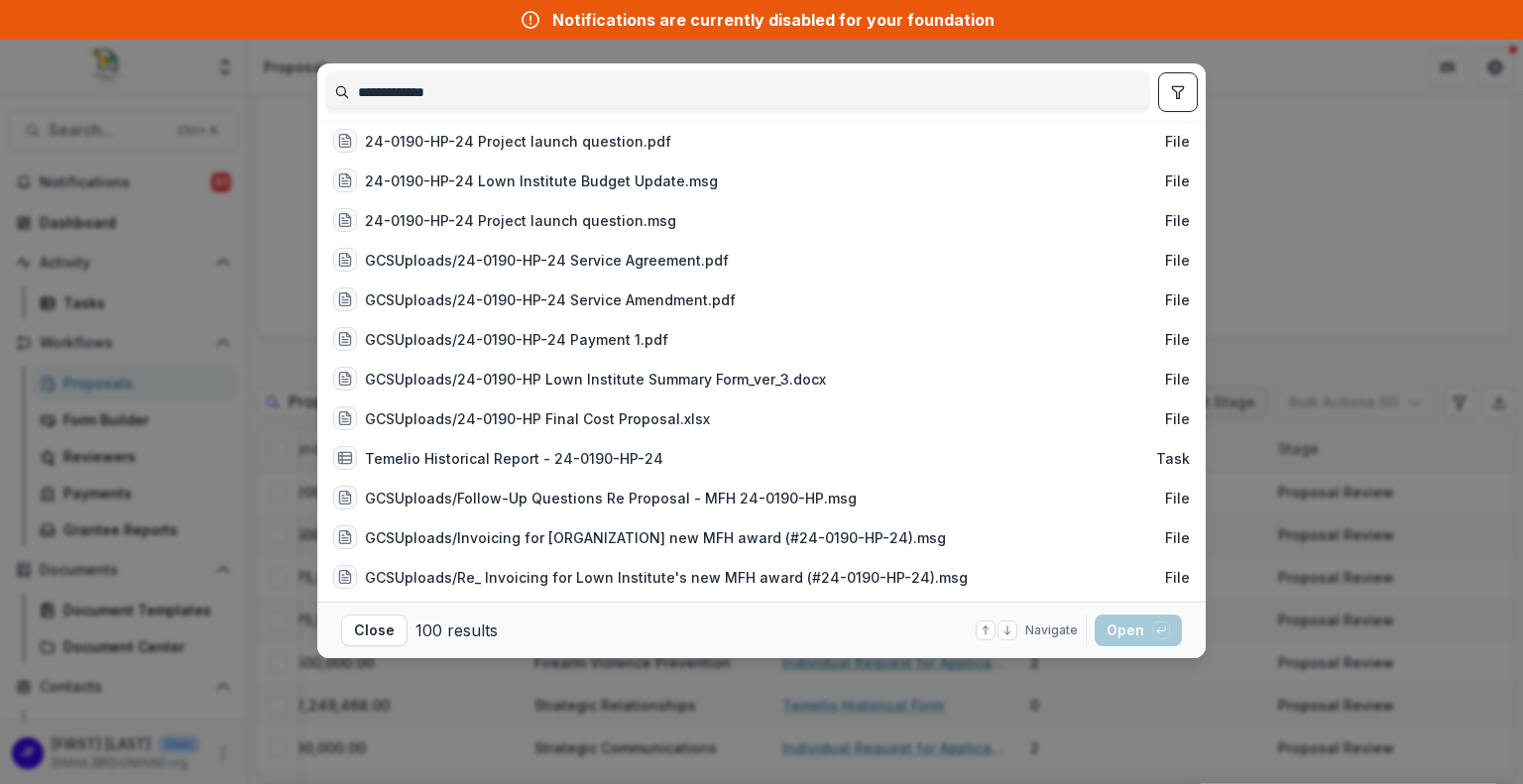 type on "**********" 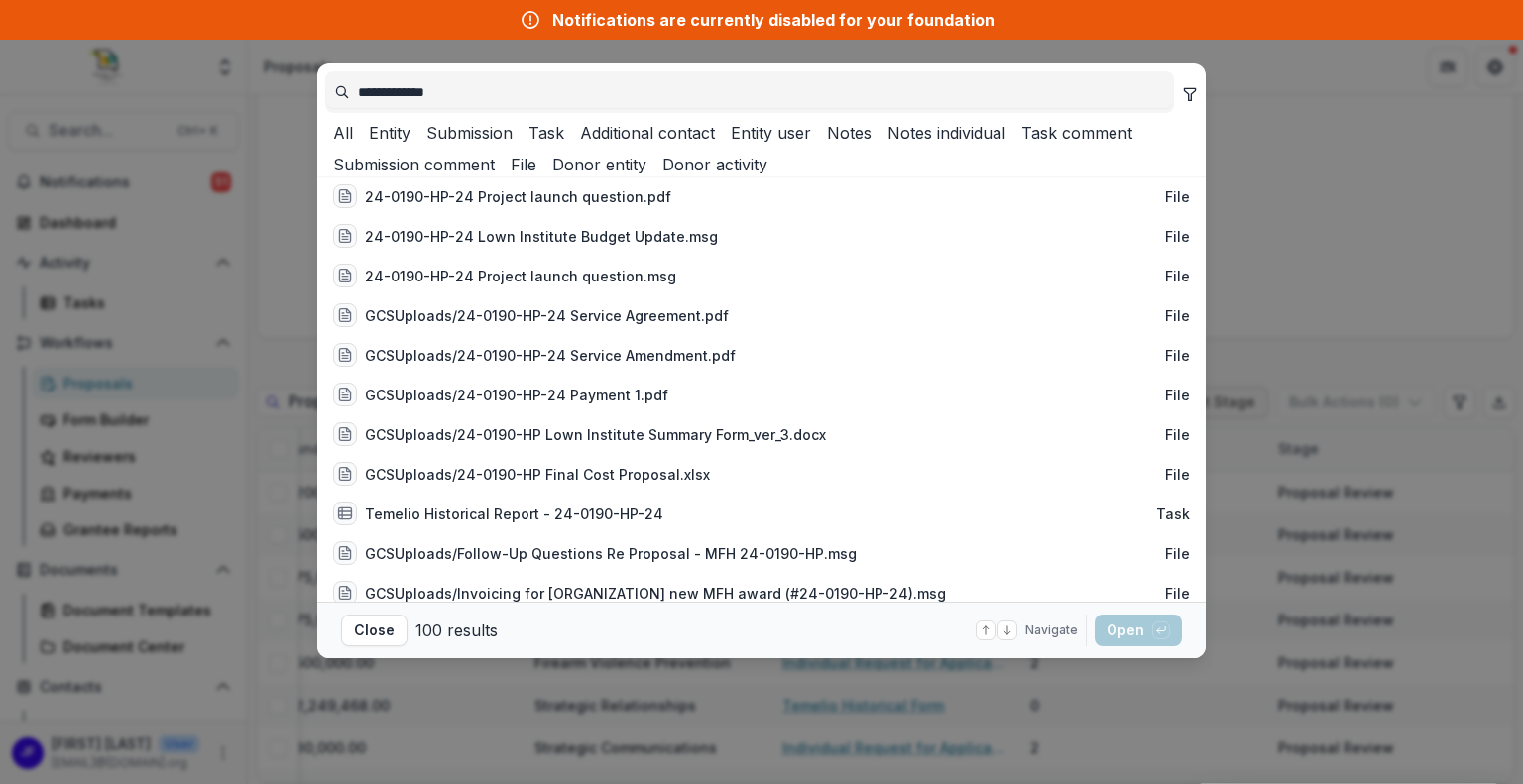 click on "Submission" at bounding box center (465, 133) 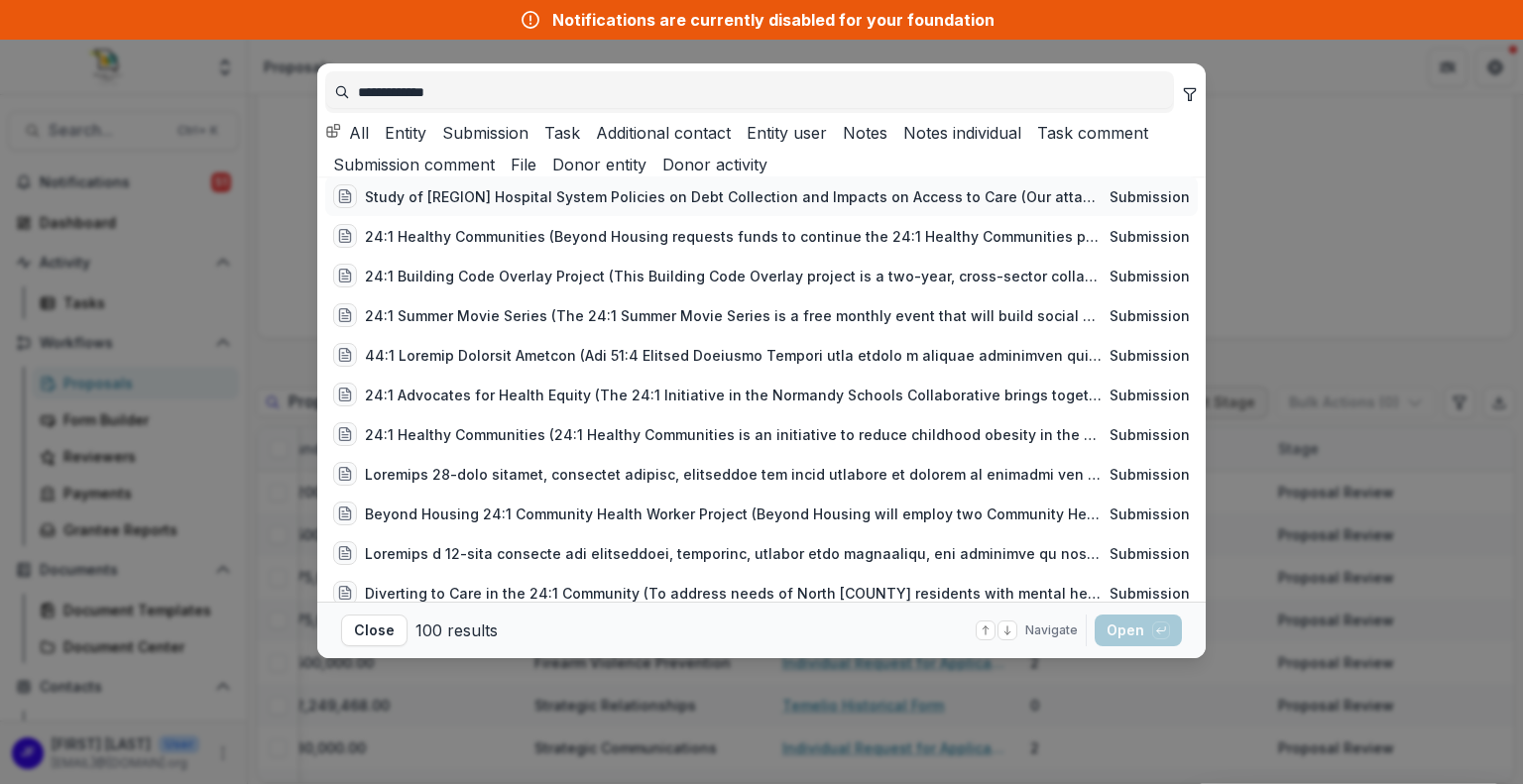 click on "Study of Missouri Hospital System Policies on Debt Collection and Impacts on Access to Care (Our attached proposal narrative has a more thorough review of our services. At a high-level, we plan to execute a 9-month contract to collect data on over 120 financial assistance and billing and collections policies in Missouri. Given the type of data to be collected, we will hire 3 part-time research assistants to conduct a two phase data collection process over 5 months. The first phase is to collect data directly from the hospital policies. The second phase is to contact hospitals to acquire the remaining data points. These phases can be done concurrently. Once the data collection is complete, our staff will analyze the data against the existing data collected by MFH from past studies and produce a report of our findings by May 31, 2025.)" at bounding box center [733, 196] 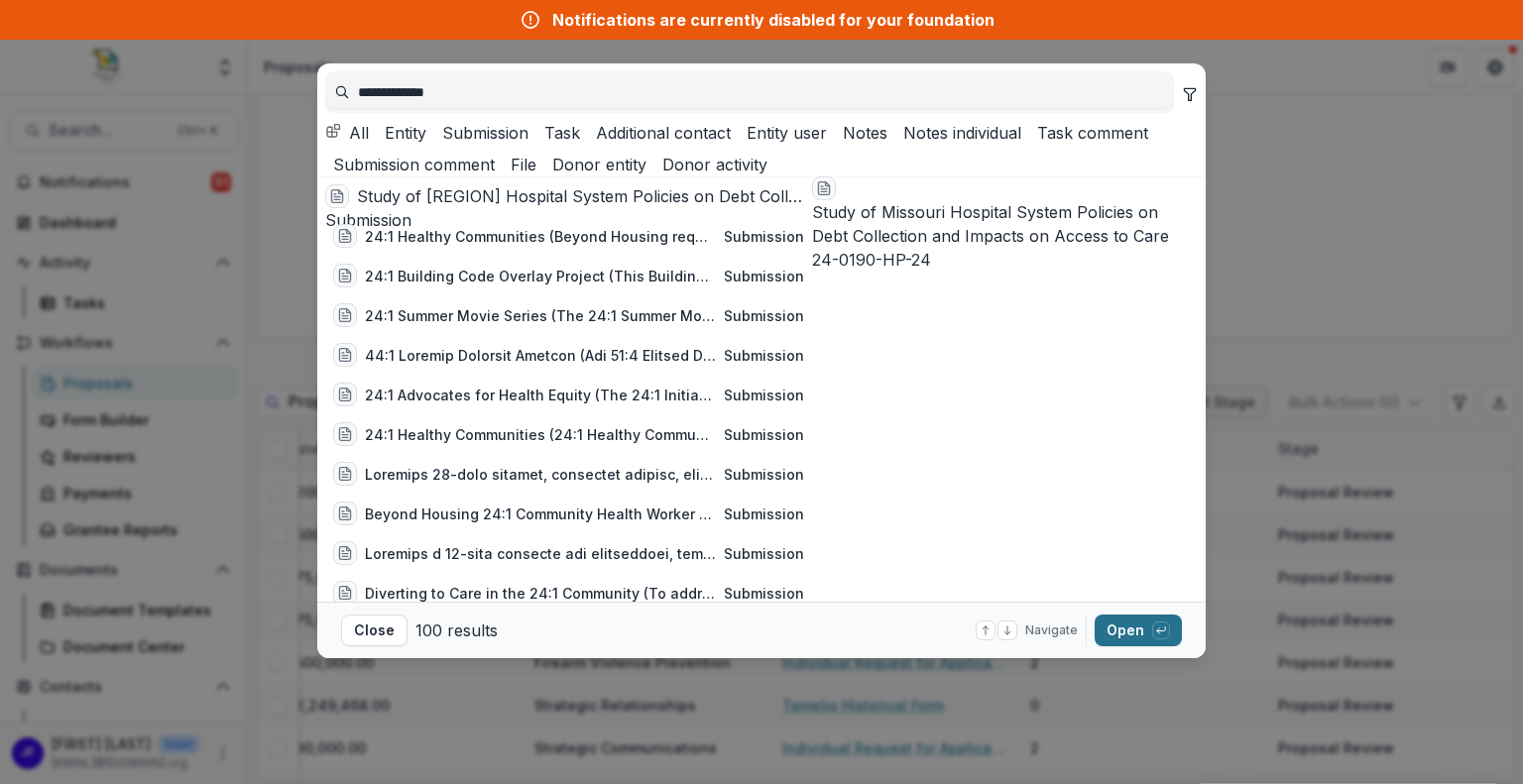 click on "Open with enter key" at bounding box center [1138, 630] 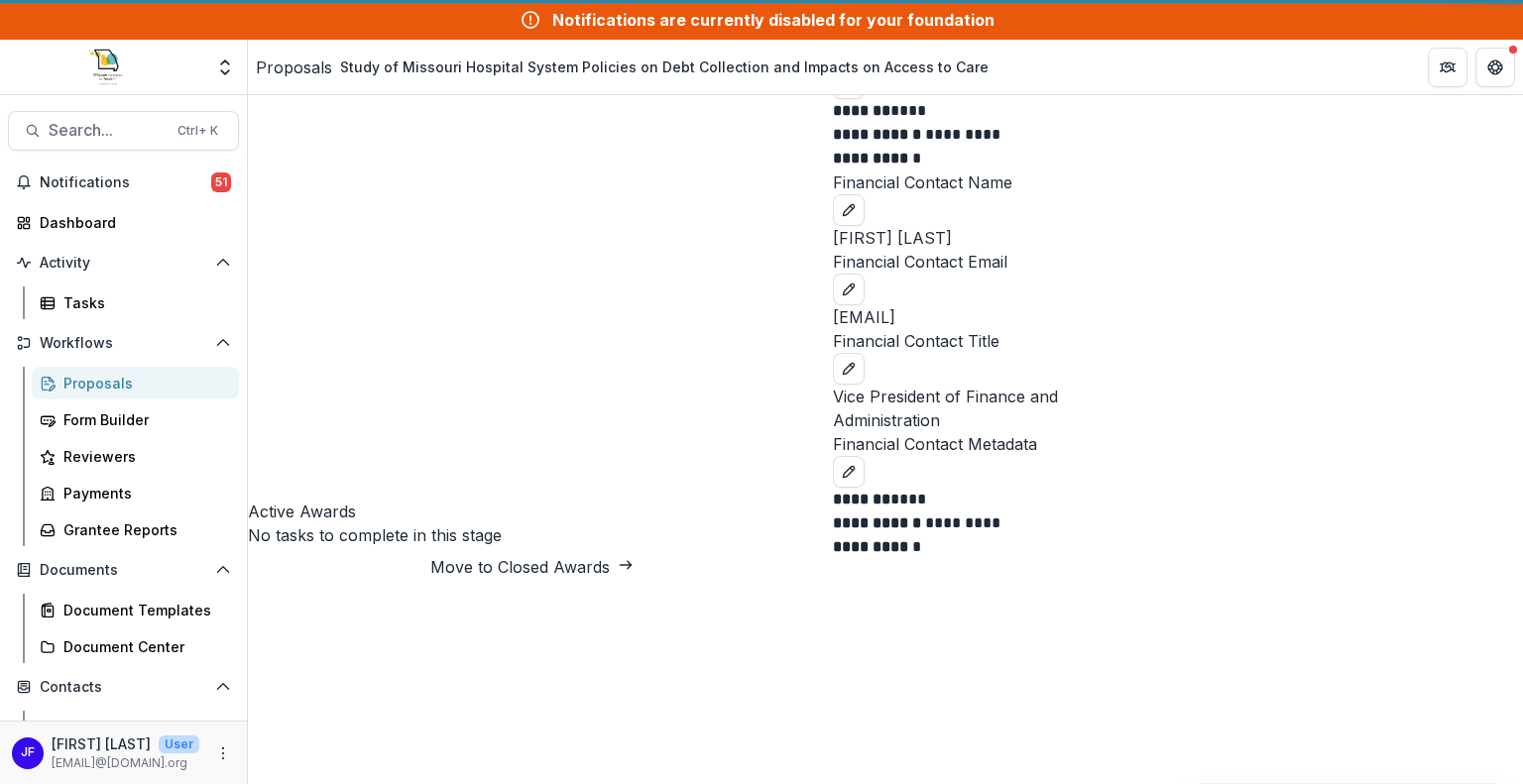 scroll, scrollTop: 0, scrollLeft: 0, axis: both 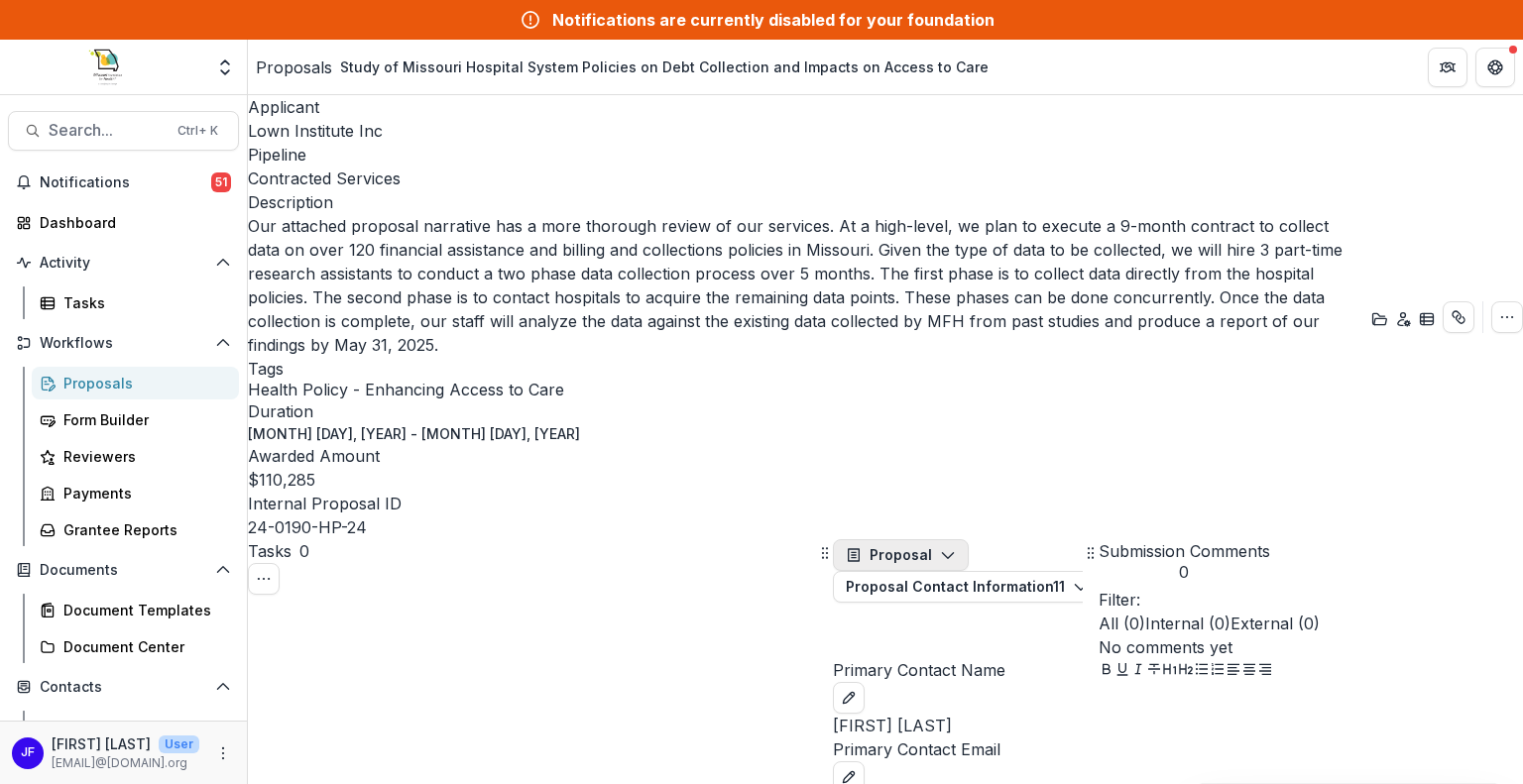 click on "Proposal" at bounding box center [900, 555] 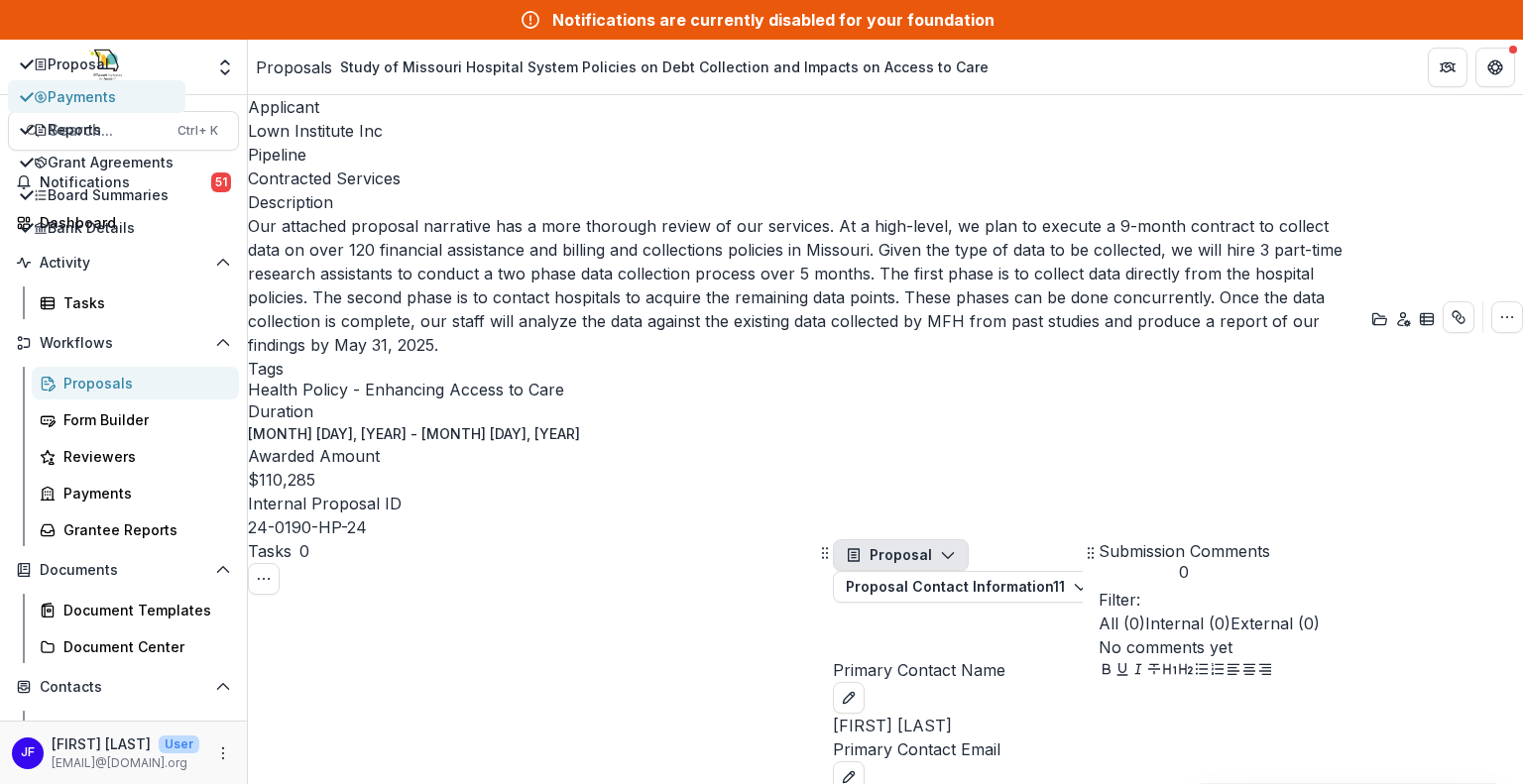 click on "Payments" at bounding box center (103, 96) 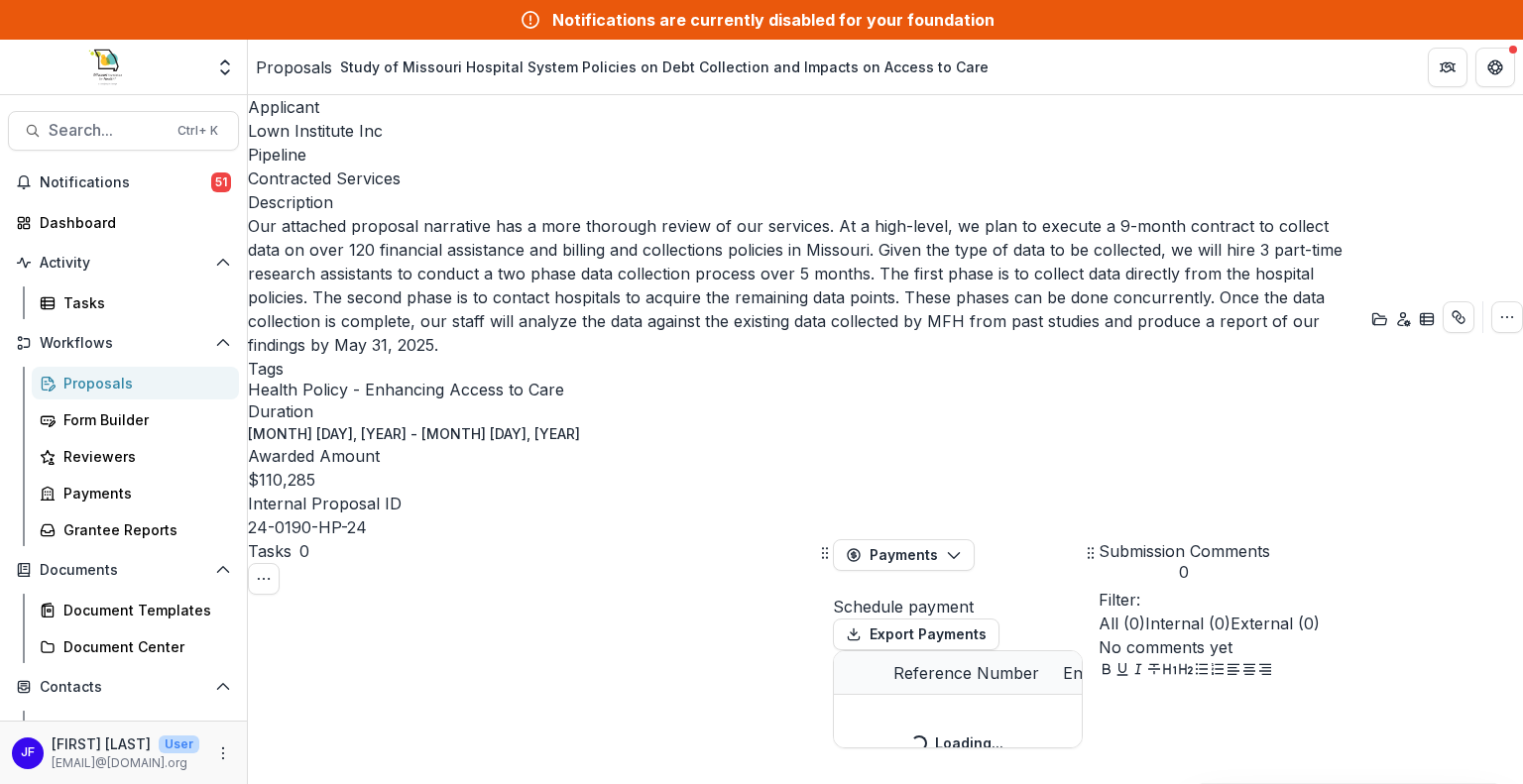 select on "****" 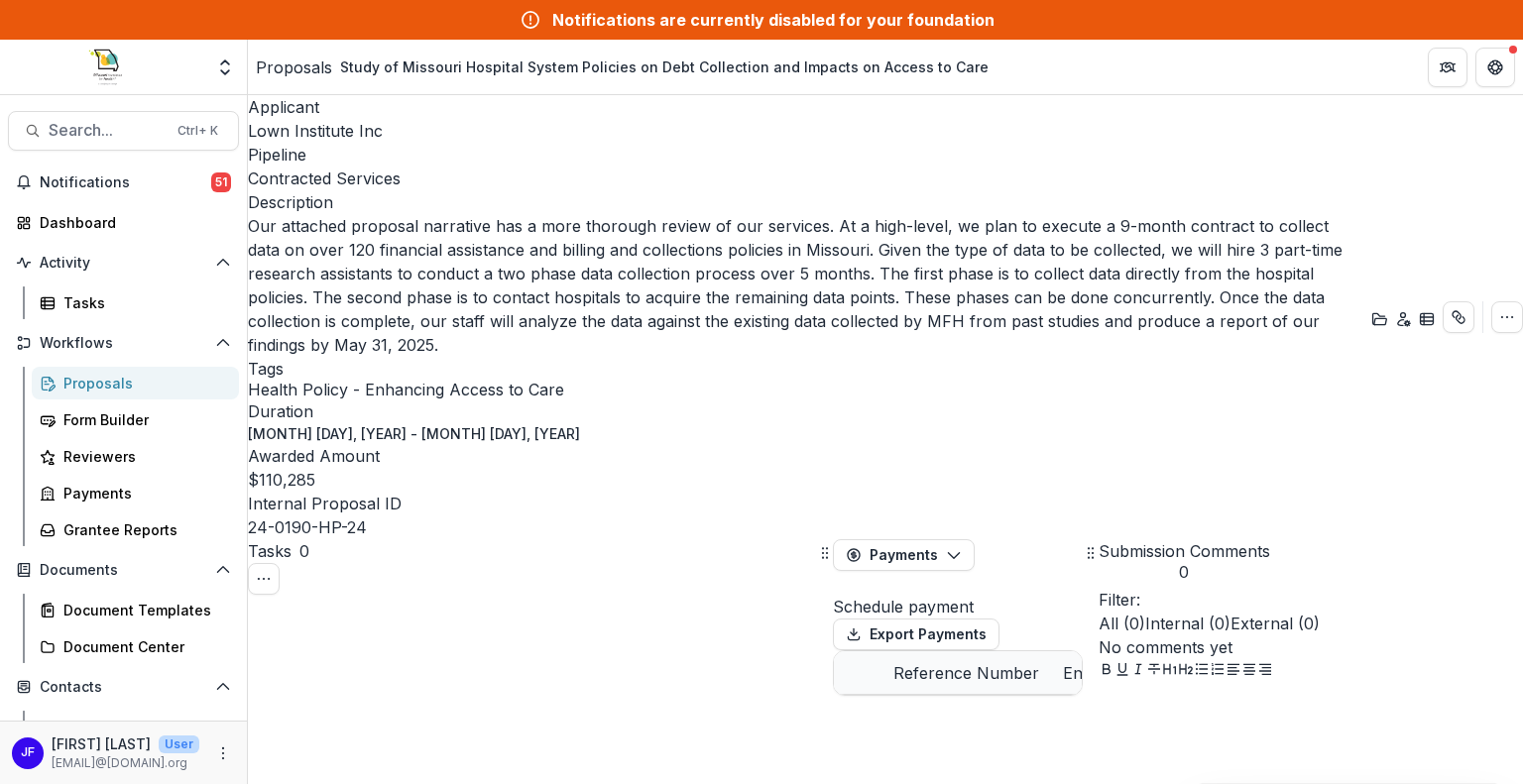 select on "****" 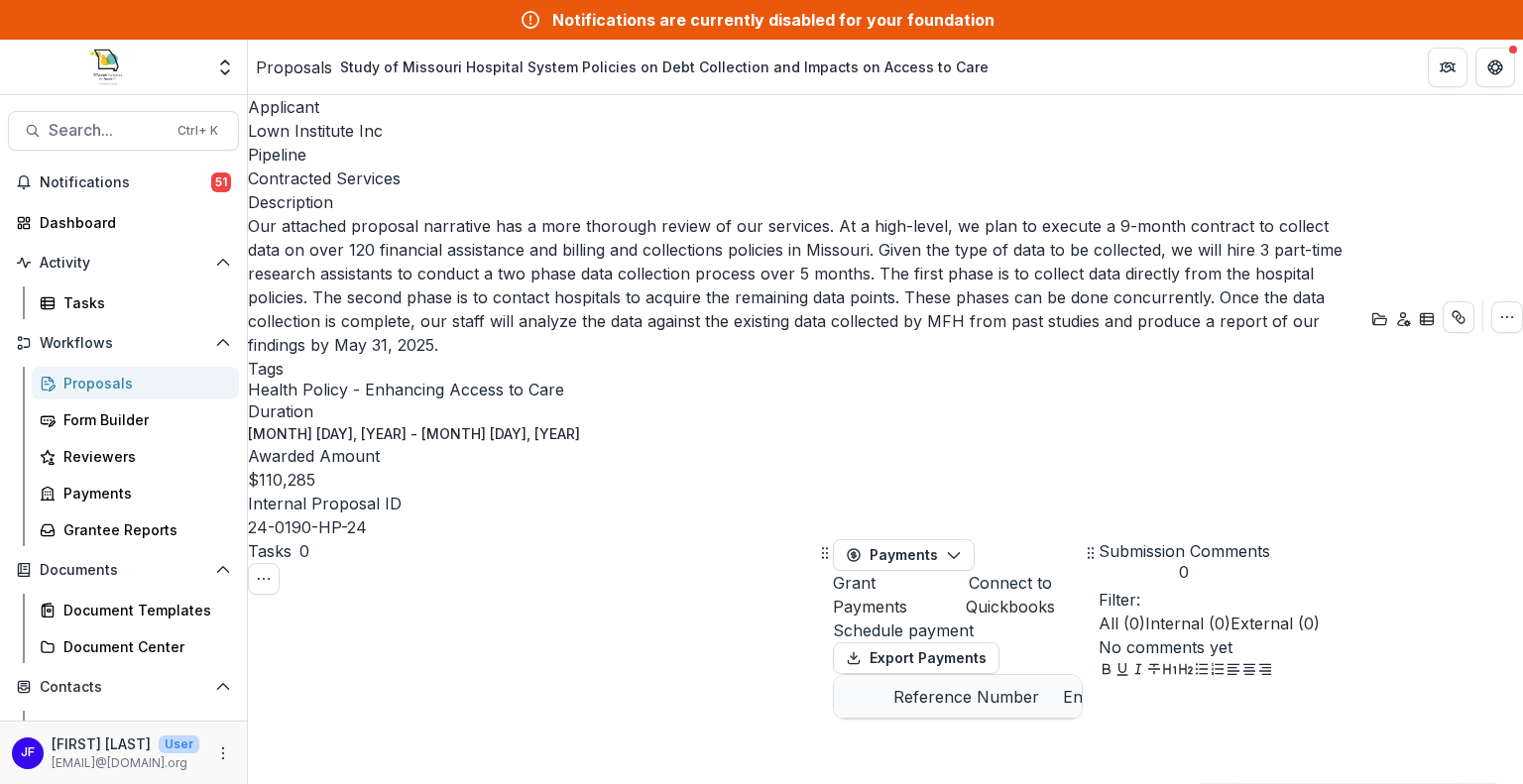 select on "****" 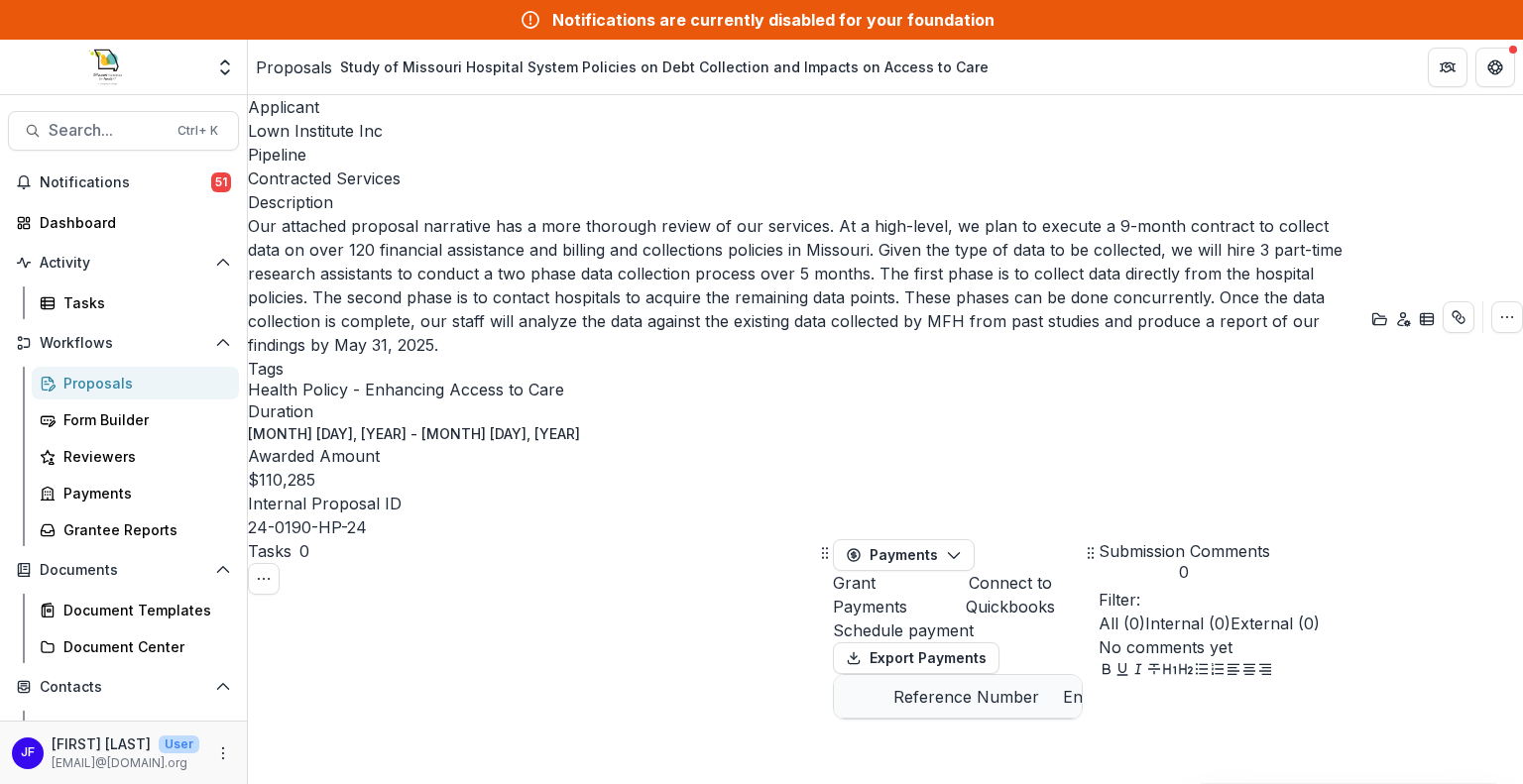 select on "****" 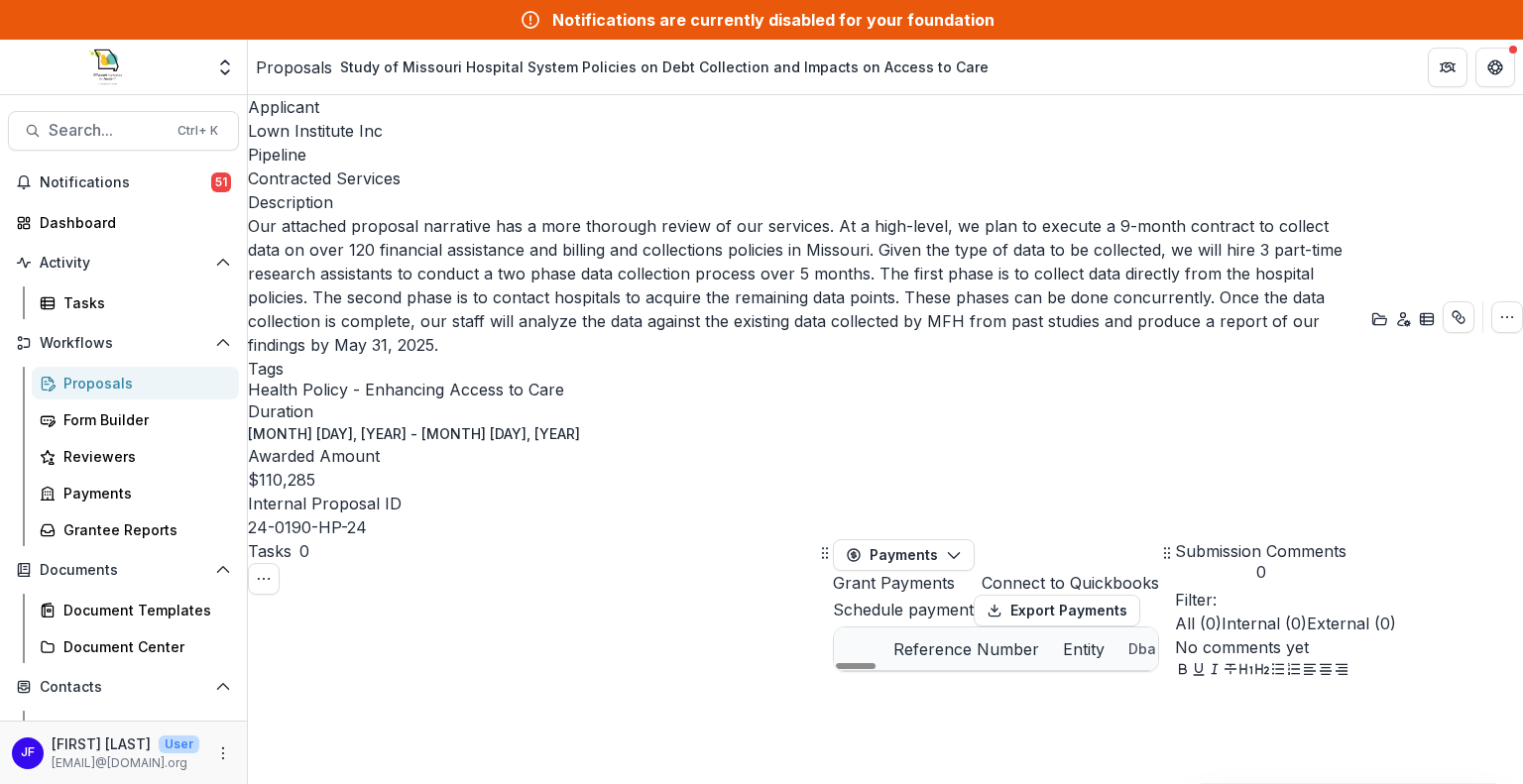 select on "****" 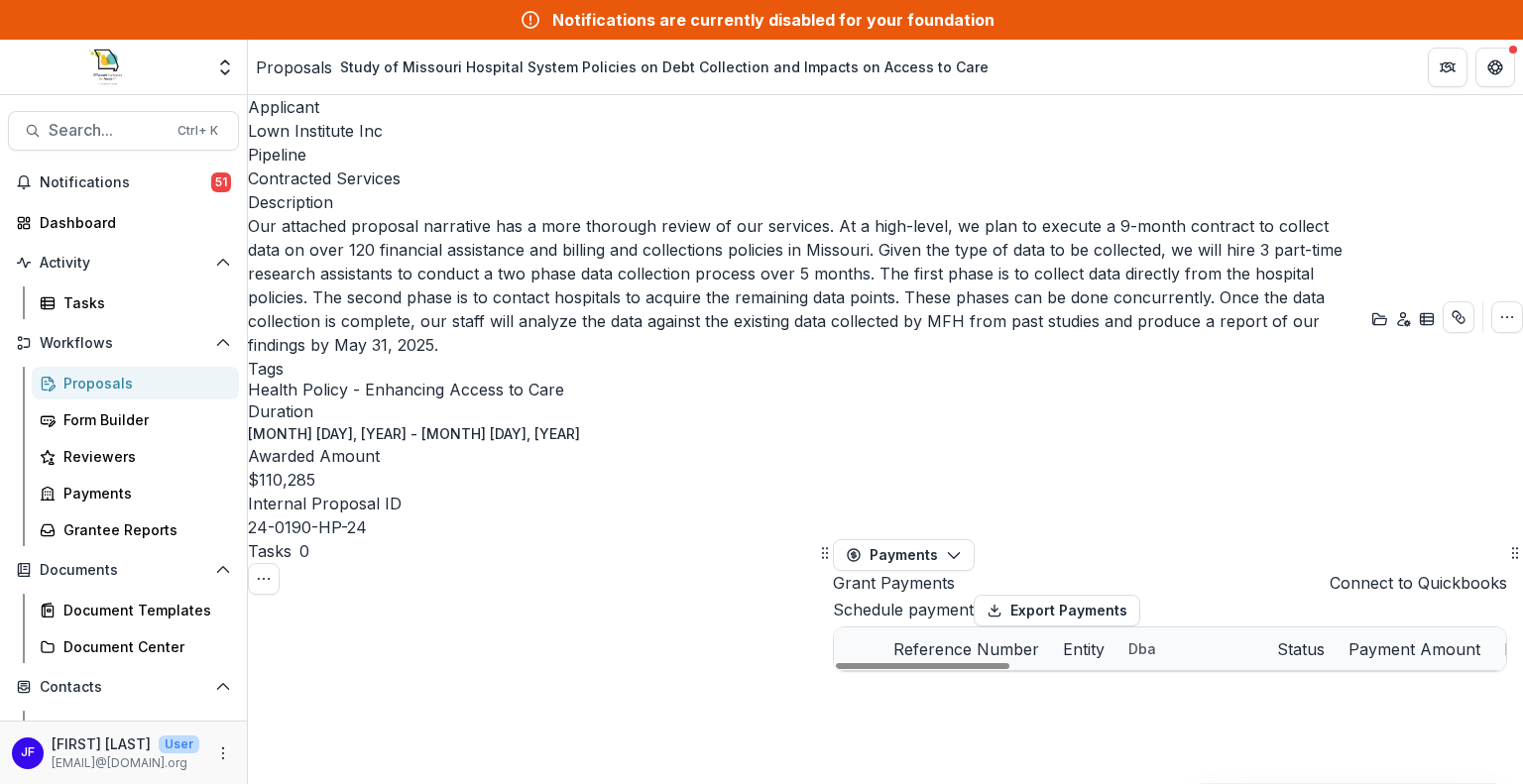 click on "**********" at bounding box center [885, 2610] 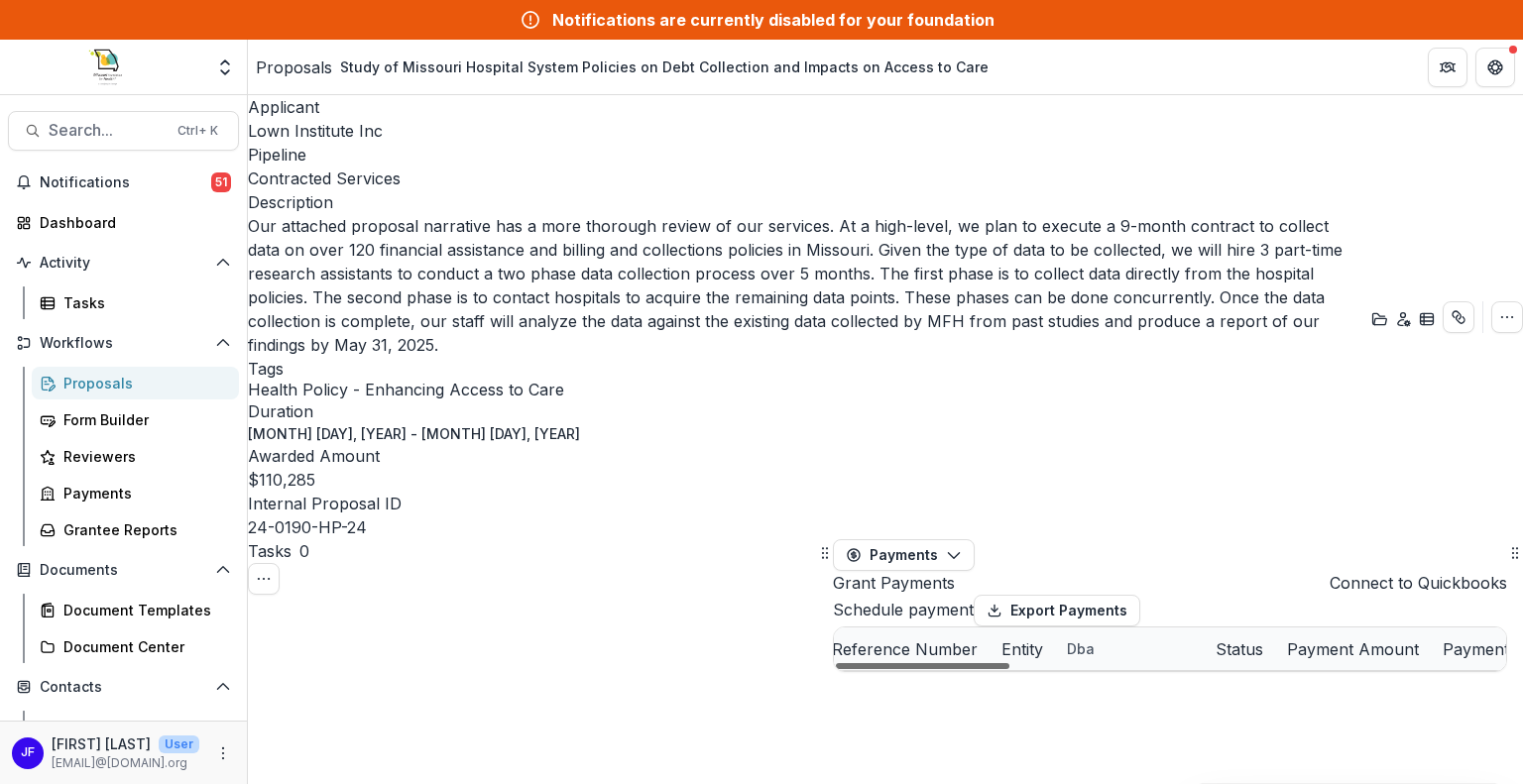 scroll, scrollTop: 0, scrollLeft: 49, axis: horizontal 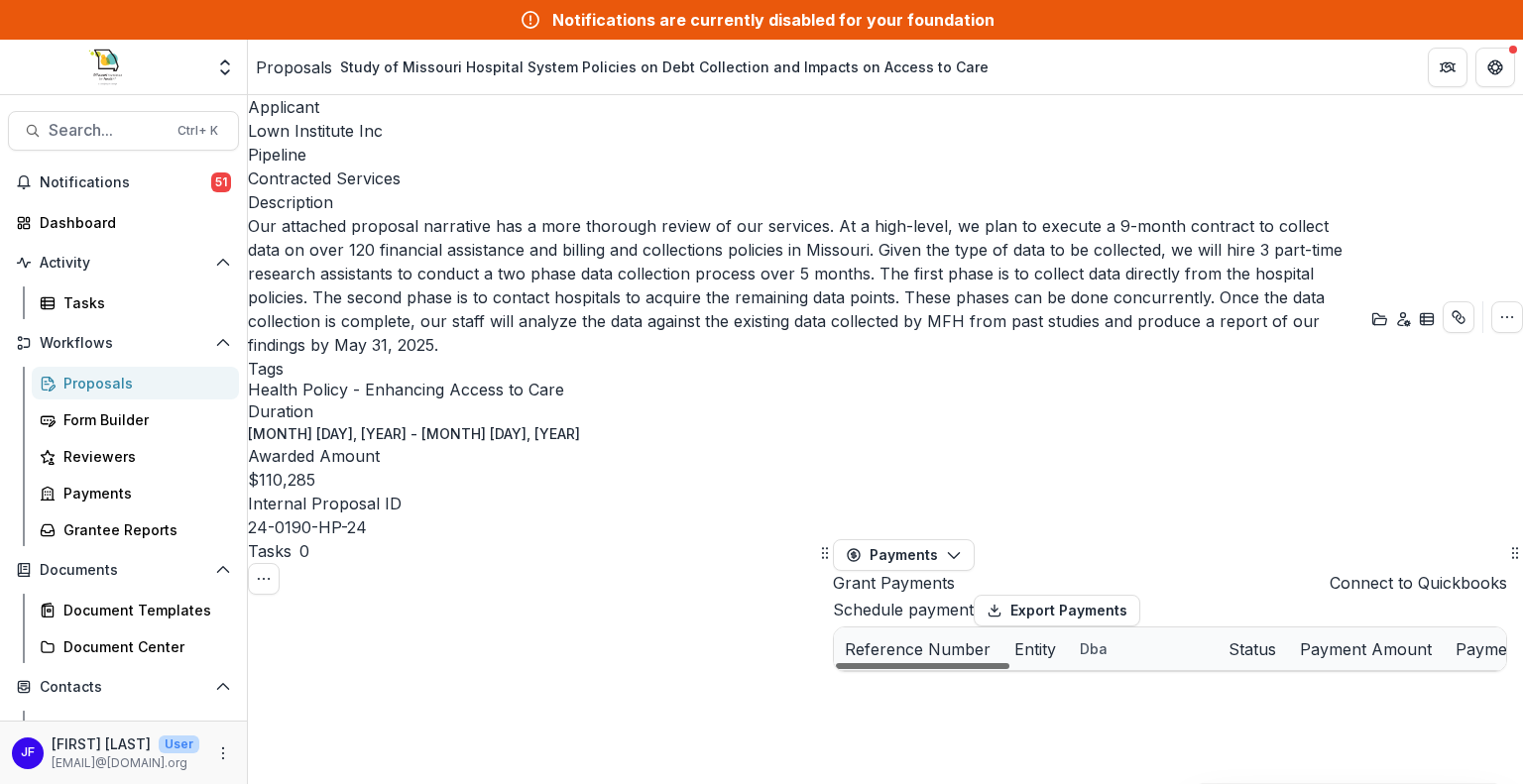 drag, startPoint x: 918, startPoint y: 764, endPoint x: 931, endPoint y: 771, distance: 14.764823 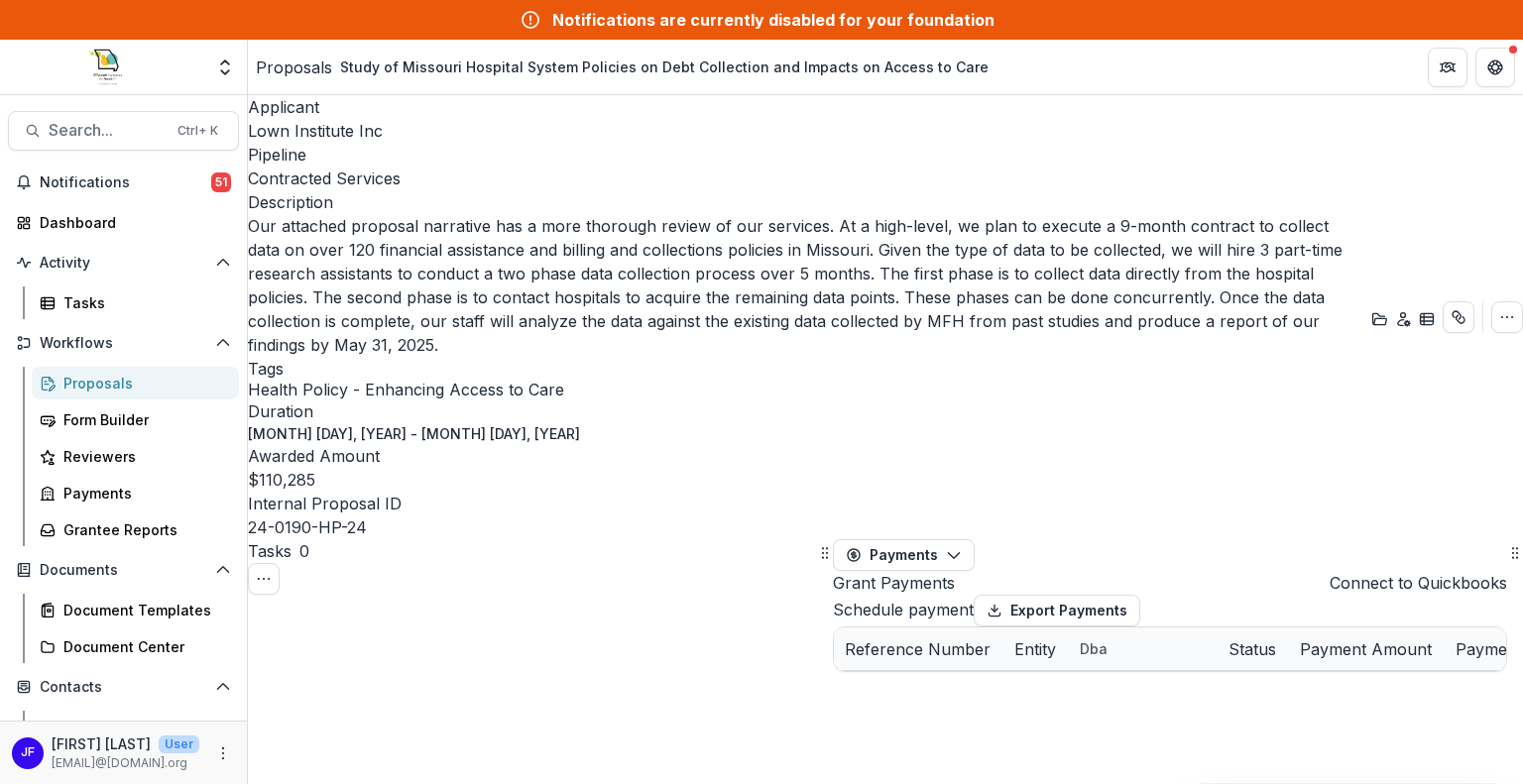 select on "****" 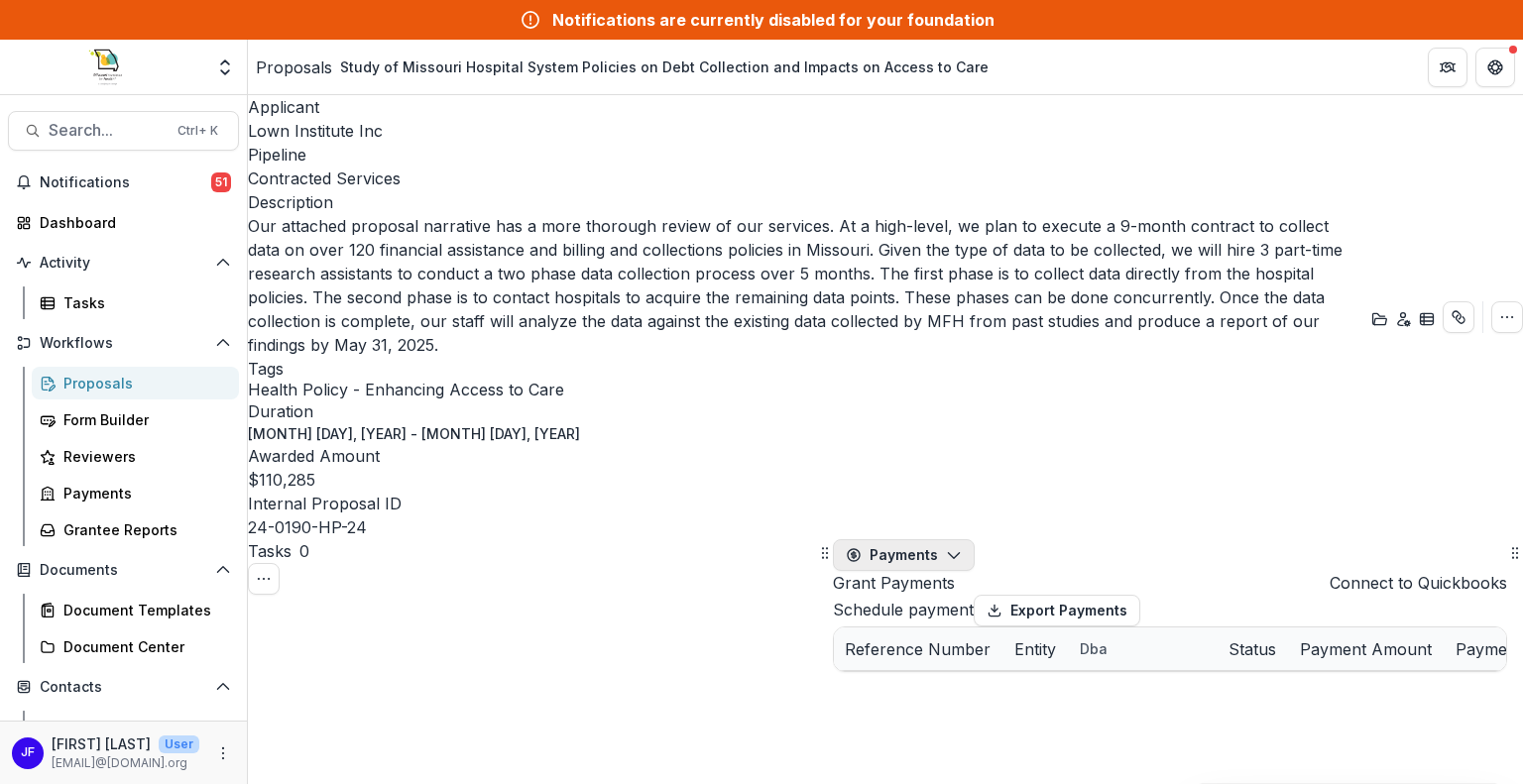 click on "Payments" at bounding box center [903, 555] 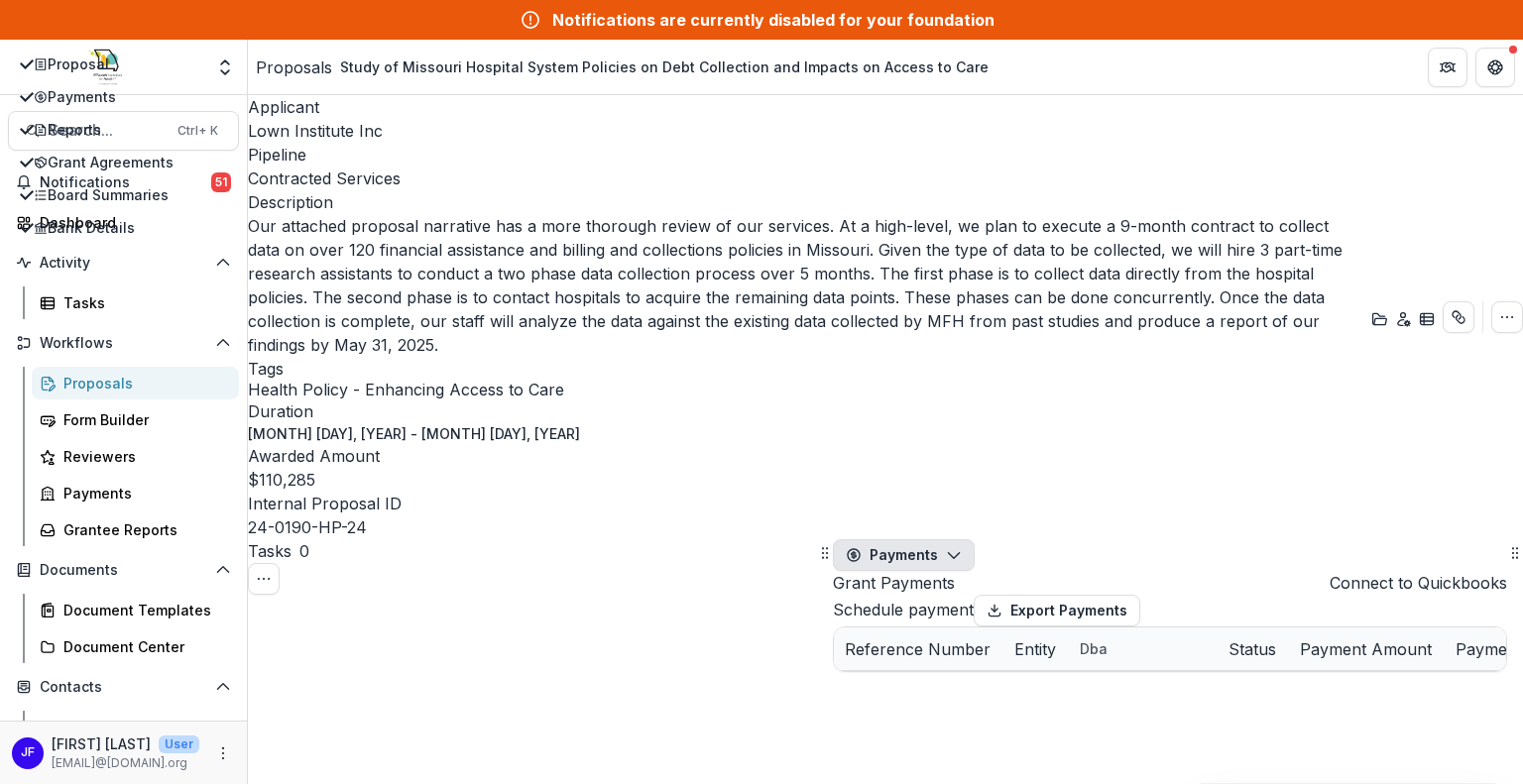click on "Payments" at bounding box center (903, 555) 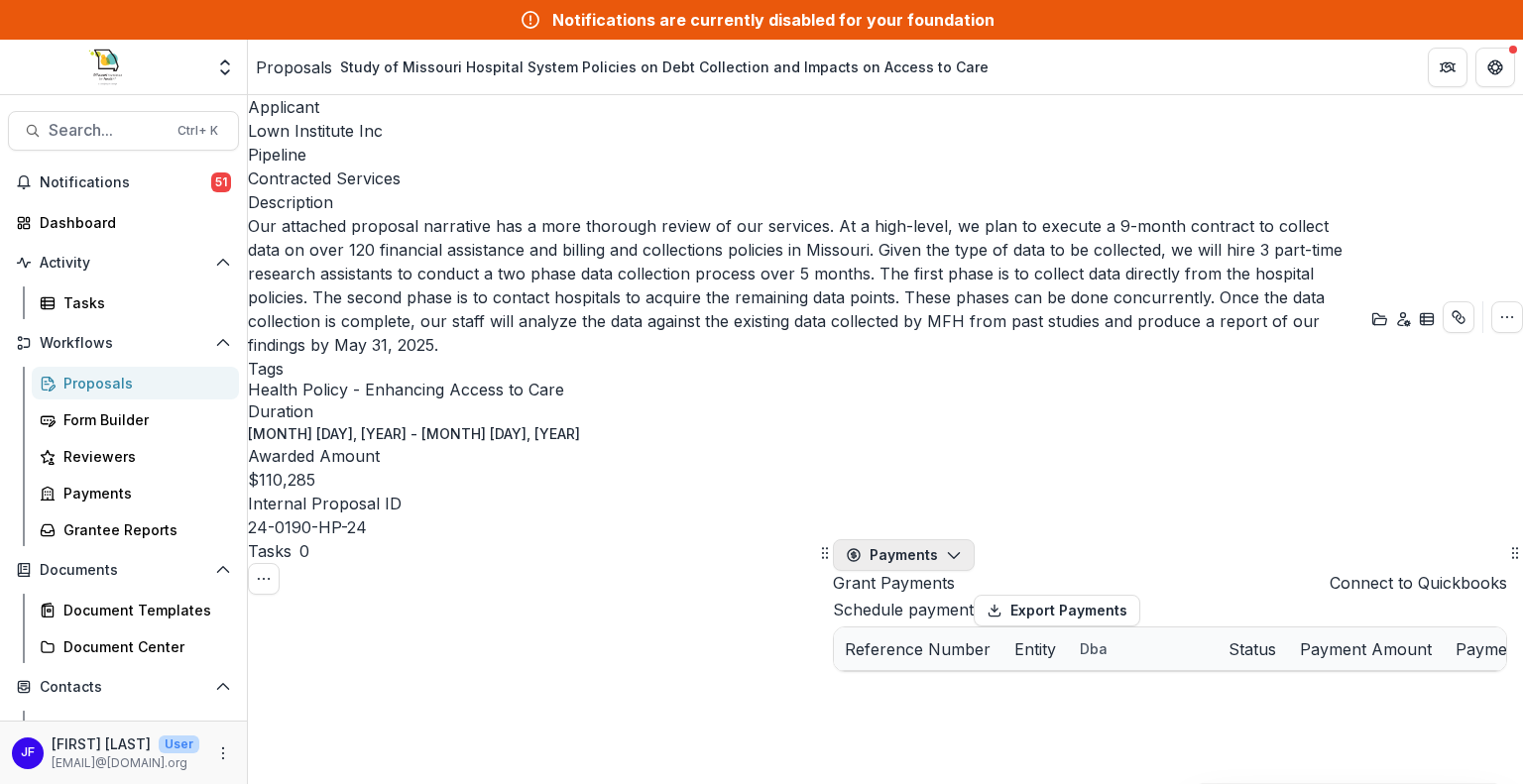 click on "Payments" at bounding box center [903, 555] 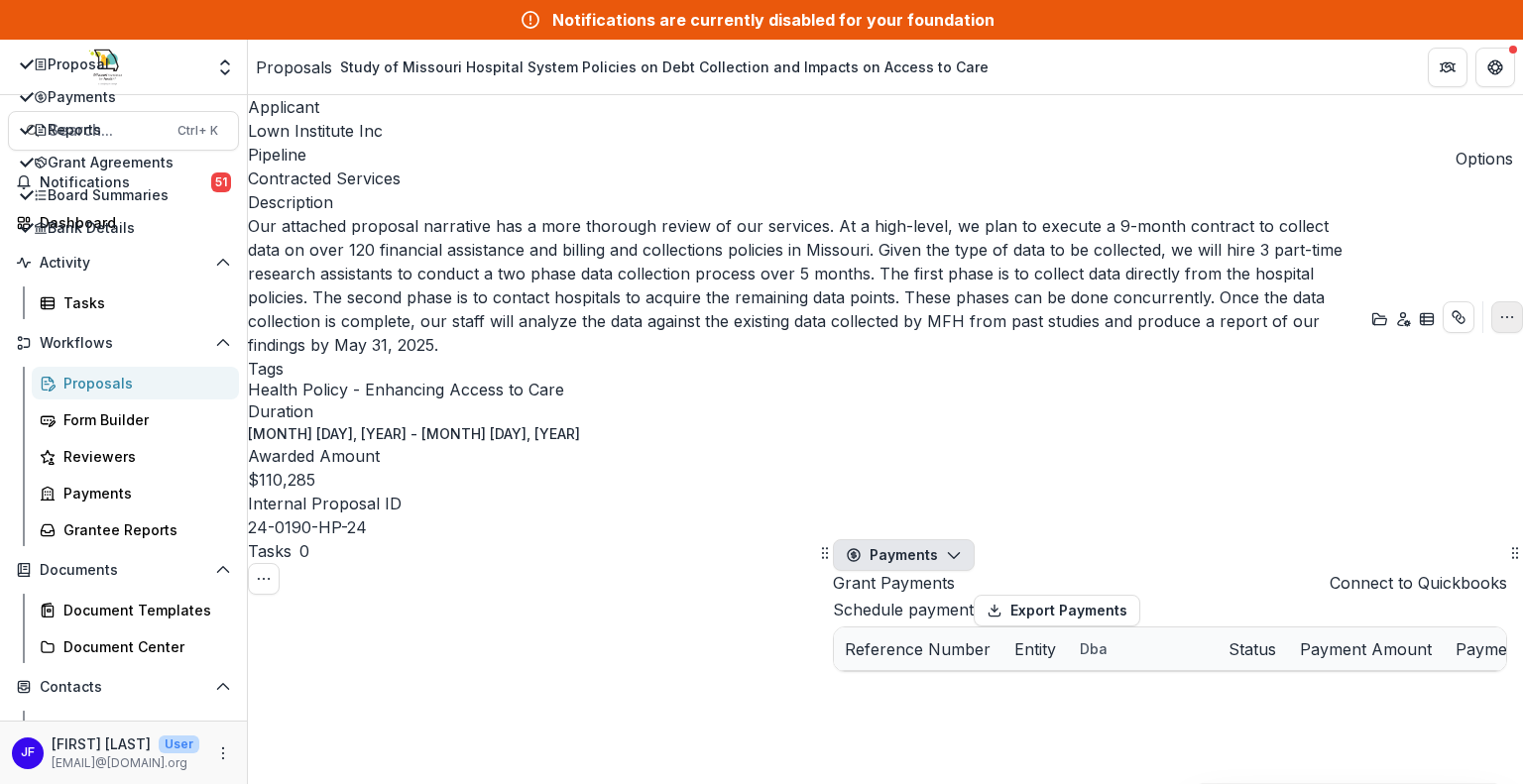 click 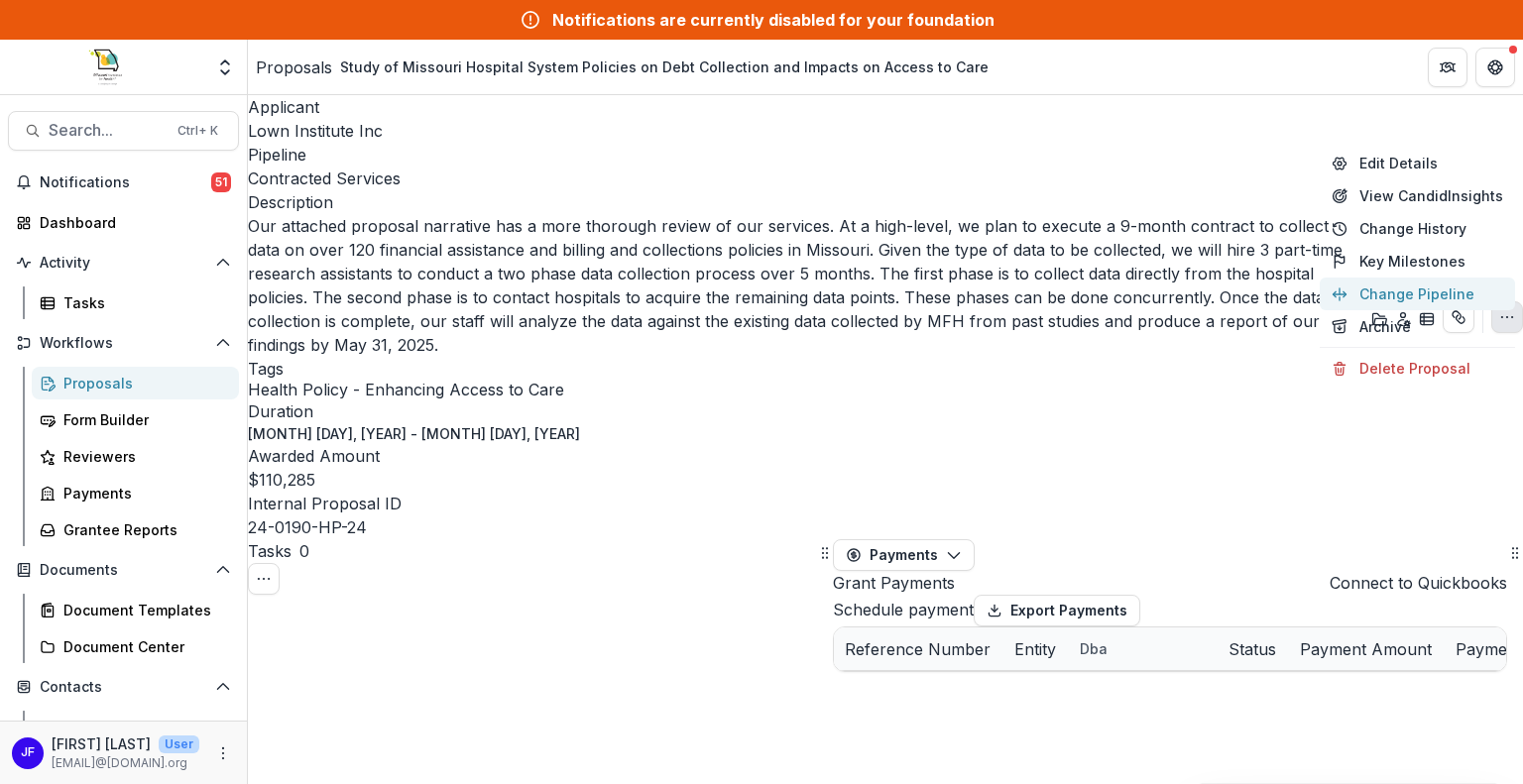 click on "Change Pipeline" at bounding box center [1417, 293] 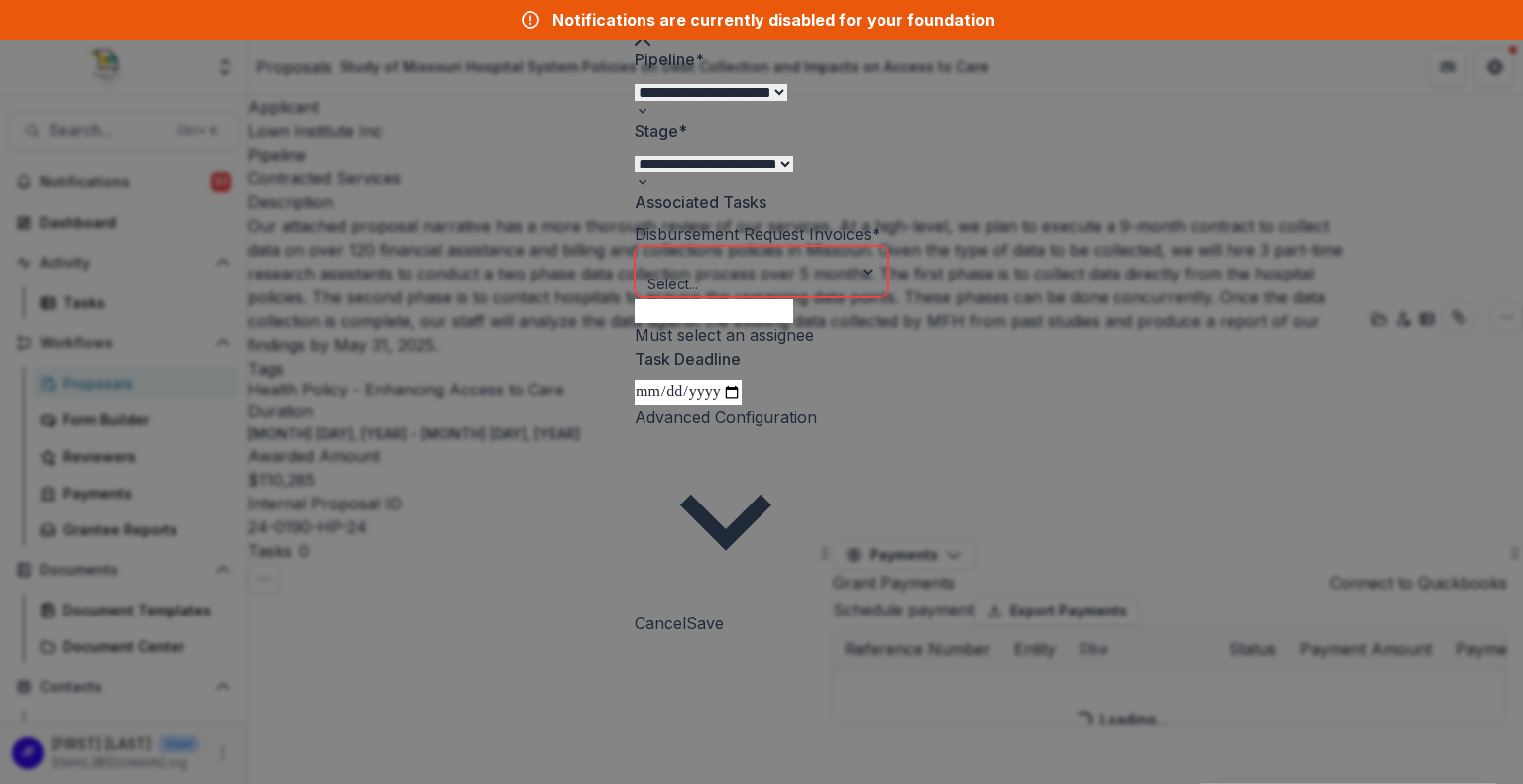 select on "****" 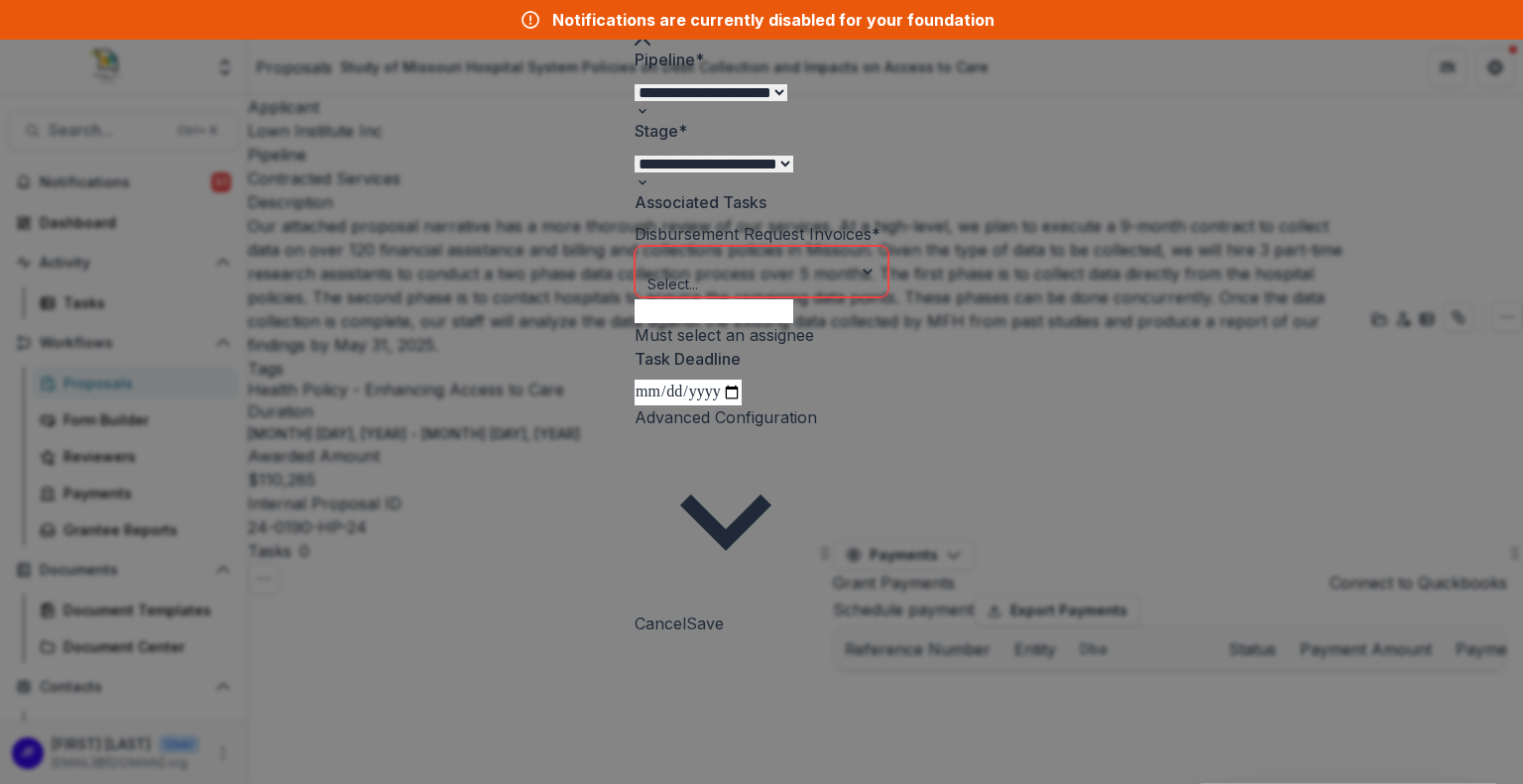 click on "**********" at bounding box center (711, 92) 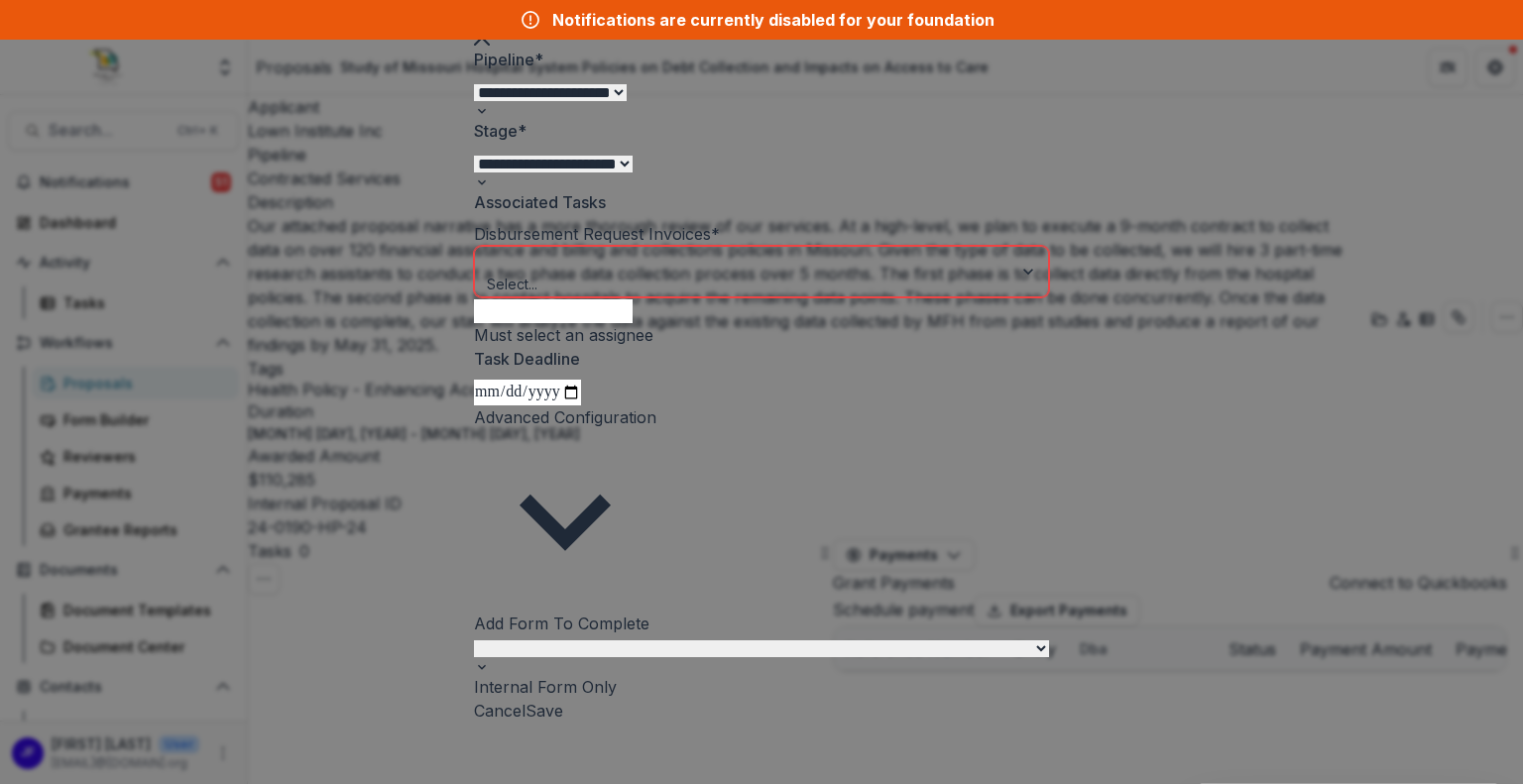 click on "Advanced Configuration" at bounding box center (565, 417) 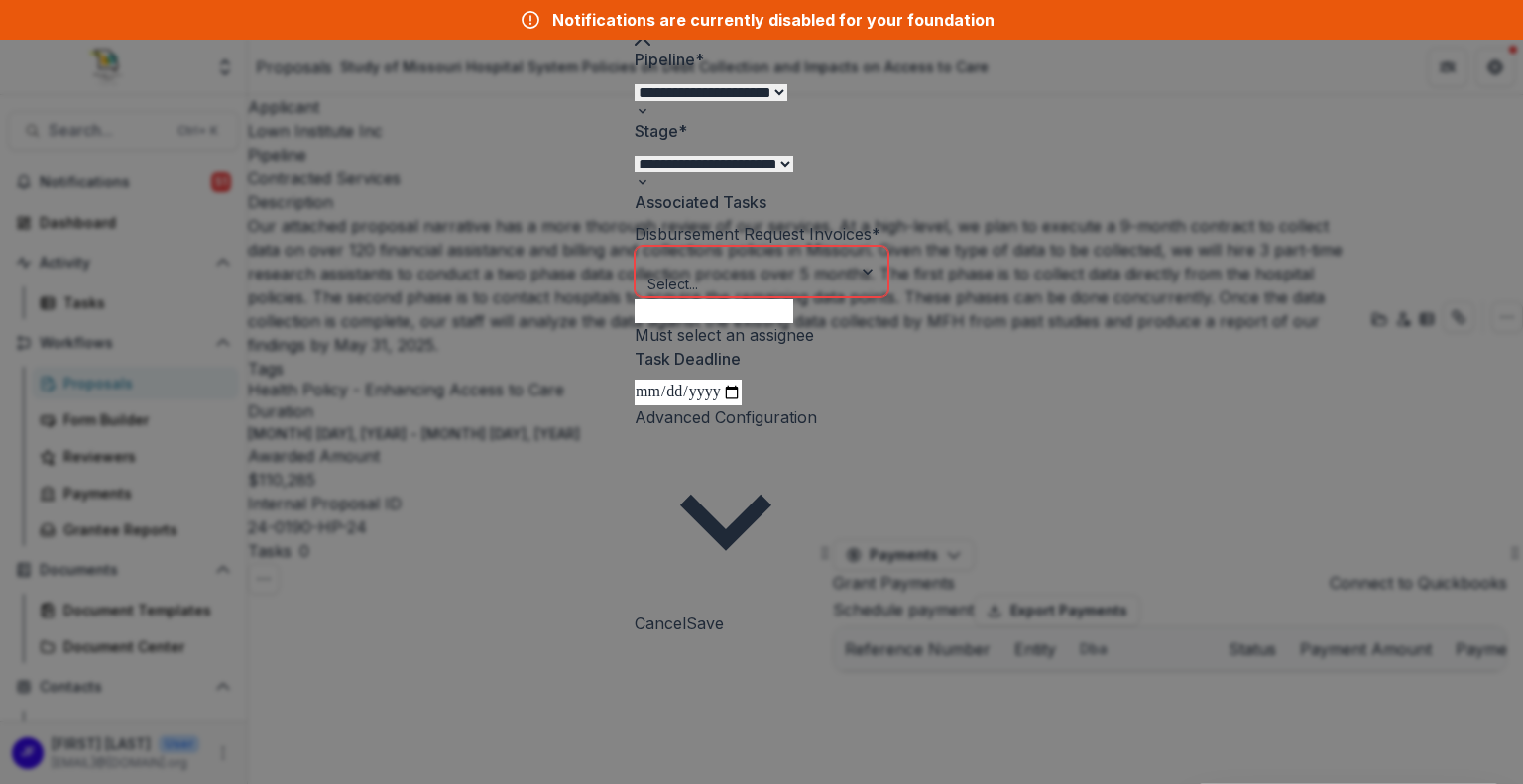 click on "Cancel" at bounding box center [660, 623] 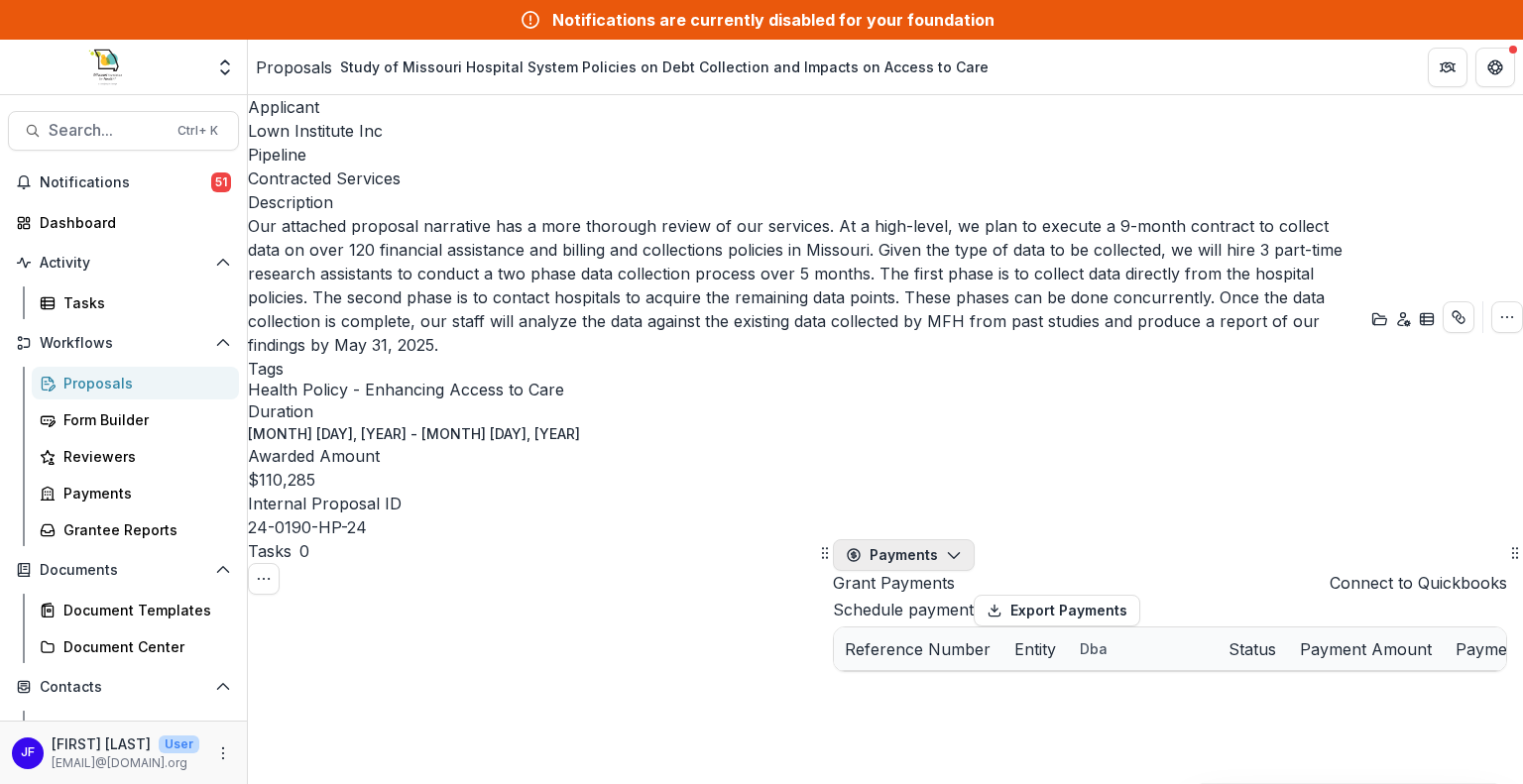 click on "Payments" at bounding box center [903, 555] 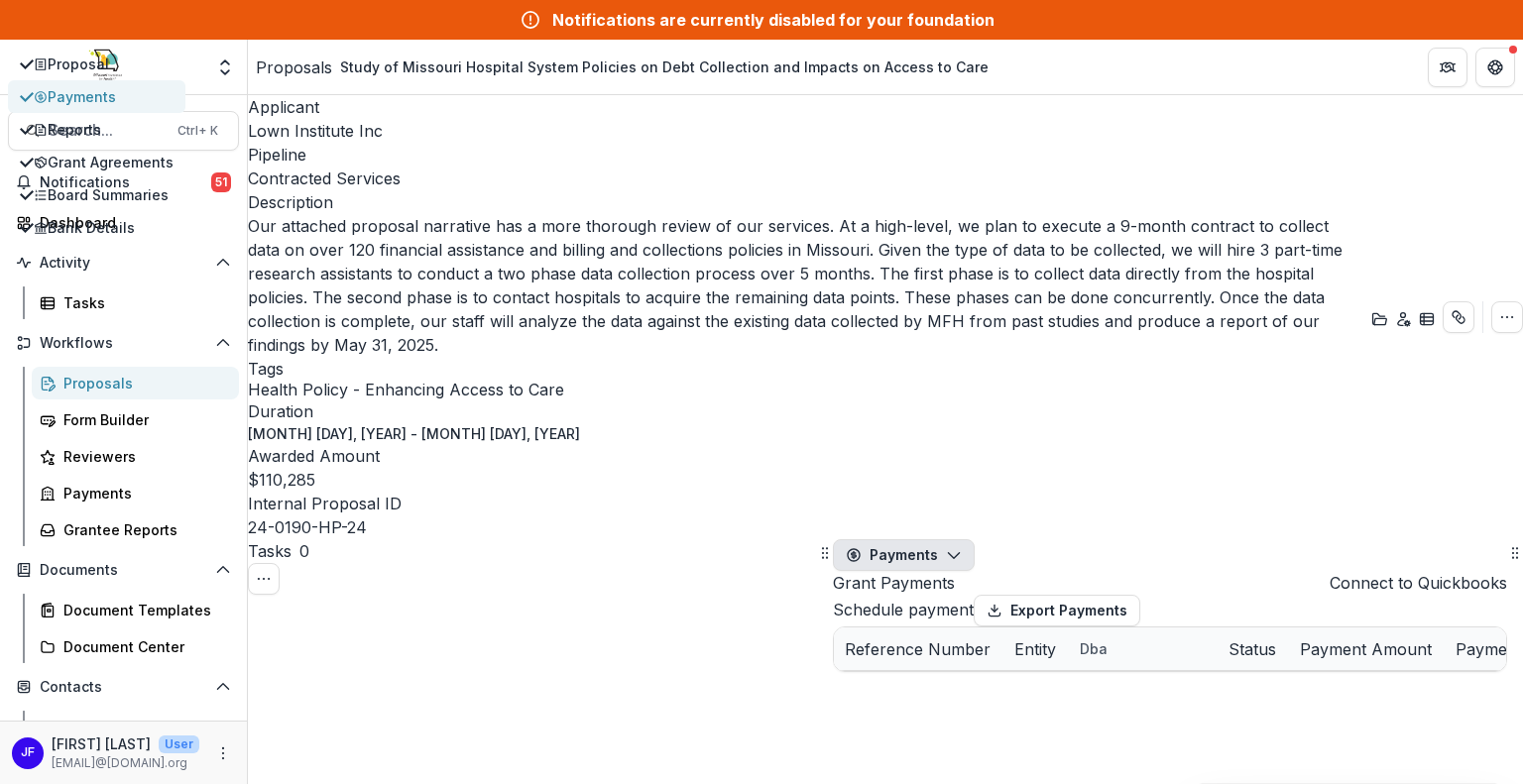 select on "****" 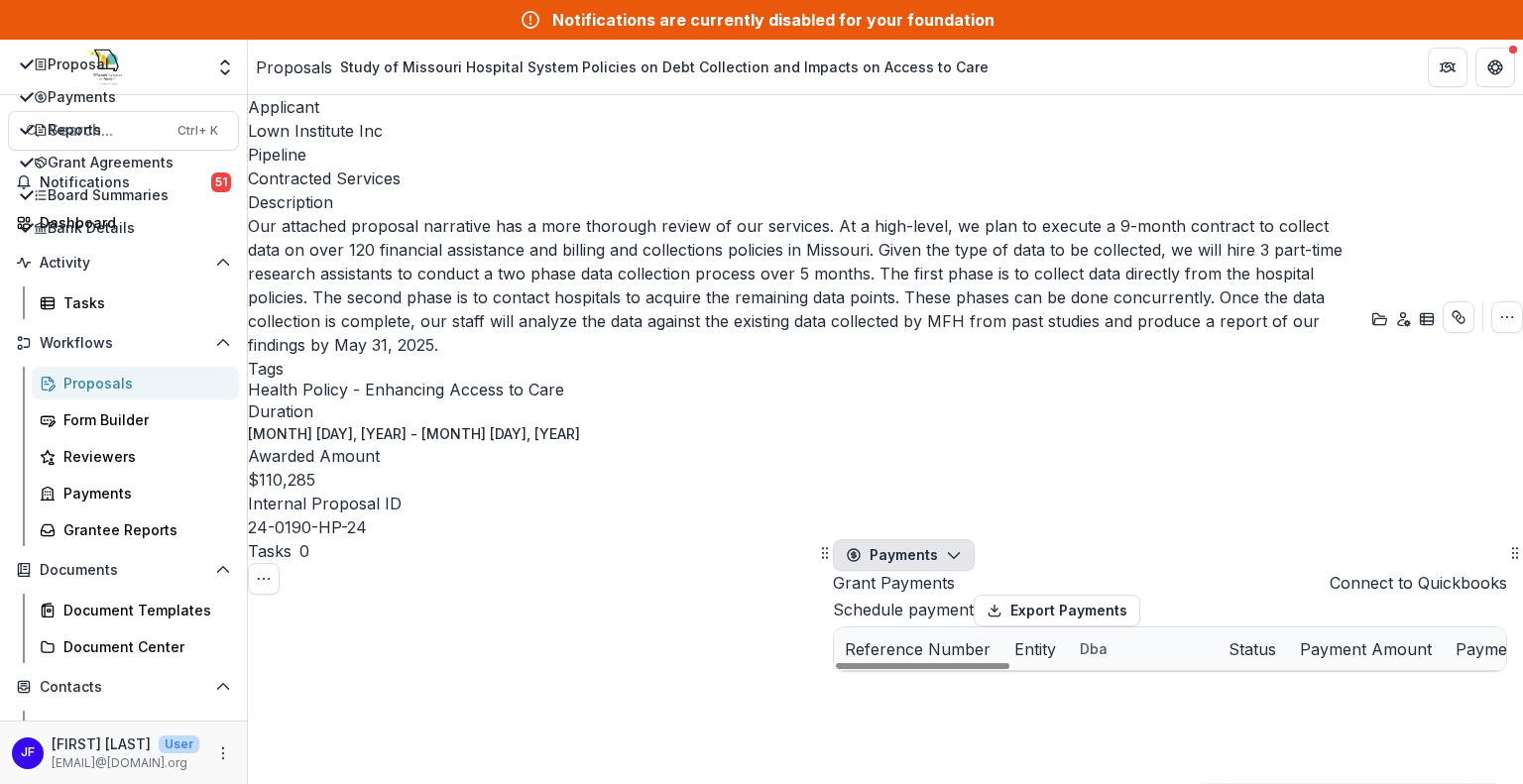 click on "Payments" at bounding box center [903, 555] 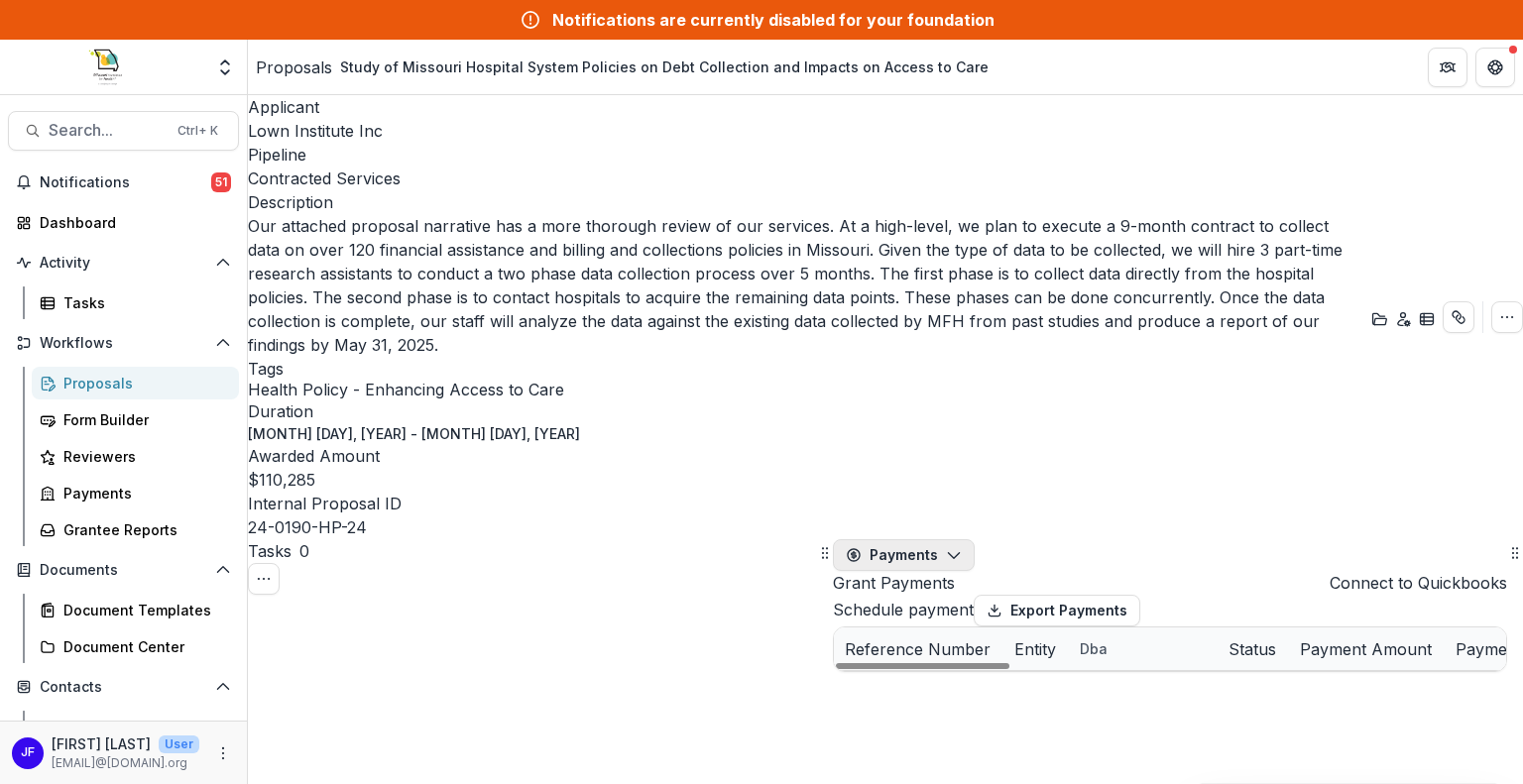 click on "Payments" at bounding box center [903, 555] 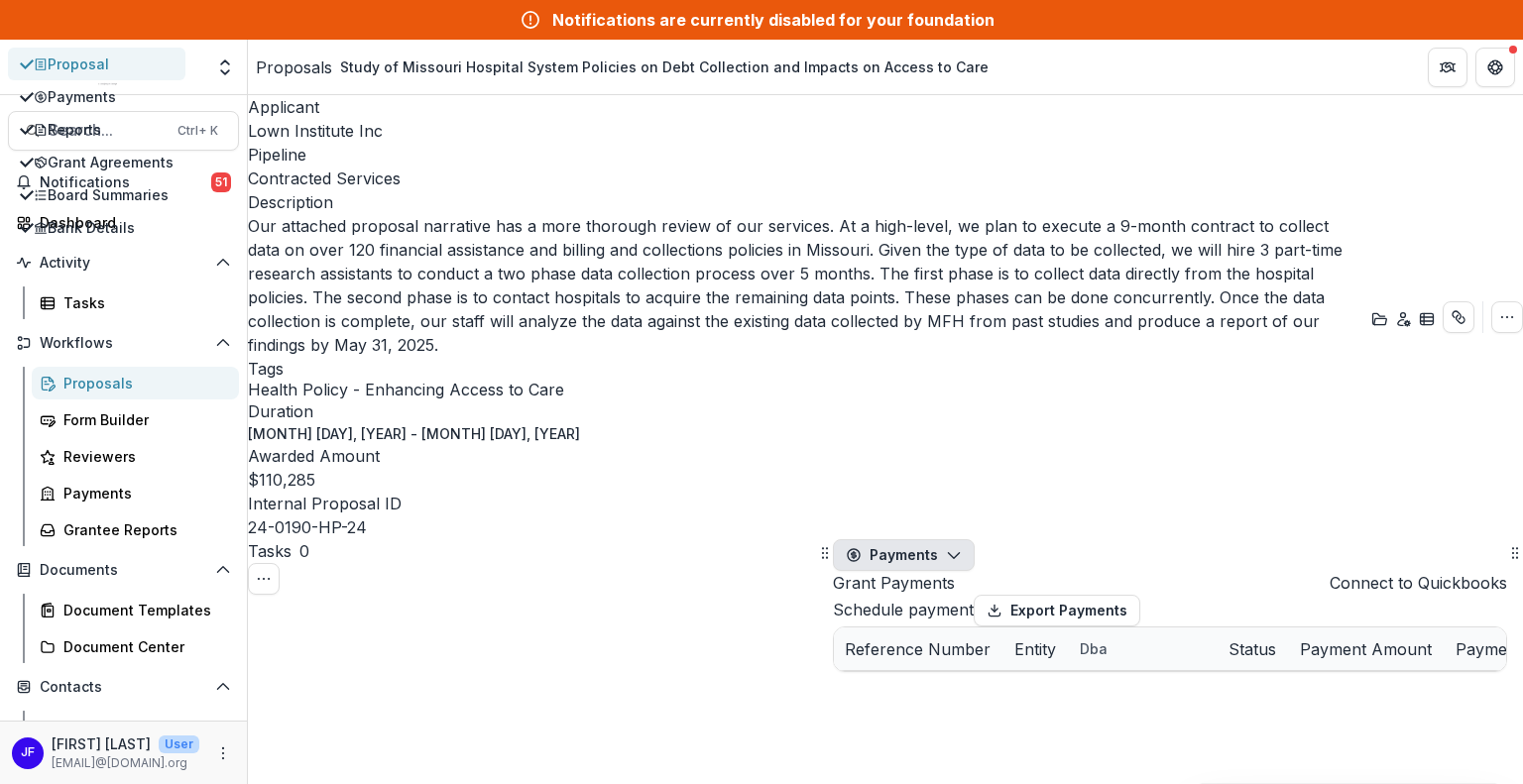 click on "Proposal" at bounding box center [103, 63] 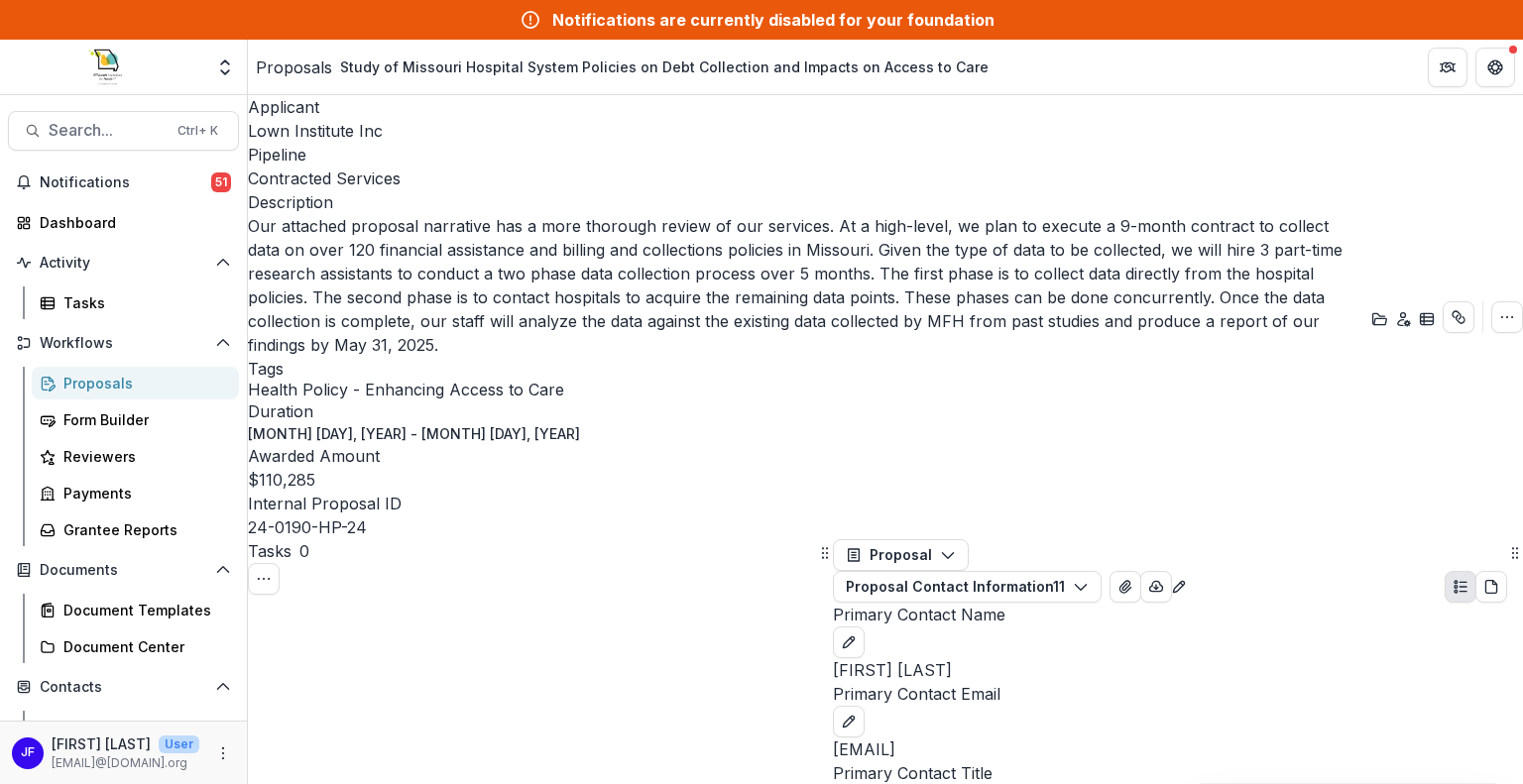 scroll, scrollTop: 496, scrollLeft: 0, axis: vertical 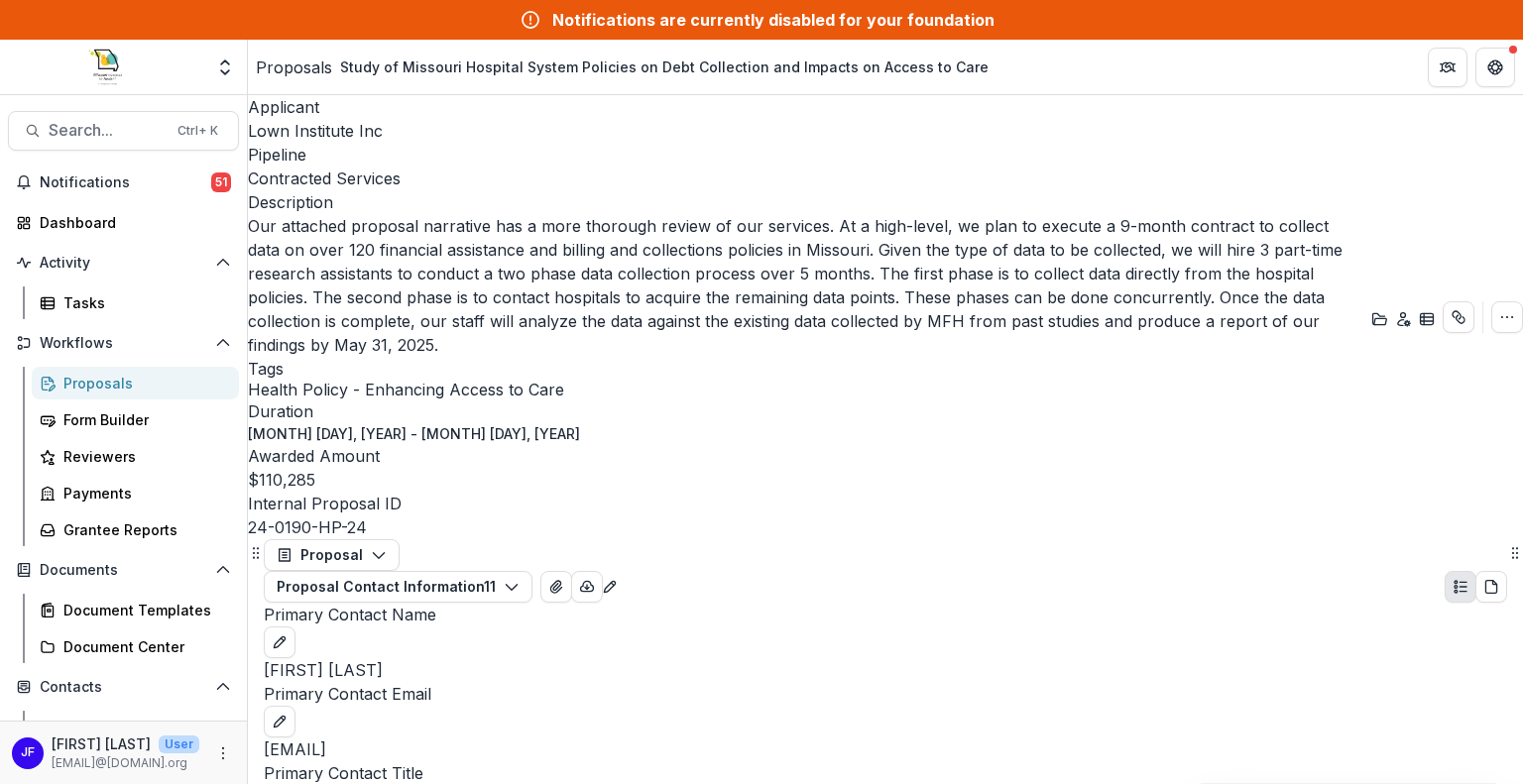 click on "**********" at bounding box center (885, 1340) 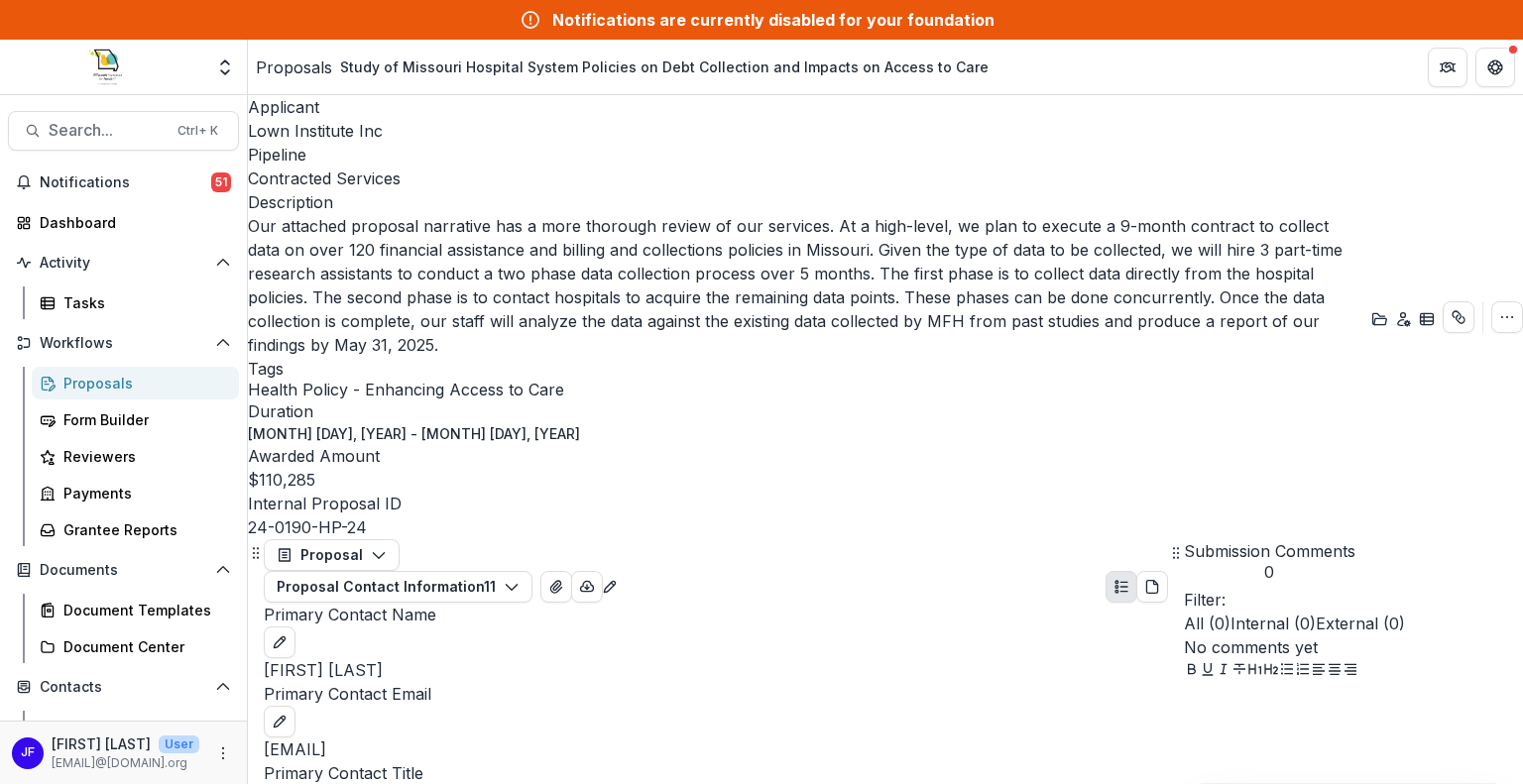 click at bounding box center (1353, 732) 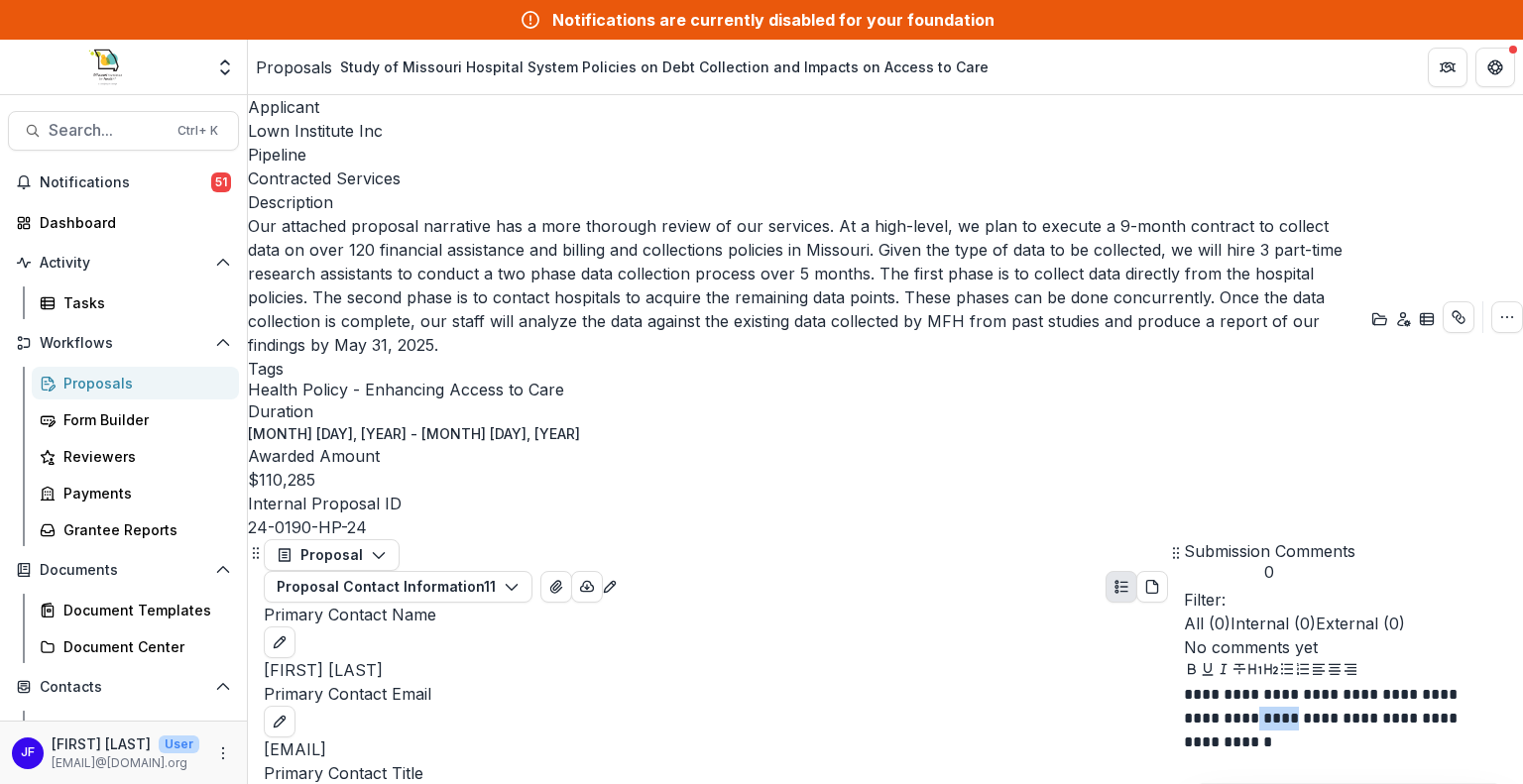 drag, startPoint x: 1282, startPoint y: 653, endPoint x: 1240, endPoint y: 673, distance: 46.518813 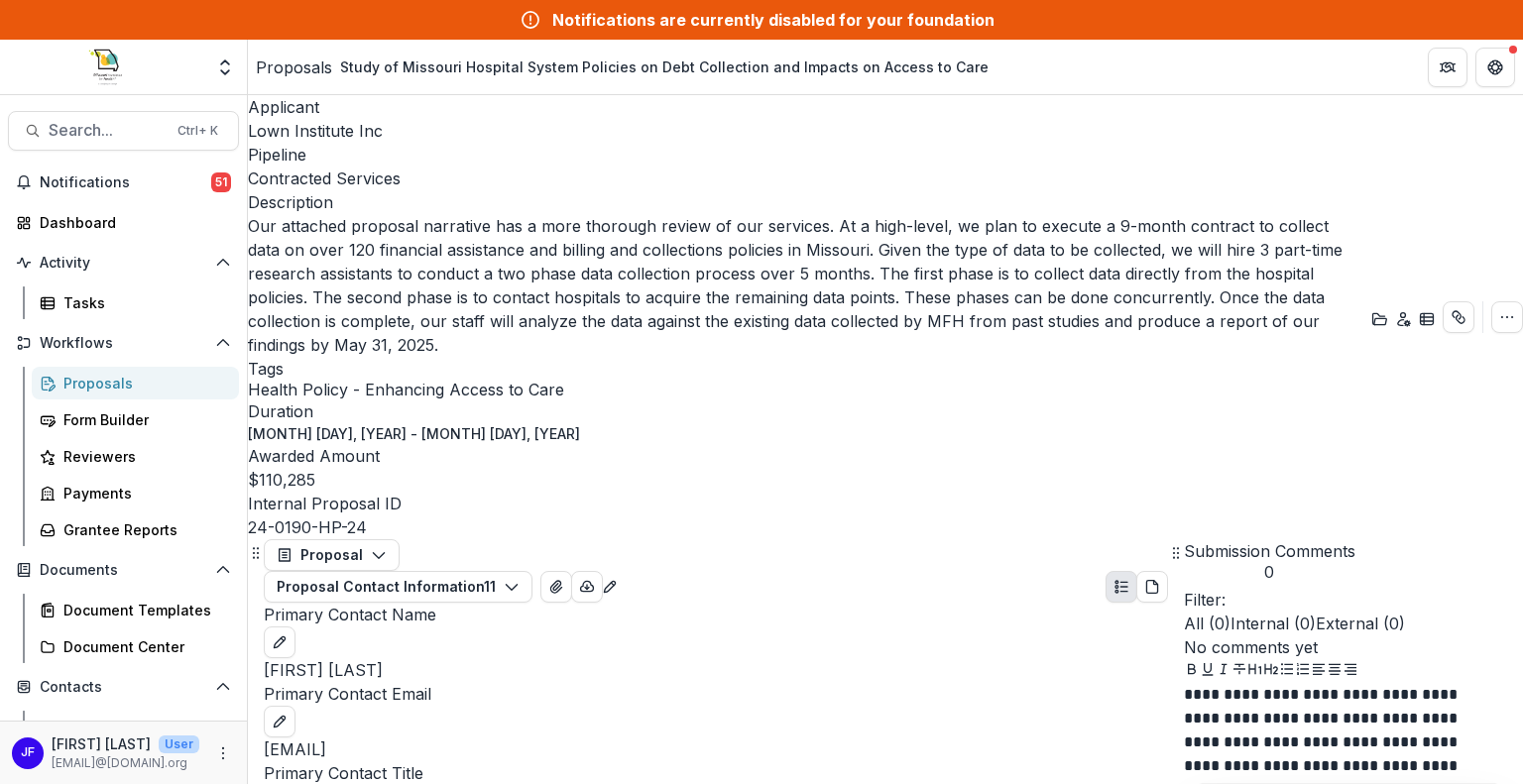 drag, startPoint x: 1286, startPoint y: 623, endPoint x: 1302, endPoint y: 657, distance: 37.576588 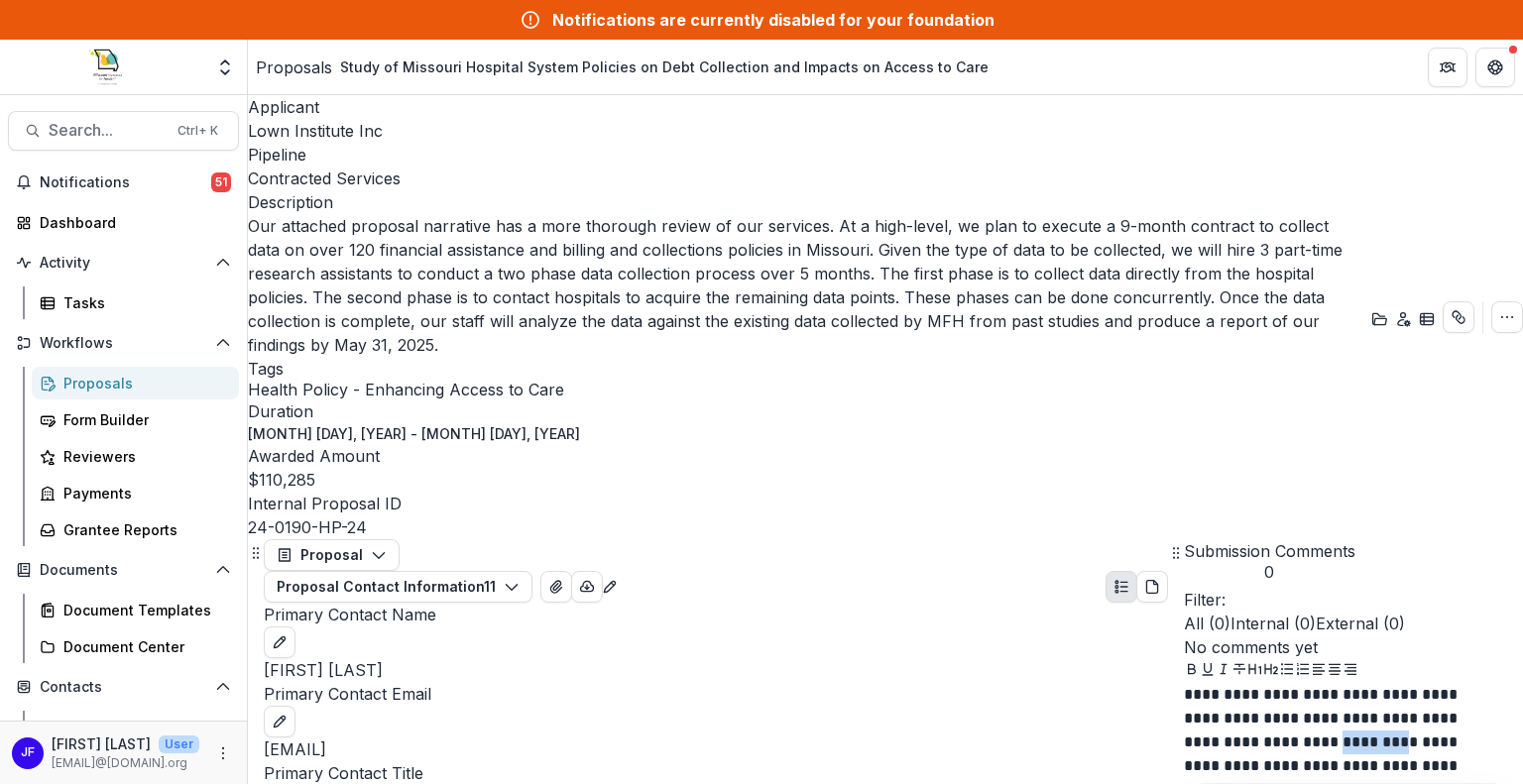 drag, startPoint x: 1354, startPoint y: 639, endPoint x: 1295, endPoint y: 639, distance: 59 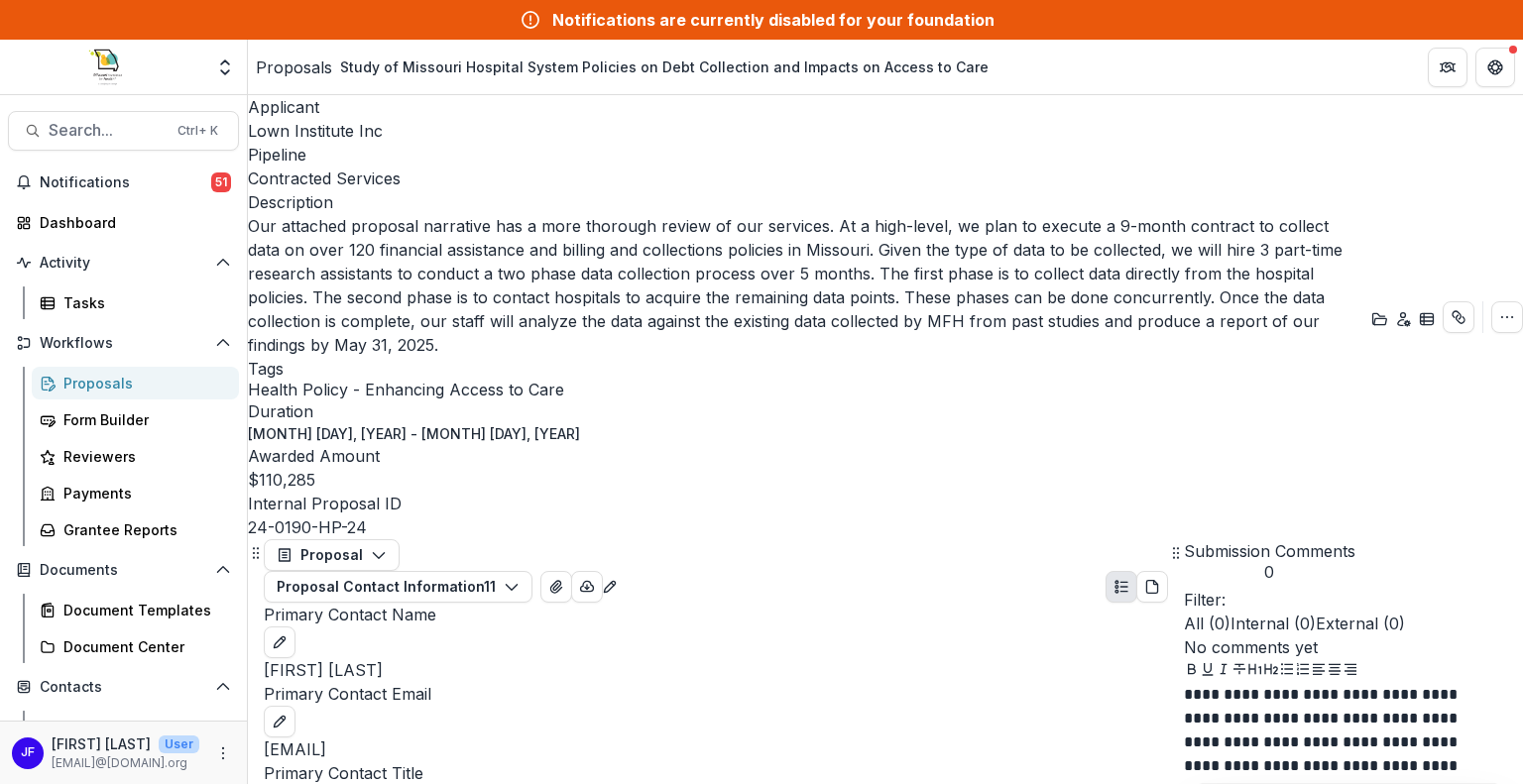 click on "**********" at bounding box center (1338, 748) 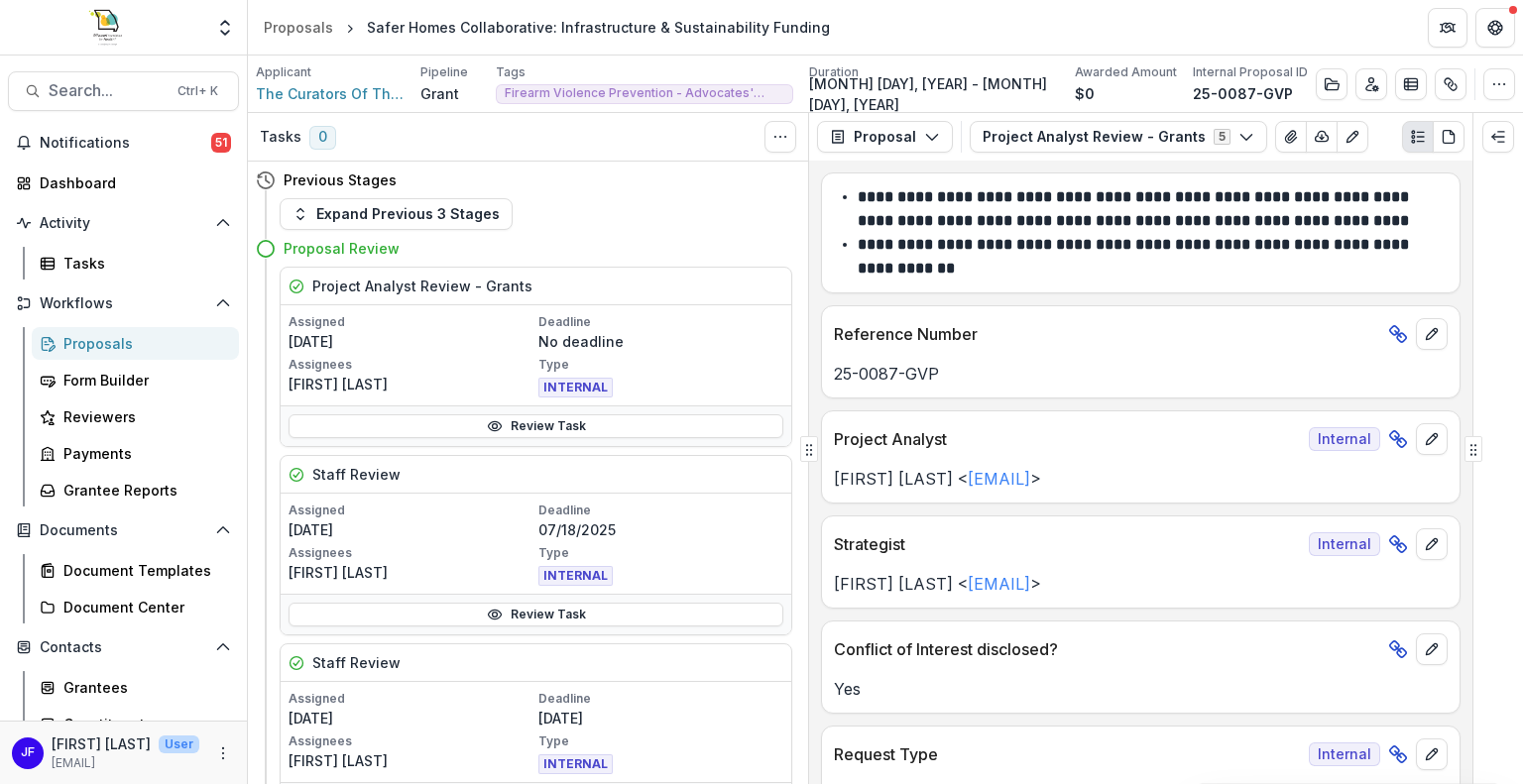 scroll, scrollTop: 0, scrollLeft: 0, axis: both 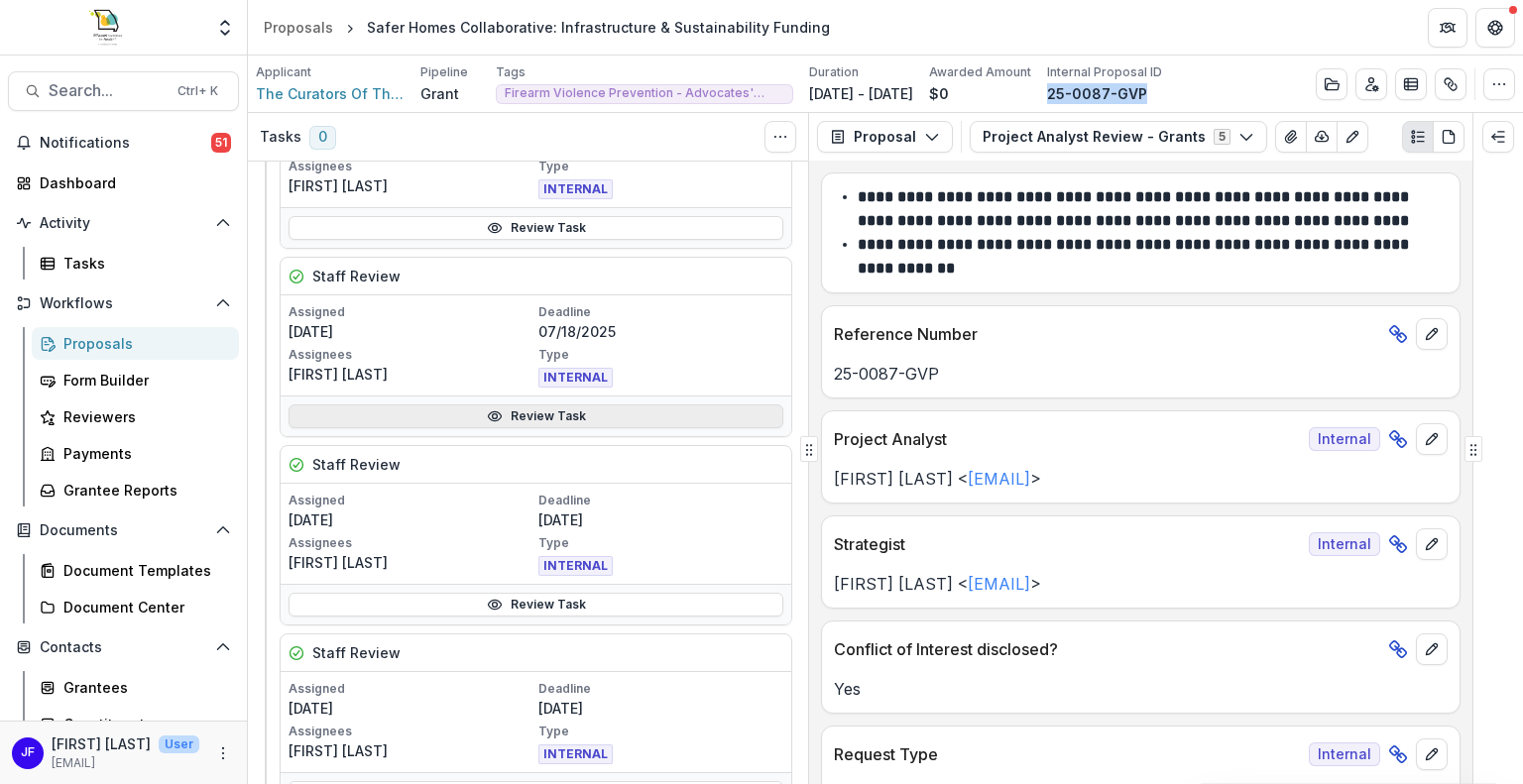 click on "Review Task" at bounding box center [535, 416] 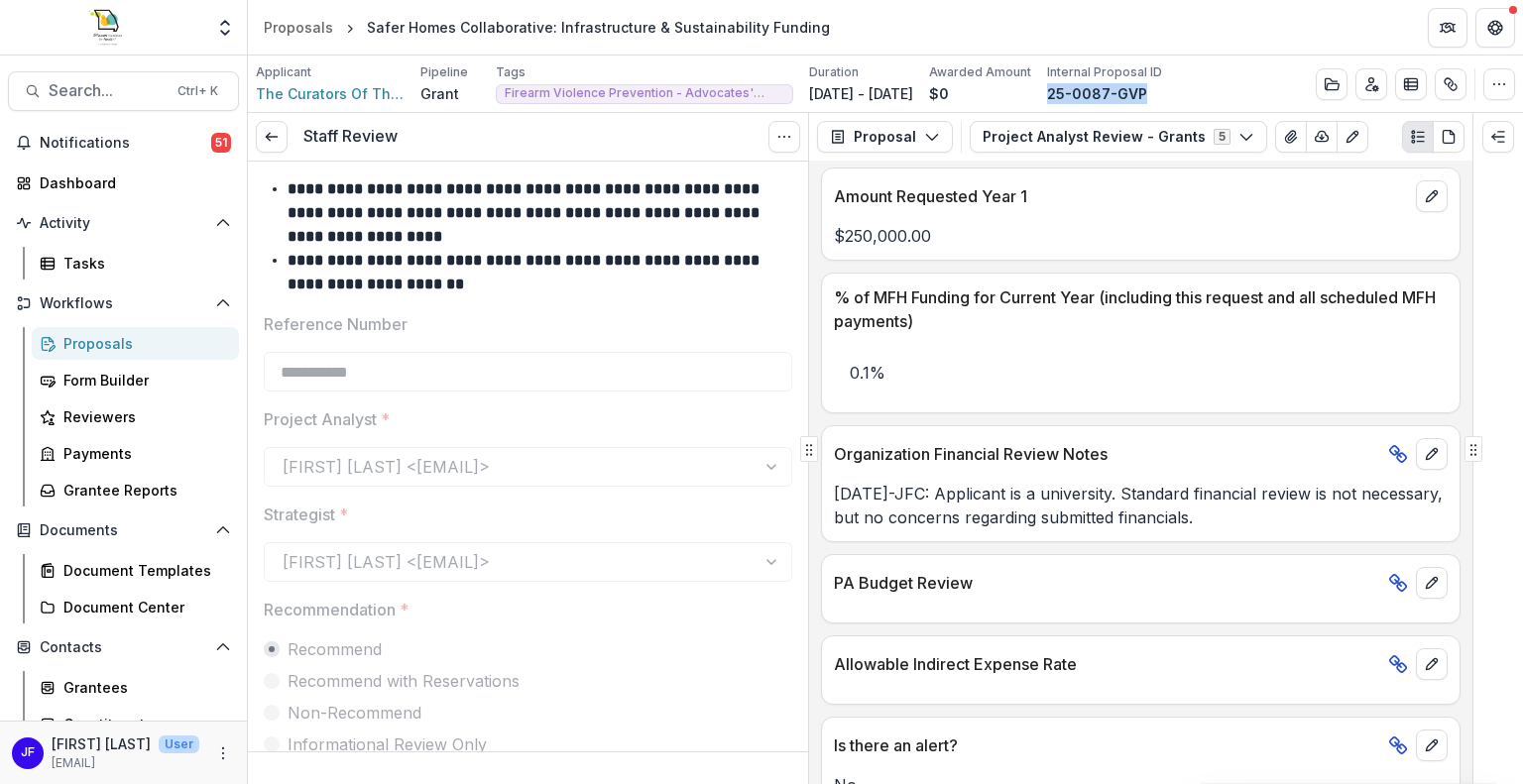 scroll, scrollTop: 3263, scrollLeft: 0, axis: vertical 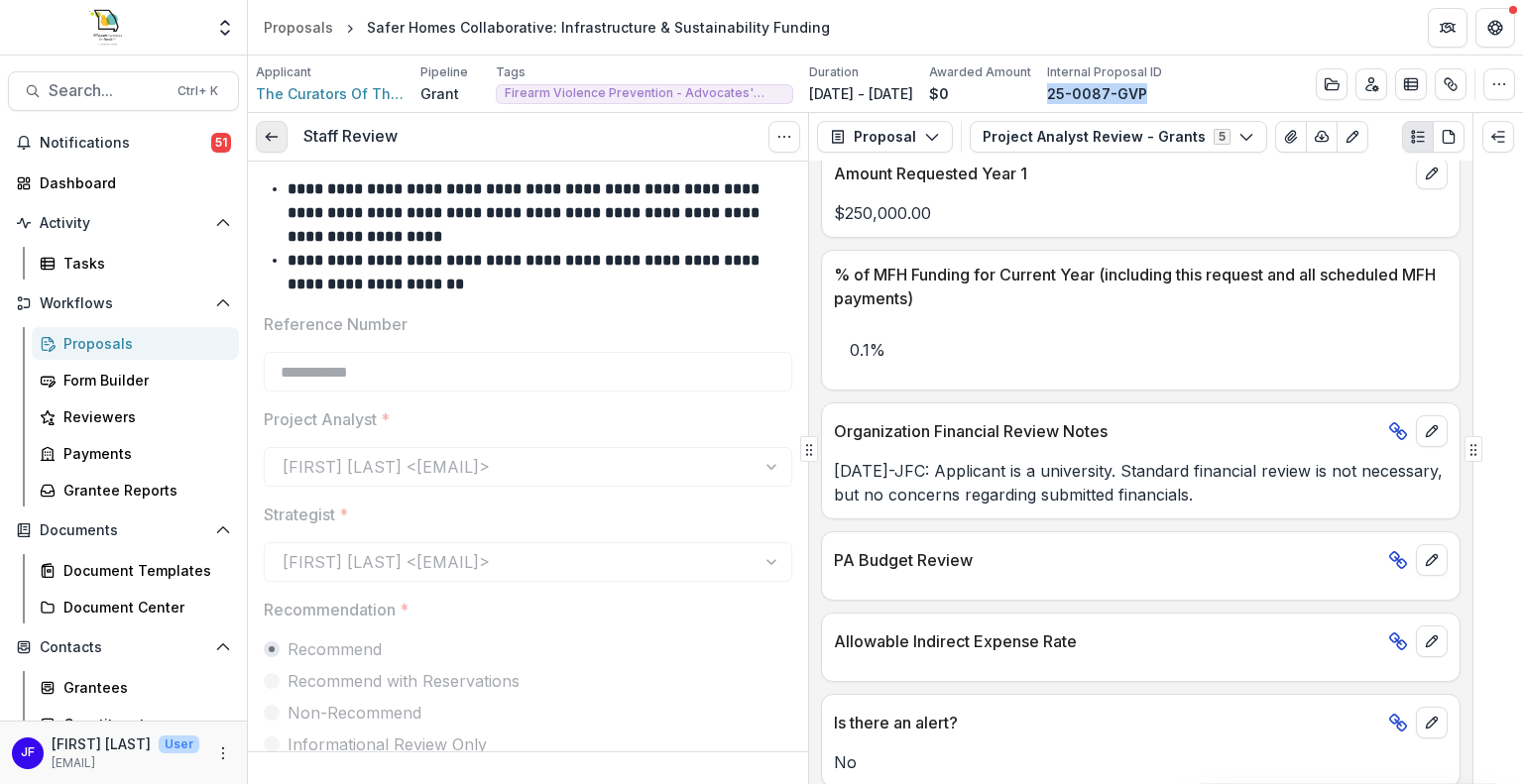 click 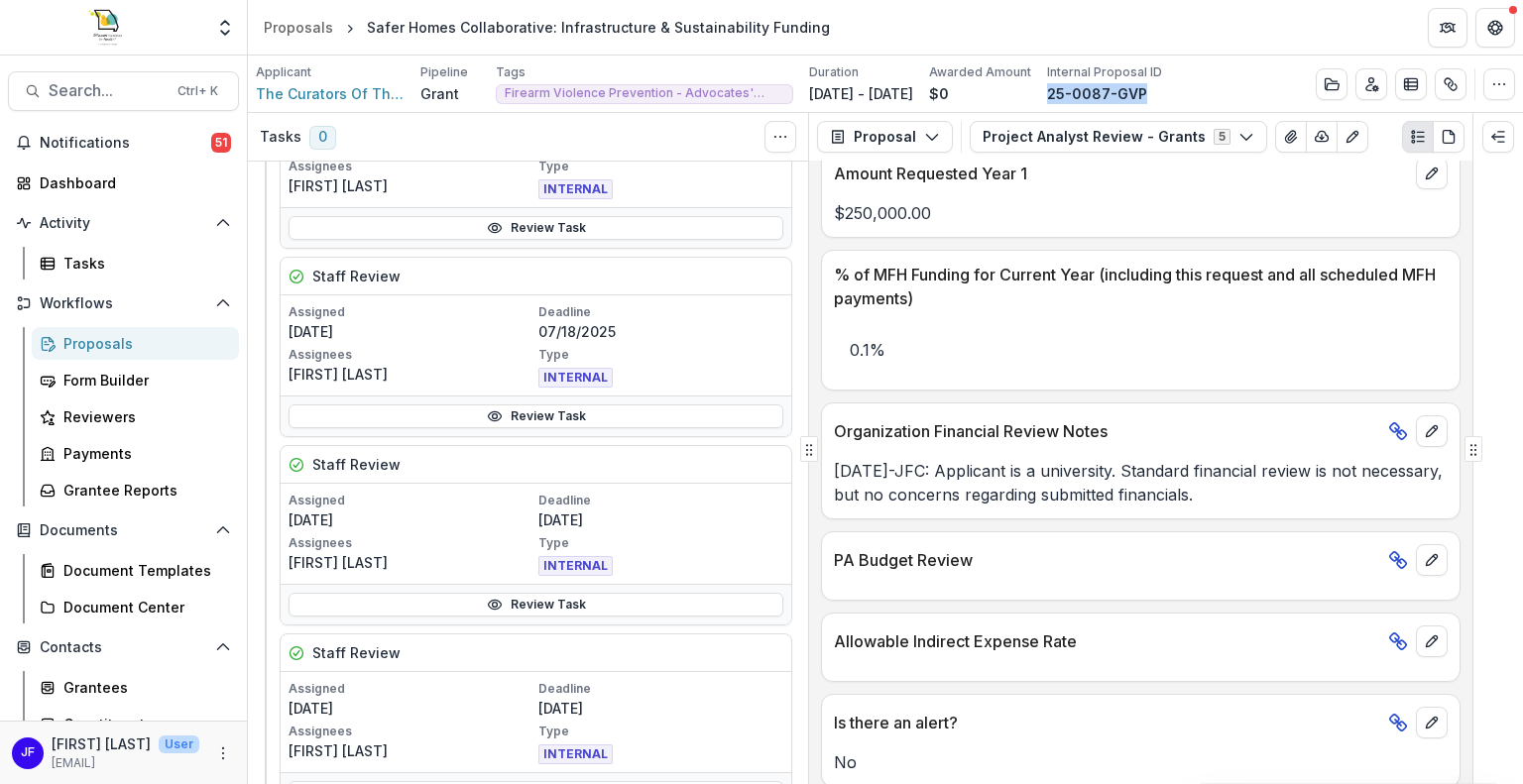 scroll, scrollTop: 0, scrollLeft: 0, axis: both 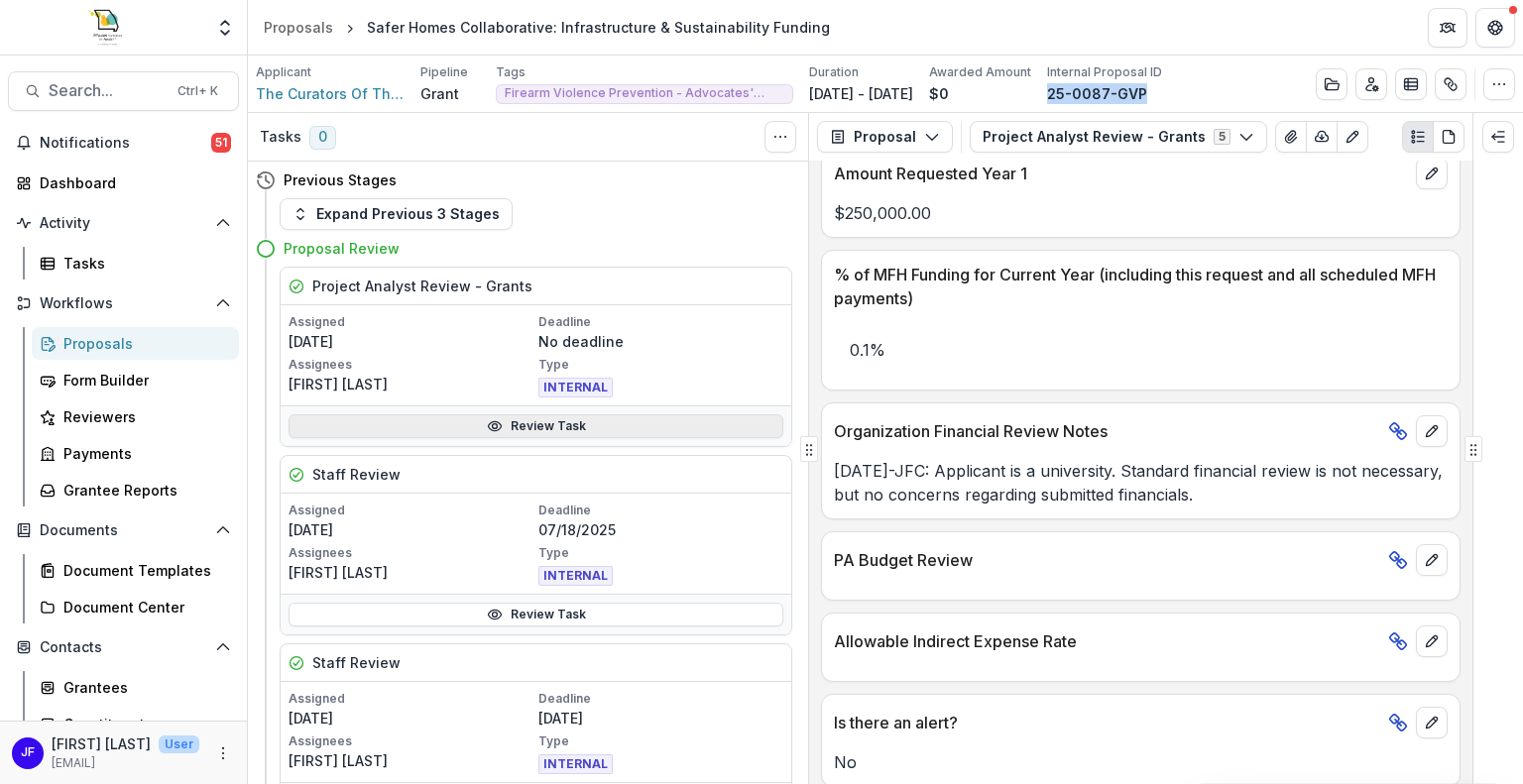 click on "Review Task" at bounding box center (535, 426) 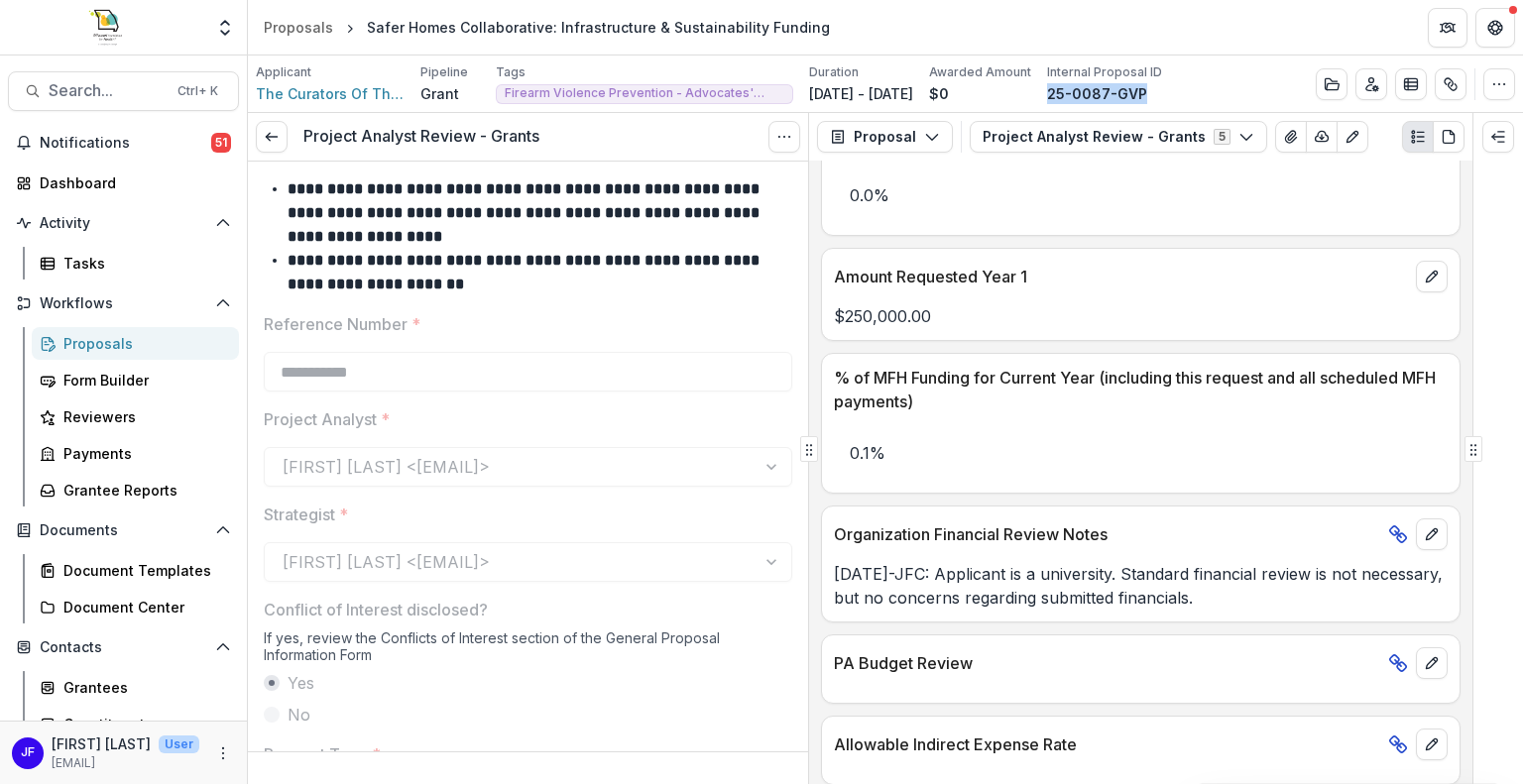 scroll, scrollTop: 3263, scrollLeft: 0, axis: vertical 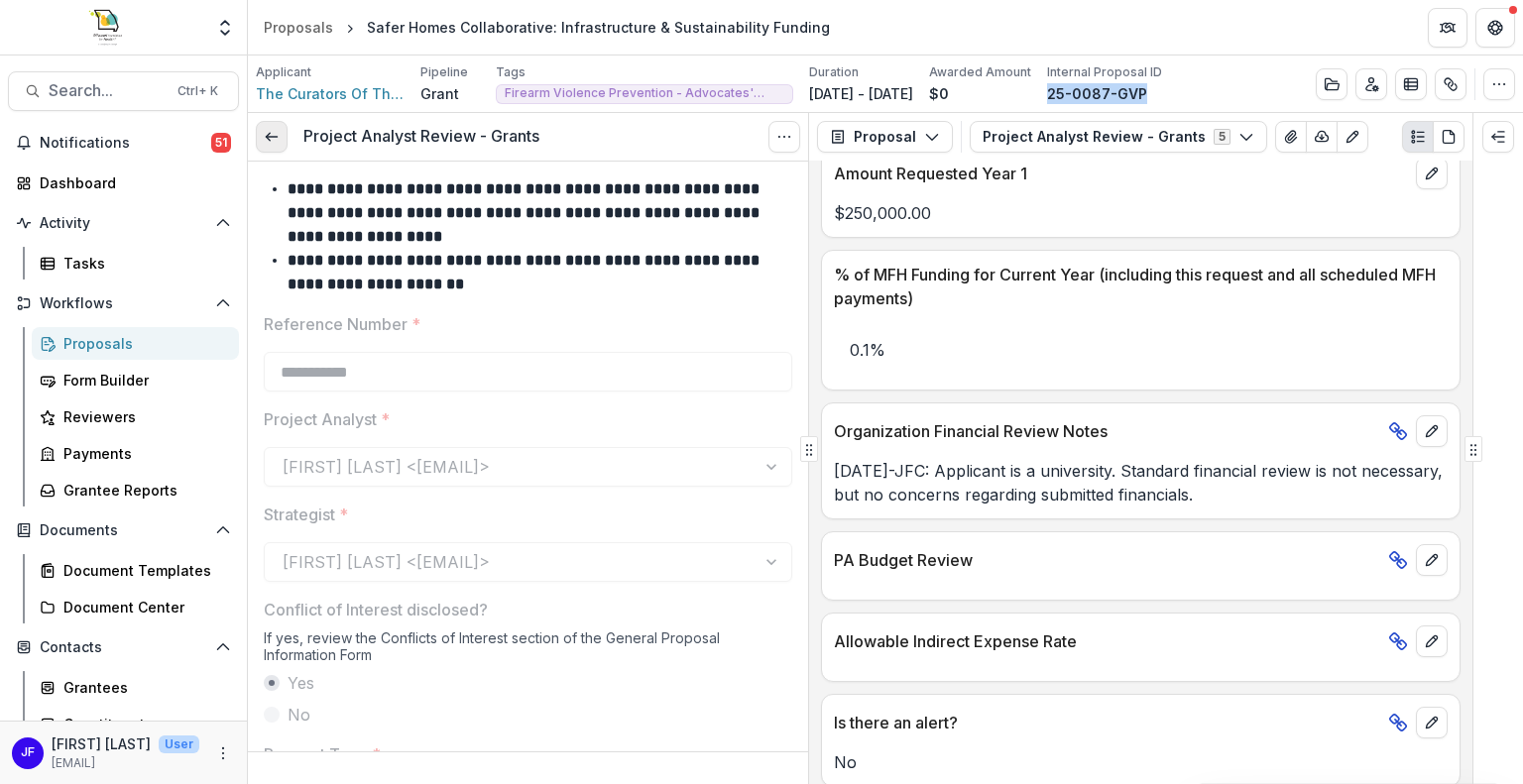 click at bounding box center [272, 137] 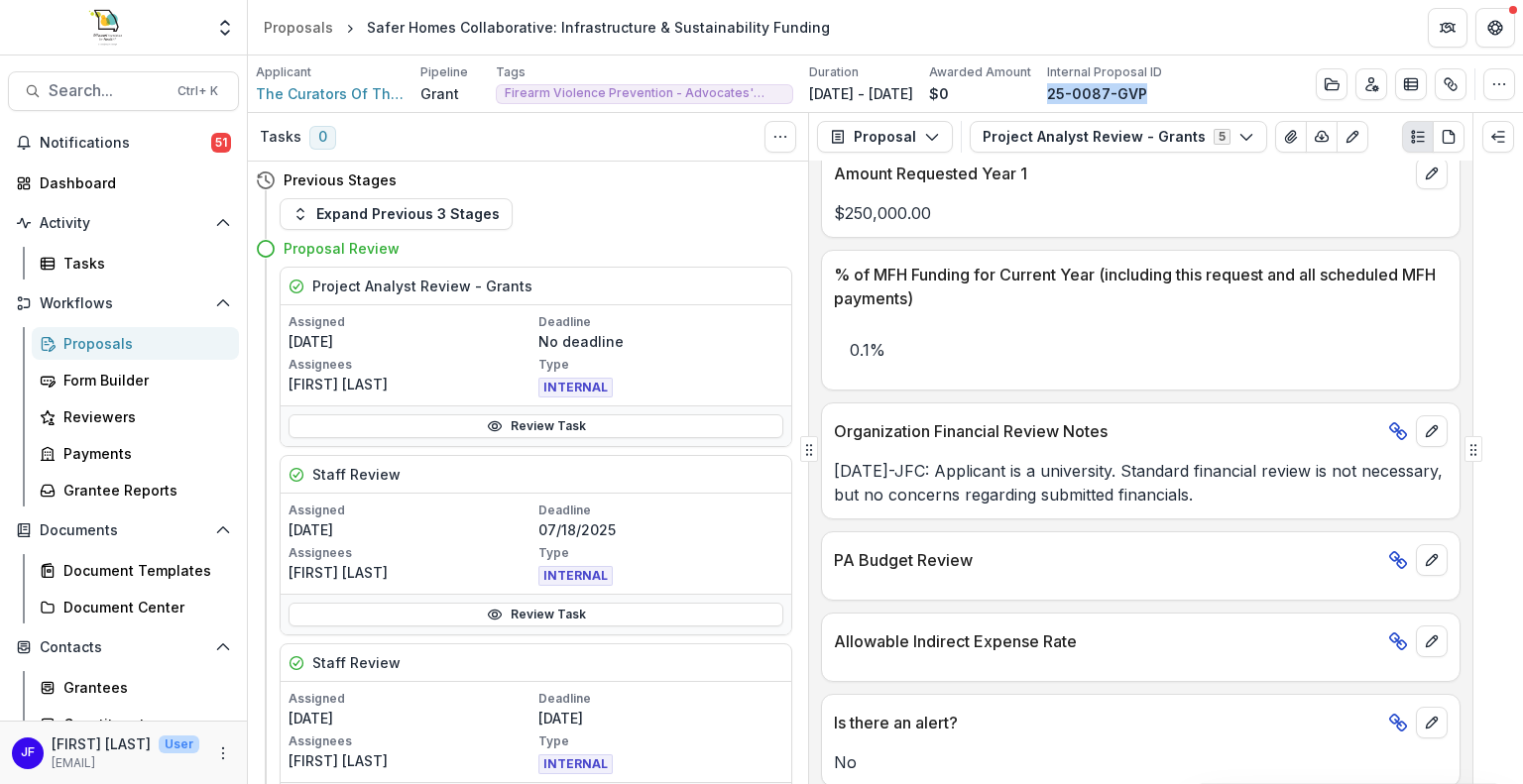 scroll, scrollTop: 396, scrollLeft: 0, axis: vertical 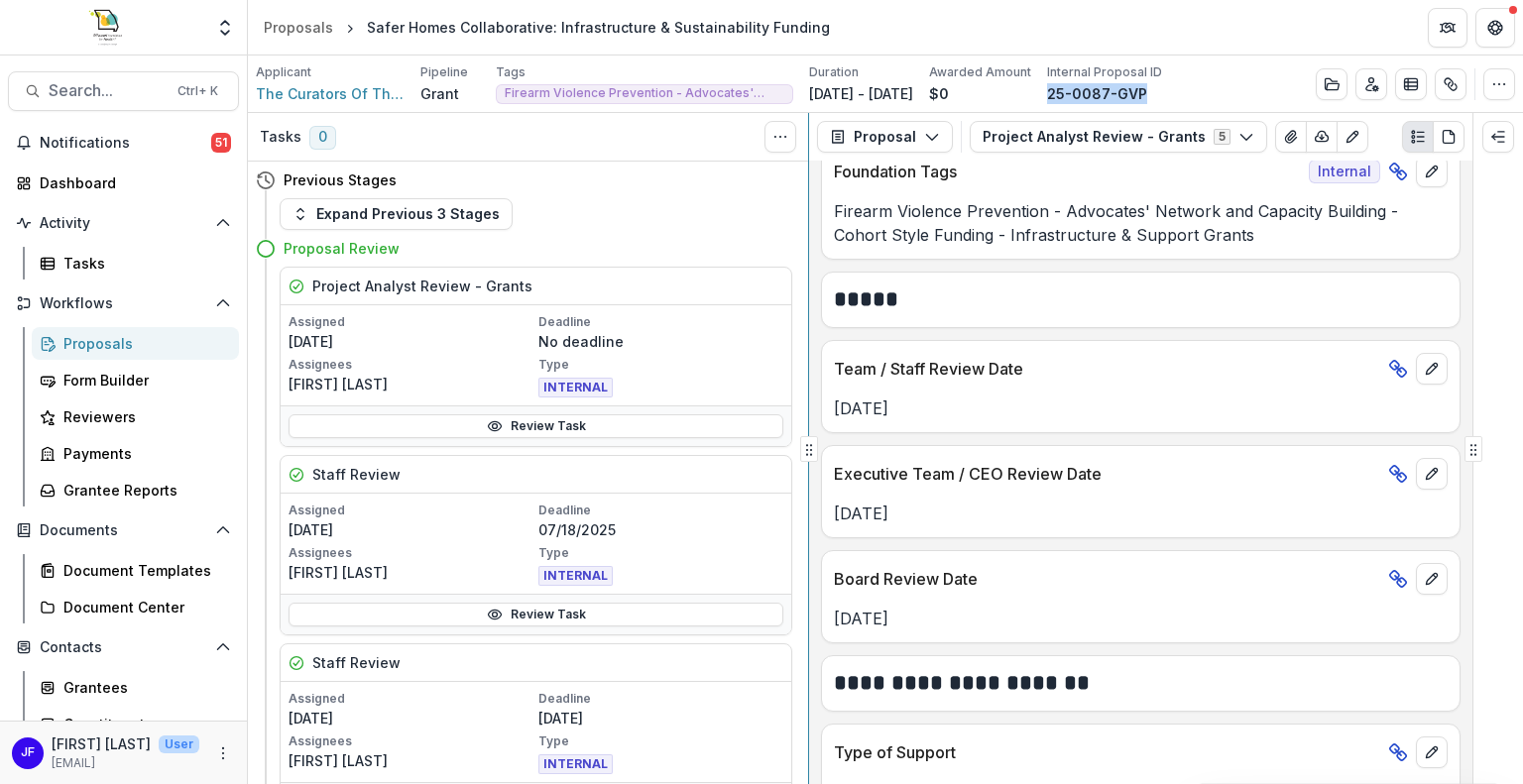 click 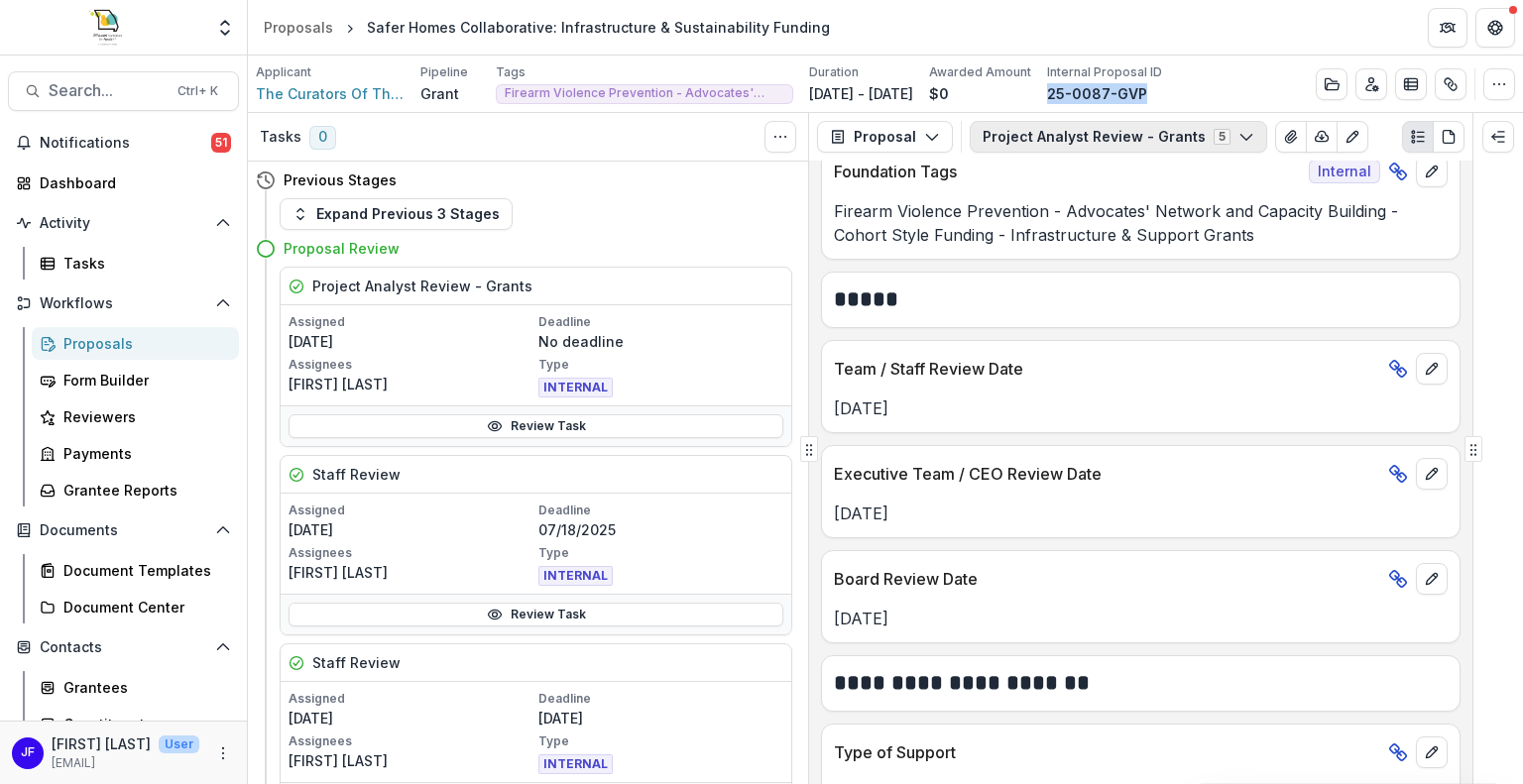 click on "Project Analyst Review - Grants 5" at bounding box center (1118, 137) 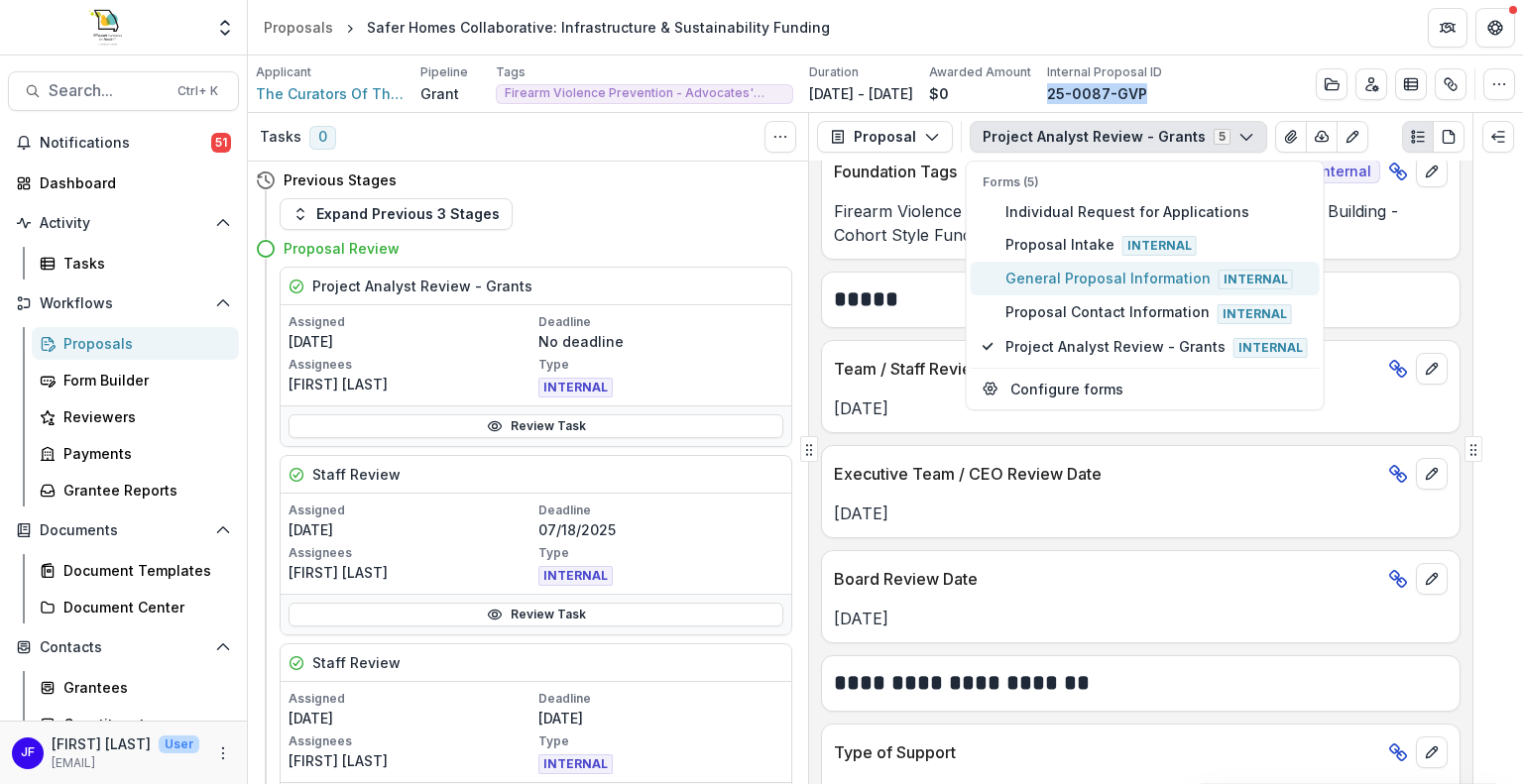 click on "General Proposal Information Internal" at bounding box center [1156, 279] 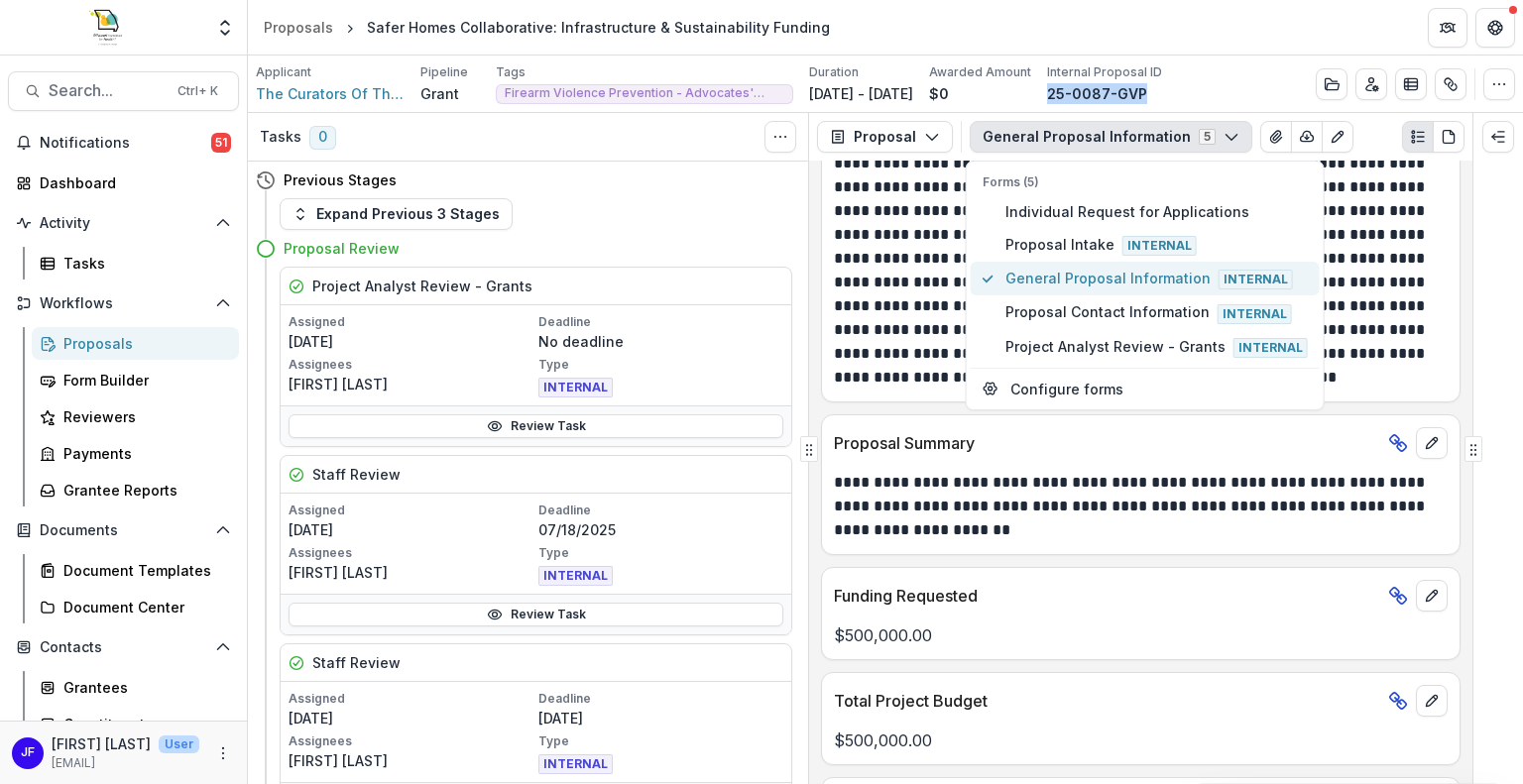 scroll, scrollTop: 1292, scrollLeft: 0, axis: vertical 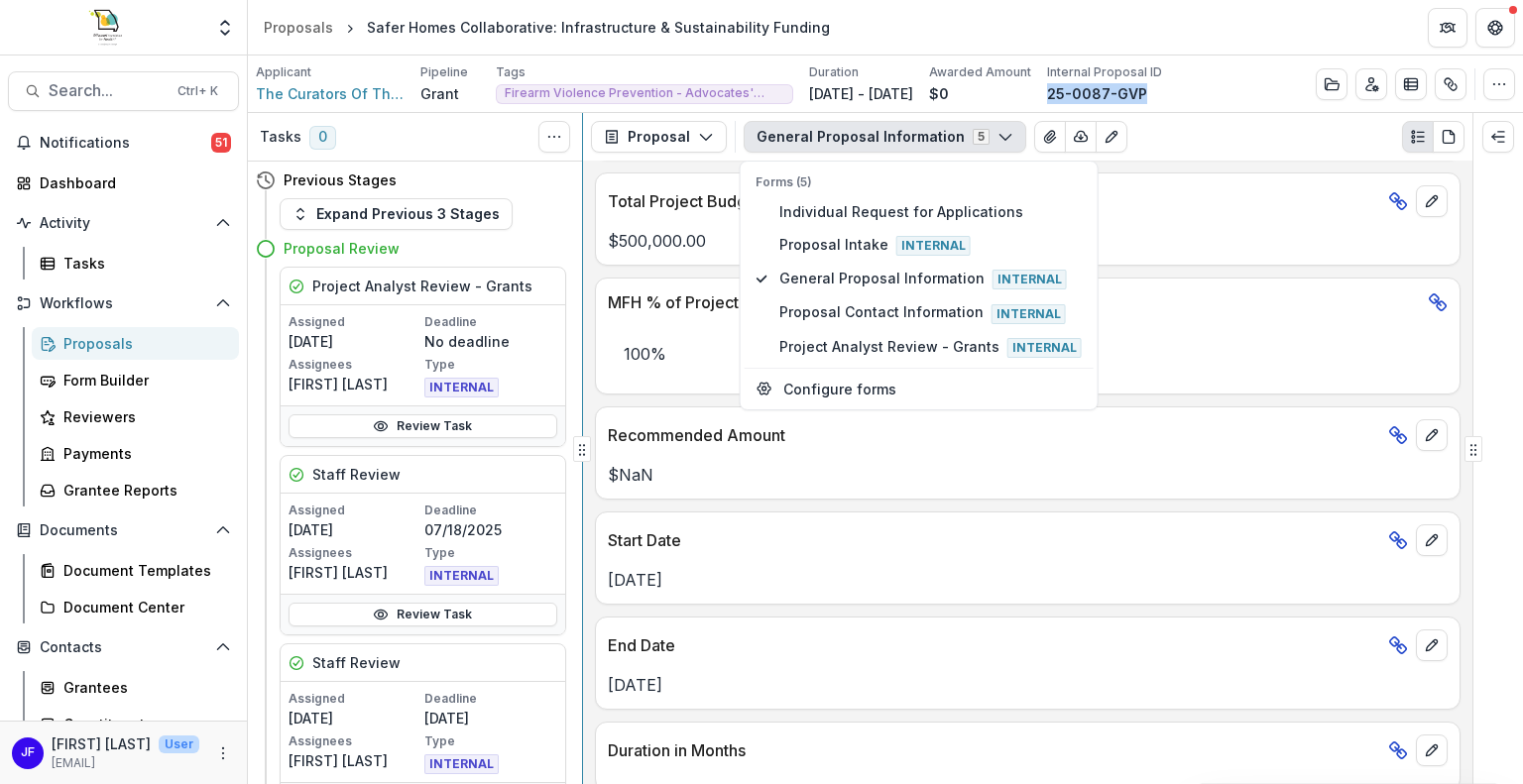 click on "Tasks 0 Show Cancelled Tasks Previous Stages Expand Previous 3 Stages Proposal Review Project Analyst Review - Grants Assigned [DATE] Deadline No deadline Assignees [FIRST] [LAST] Type INTERNAL Review Task Staff Review Assigned [DATE] Deadline [DATE] Assignees [FIRST] [LAST] Type INTERNAL Review Task Staff Review Assigned [DATE] Deadline [DATE] Assignees [FIRST] [LAST] Type INTERNAL Review Task Staff Review Assigned [DATE] Deadline [DATE] Assignees [FIRST] [LAST] Type INTERNAL Review Task Staff Review Assigned [DATE] Deadline [DATE] Assignees [FIRST] [LAST] Type INTERNAL Review Task Add Internal Reviewer Add External Reviewers Move to Post Team Review Post Team Review Move here Recommendation Incomplete Acct Final Budget Review - Grants2 Incomplete PA Final Budget Review - Grants Incomplete CSO CEO Review Move here CSO Review Incomplete Board of Directors Review Move here Approval Process Move here Dynamic Reporting Schedule Incomplete Dynamic Payment Schedule 5 >>" at bounding box center (885, 448) 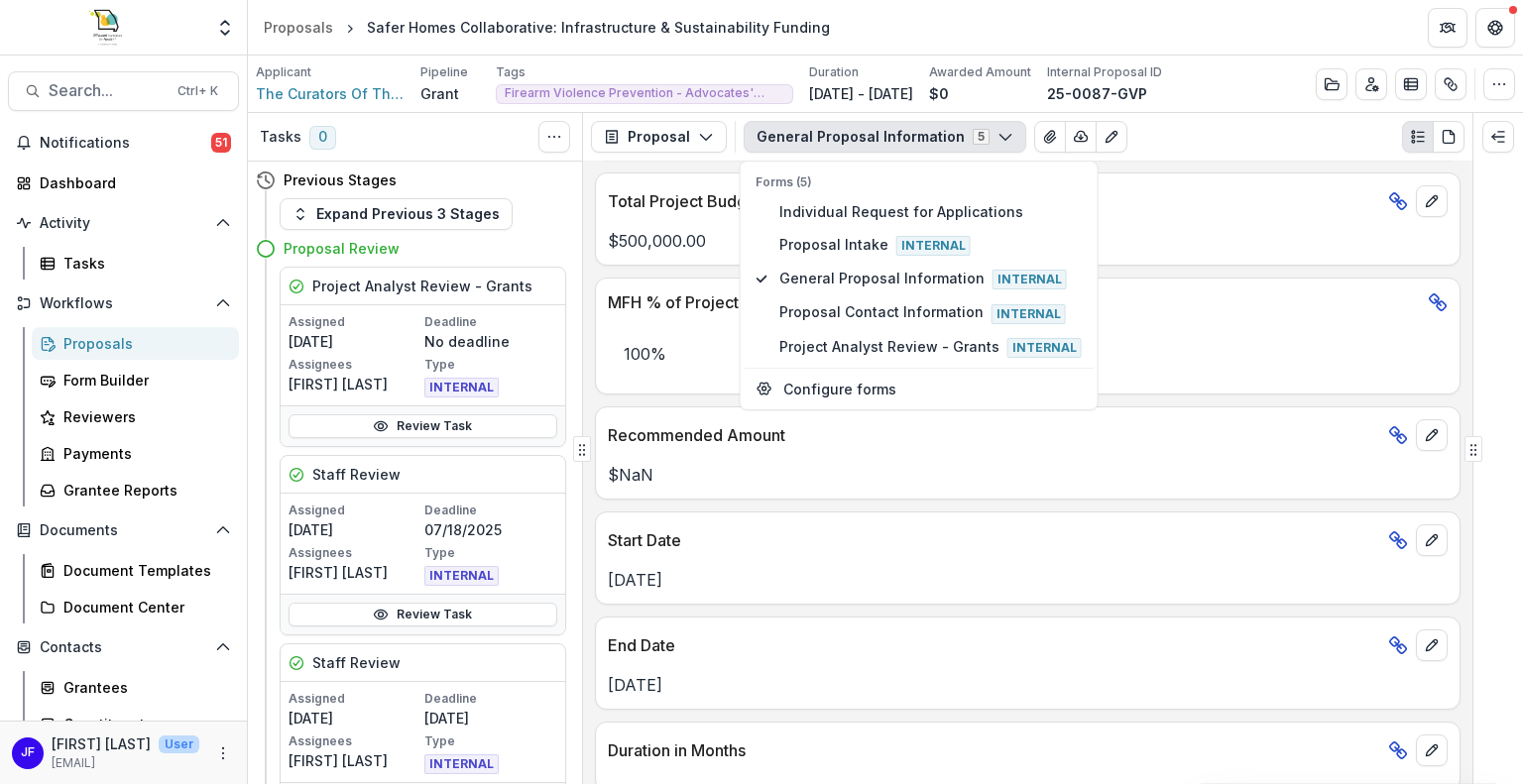 click at bounding box center [1498, 448] 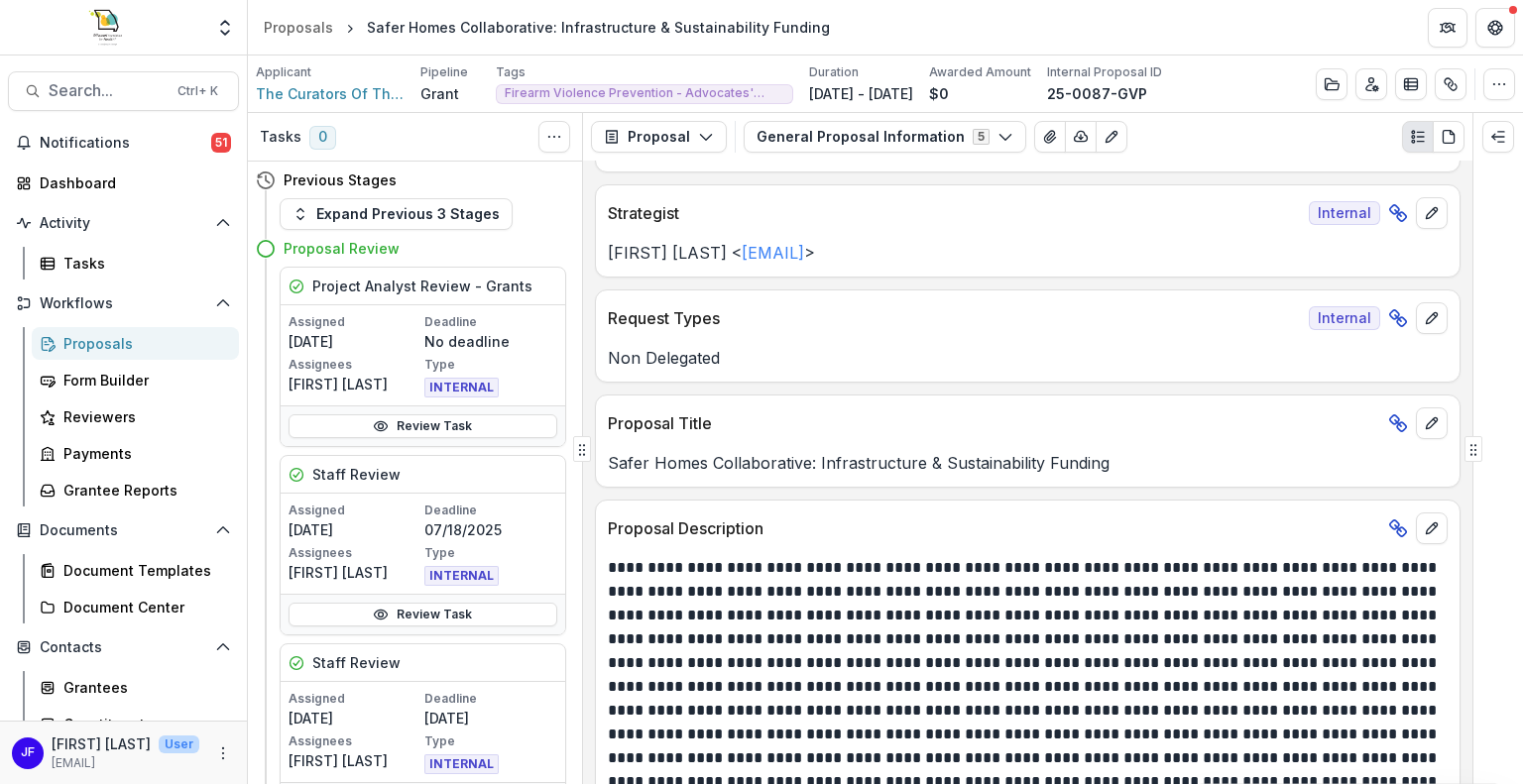 scroll, scrollTop: 297, scrollLeft: 0, axis: vertical 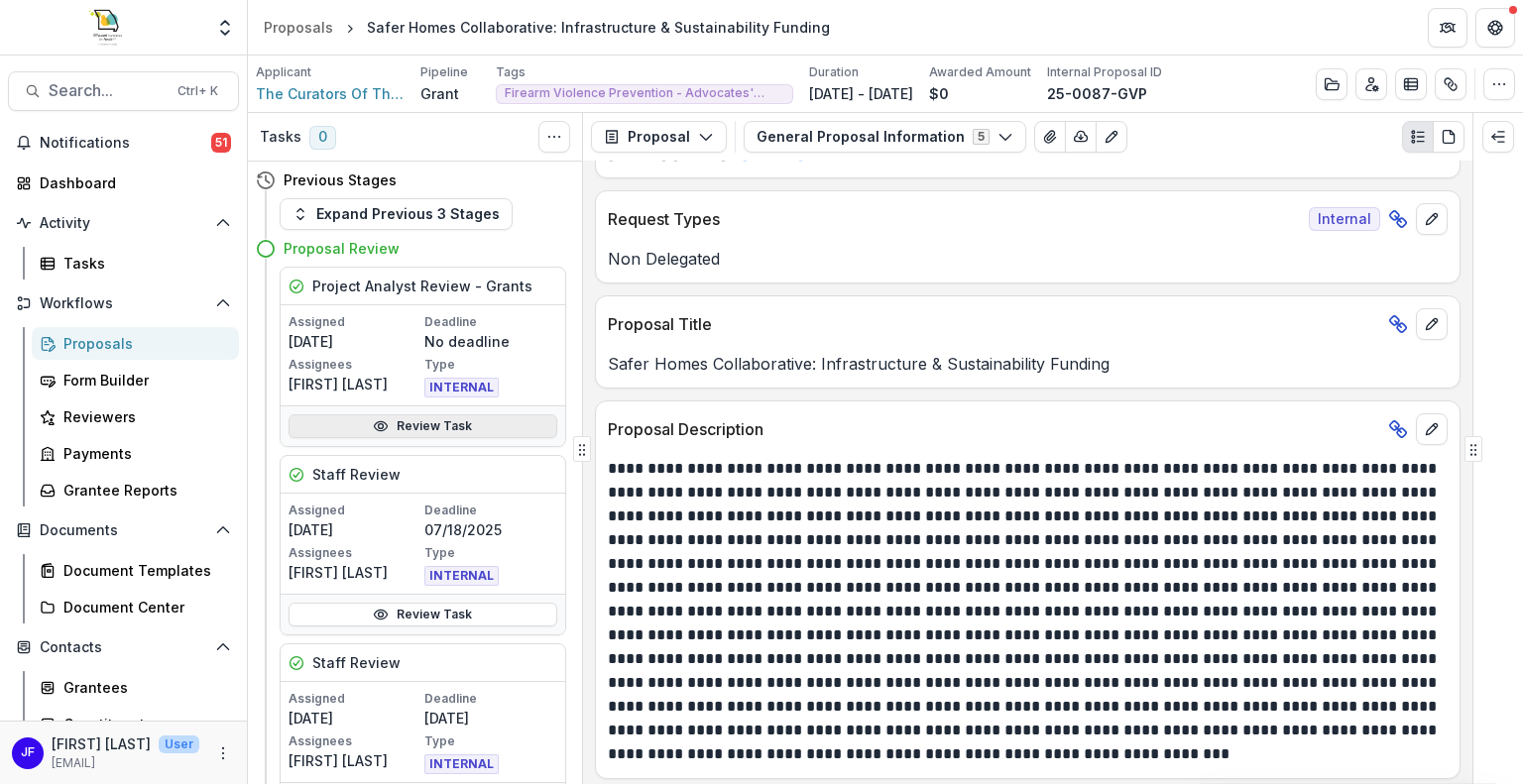 click on "Review Task" at bounding box center (422, 426) 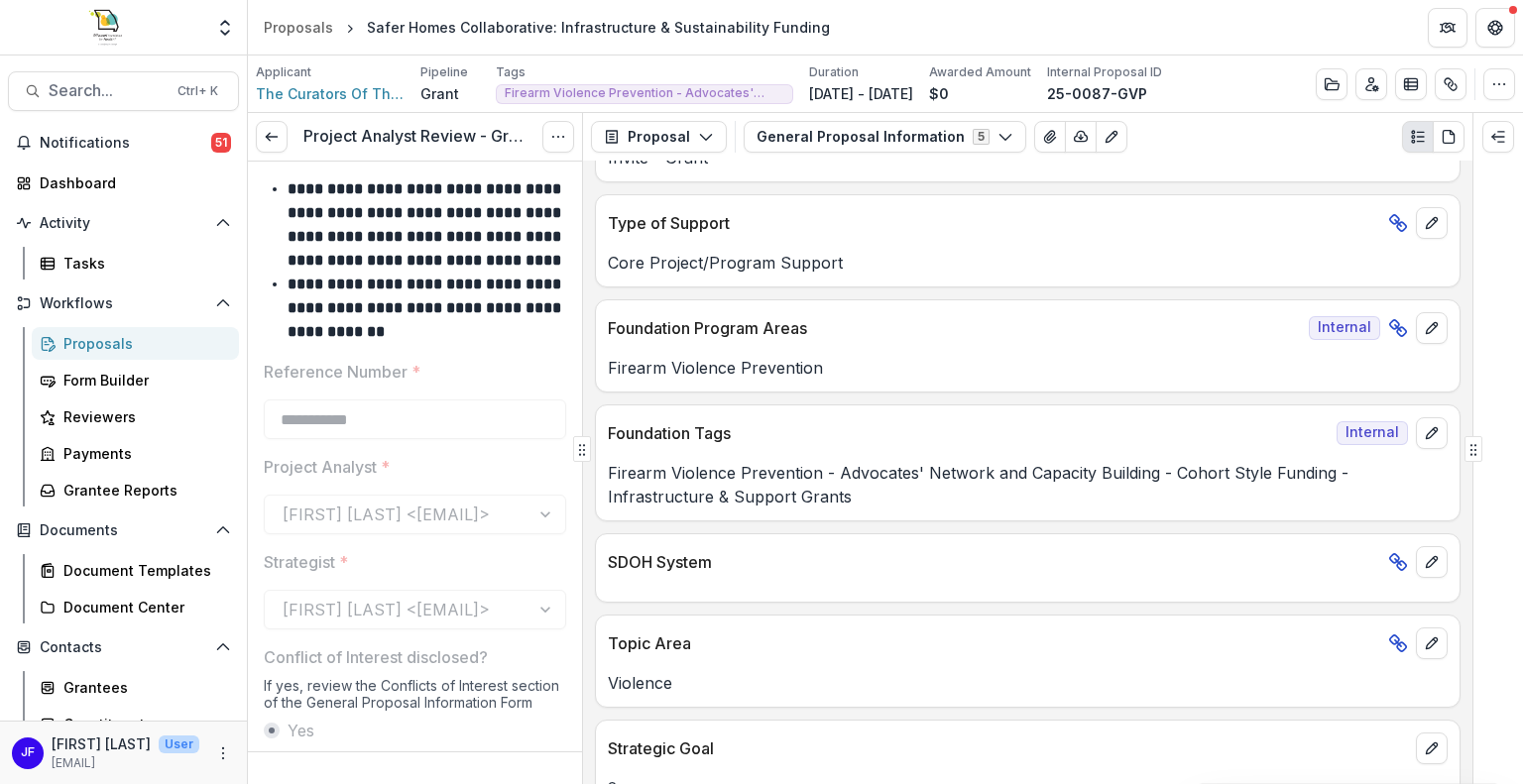 scroll, scrollTop: 1343, scrollLeft: 0, axis: vertical 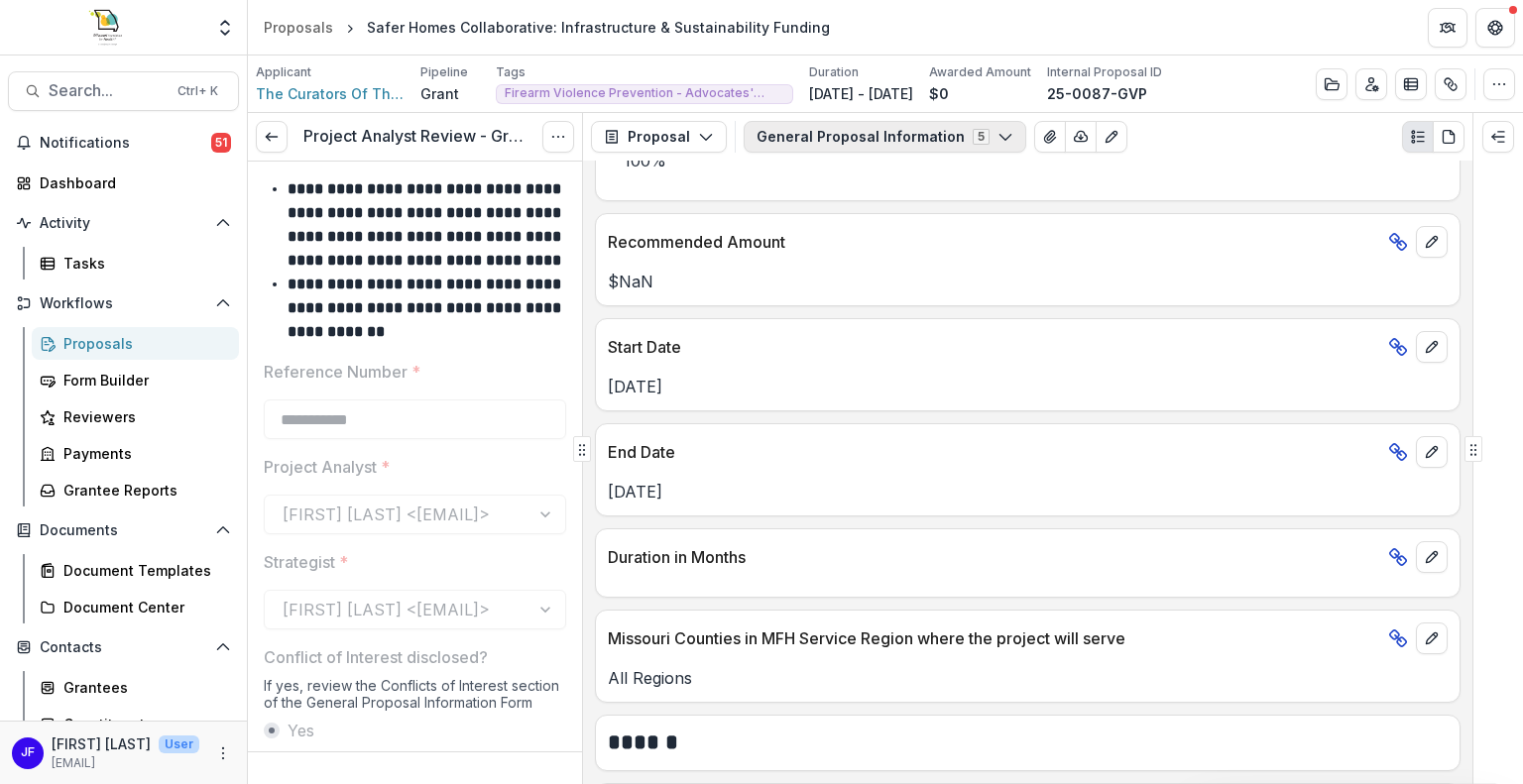 click on "General Proposal Information 5" at bounding box center [884, 137] 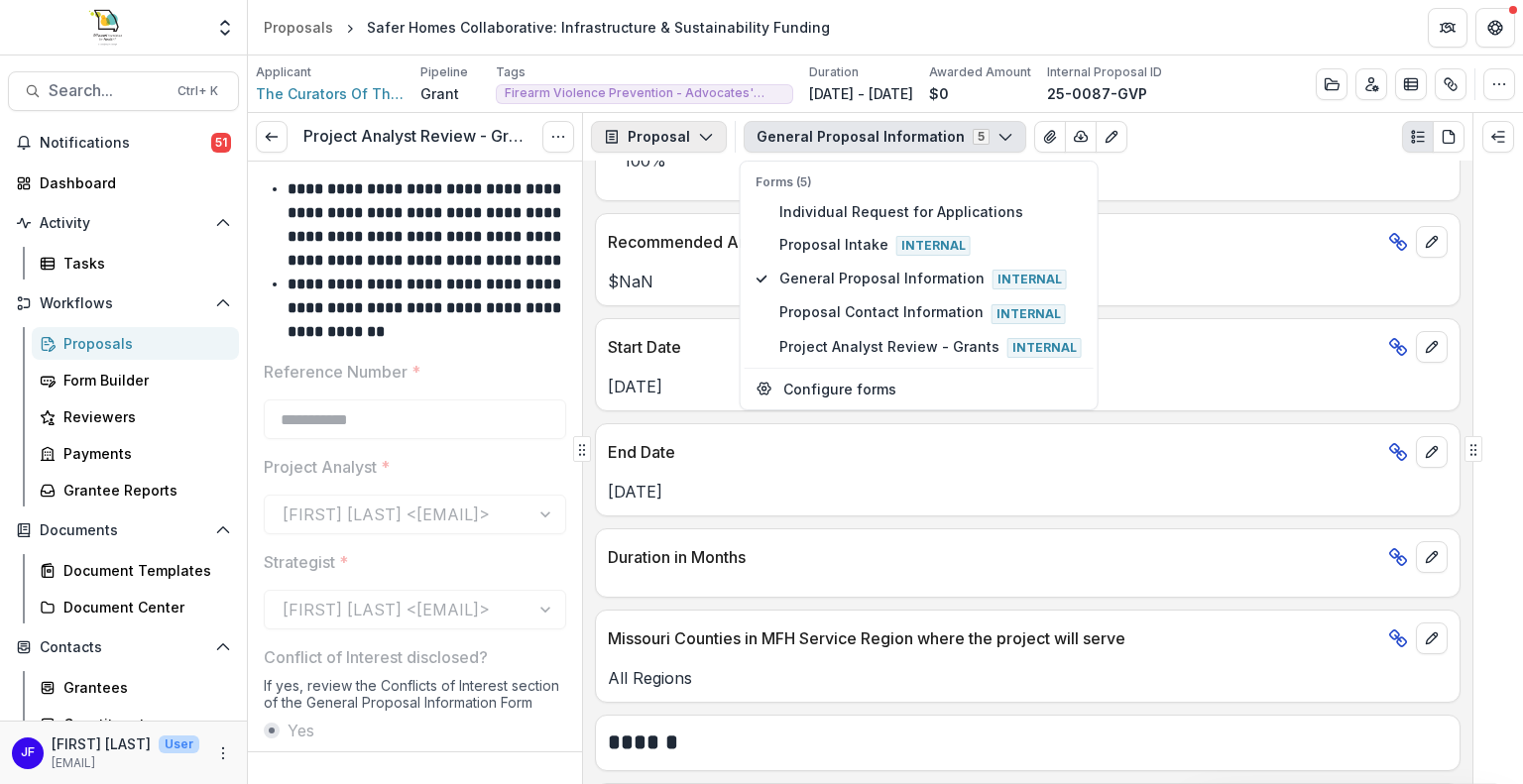 click on "Proposal" at bounding box center [658, 137] 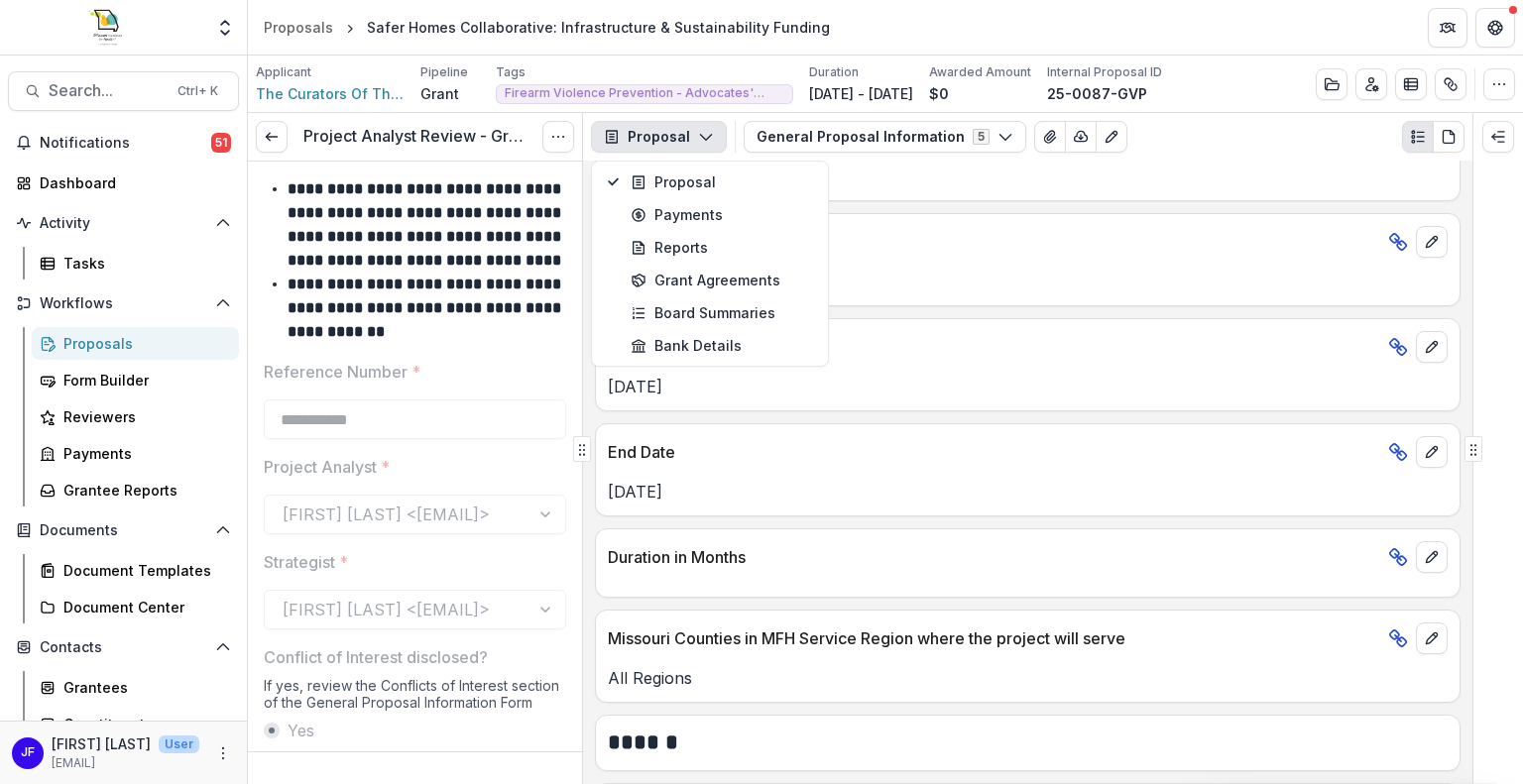 click on "Proposal" at bounding box center (658, 137) 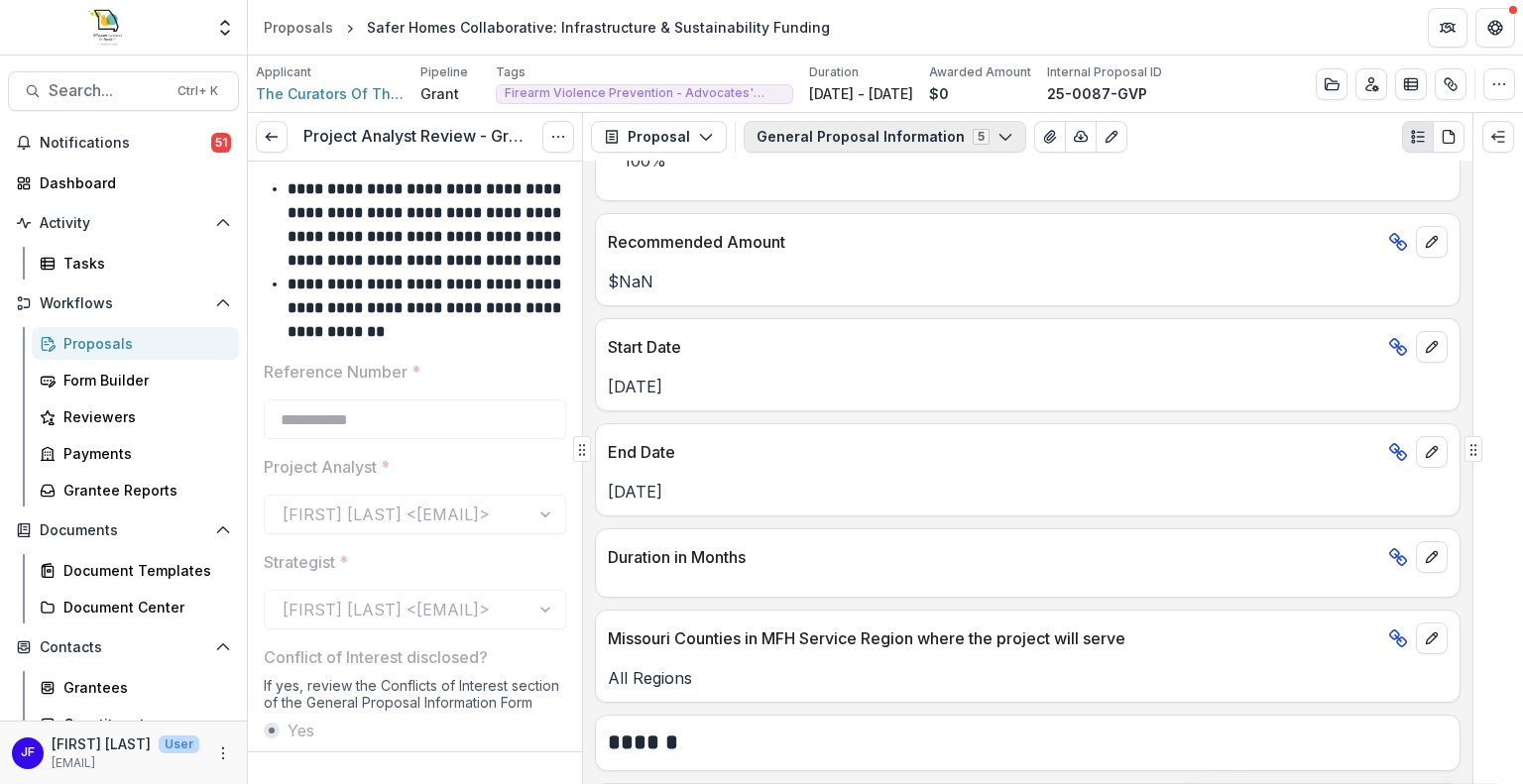 click on "General Proposal Information 5" at bounding box center (884, 137) 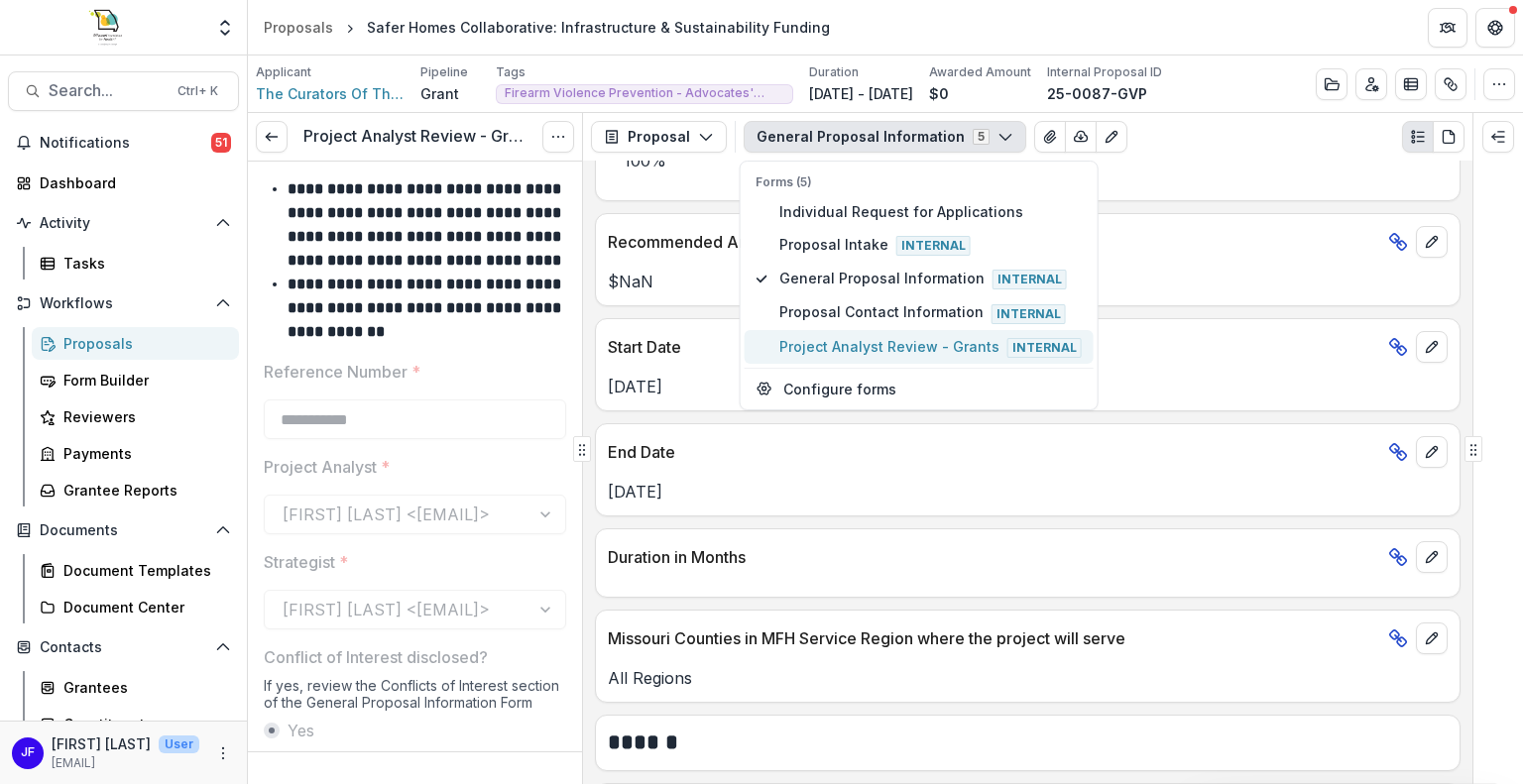 click on "Project Analyst Review - Grants Internal" at bounding box center [930, 347] 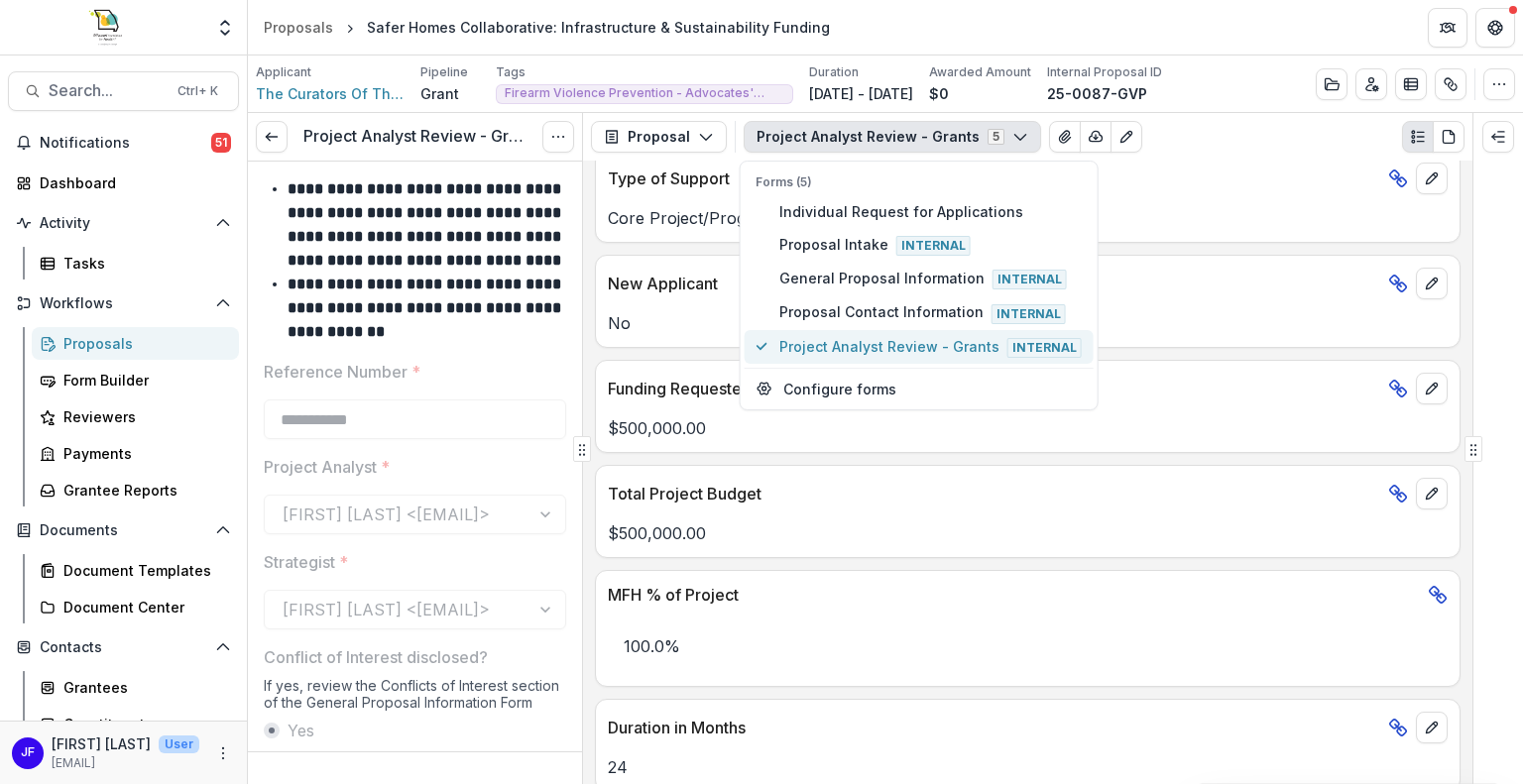scroll, scrollTop: 1475, scrollLeft: 0, axis: vertical 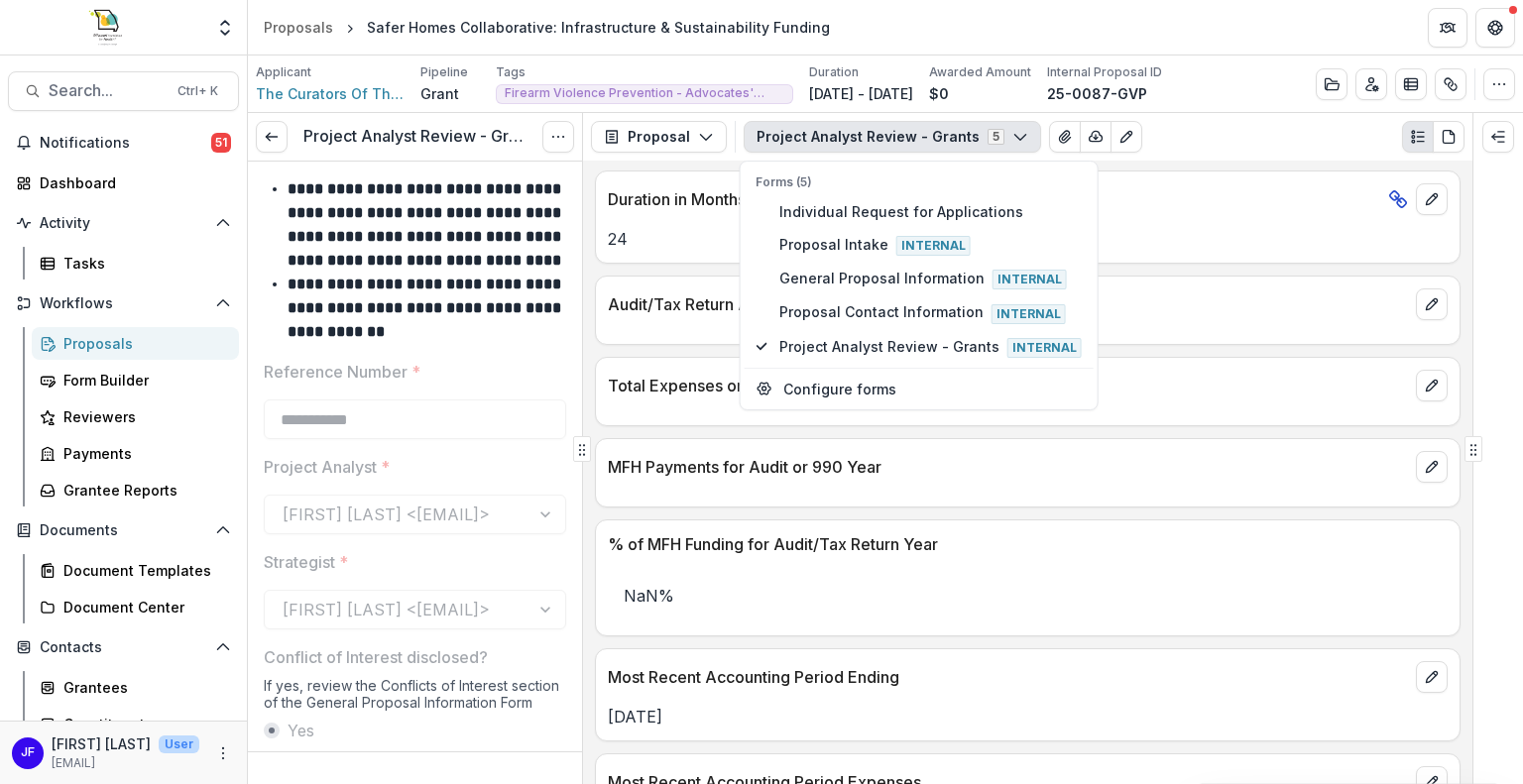 click on "Duration in Months" at bounding box center (994, 199) 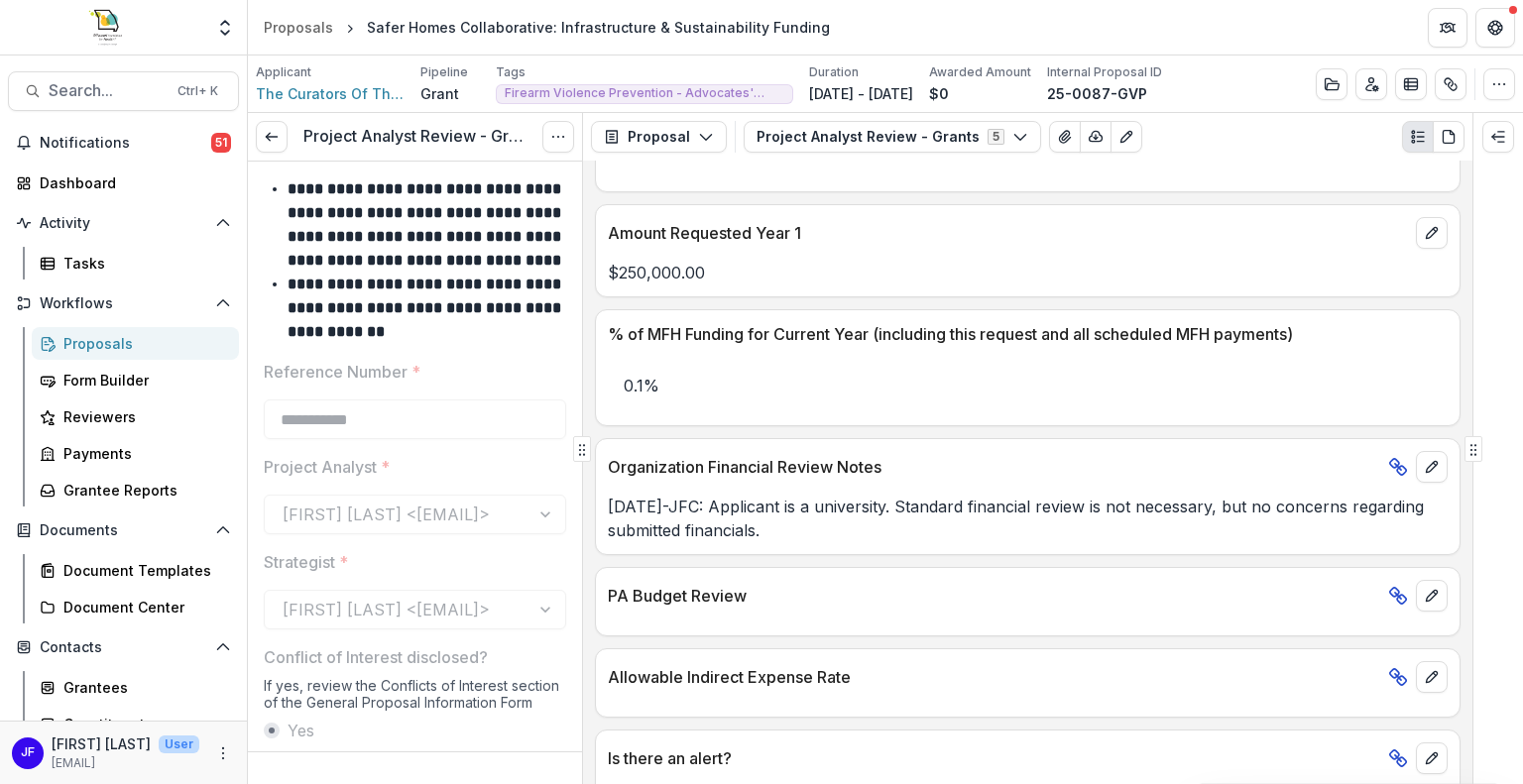 scroll, scrollTop: 3215, scrollLeft: 0, axis: vertical 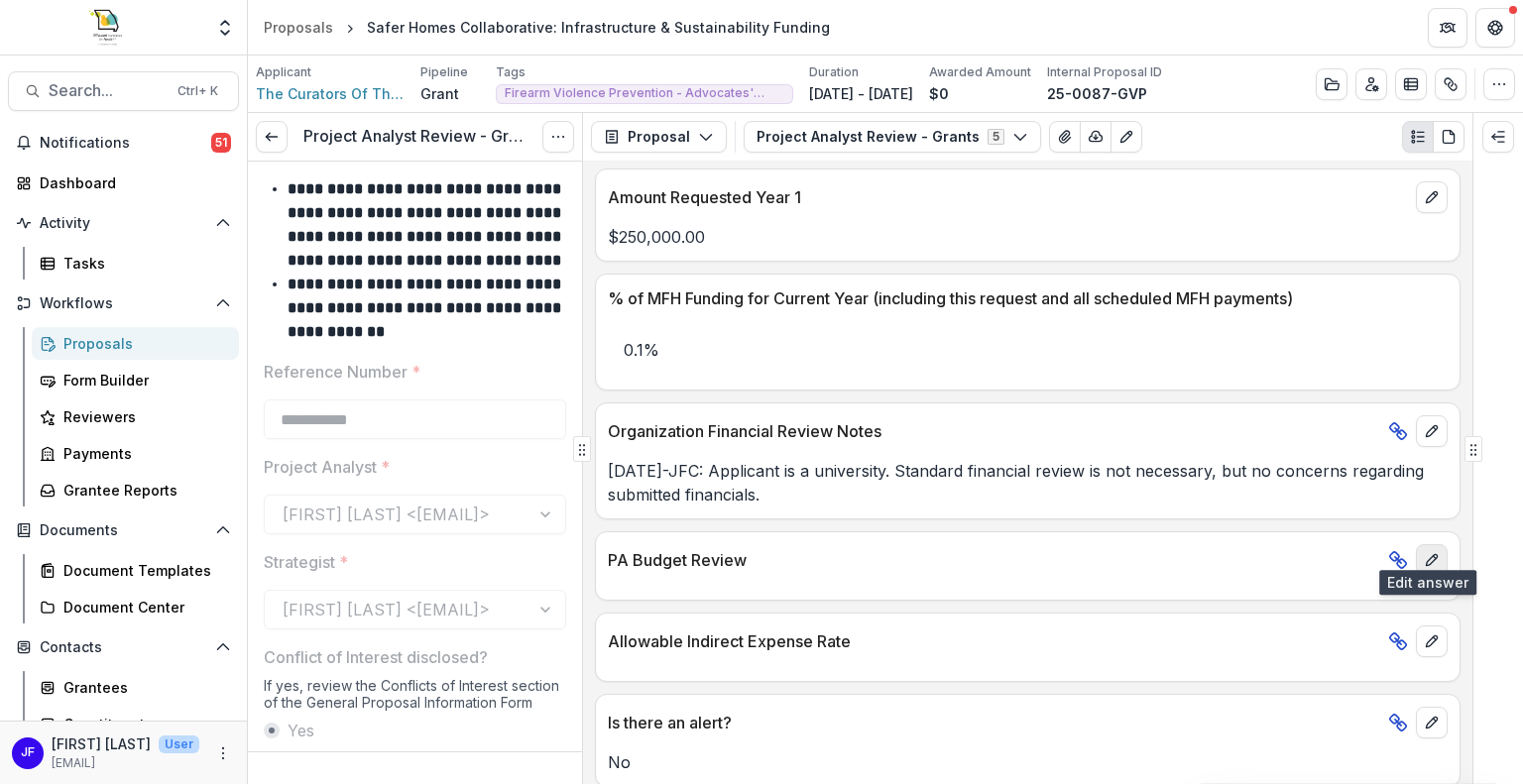 click 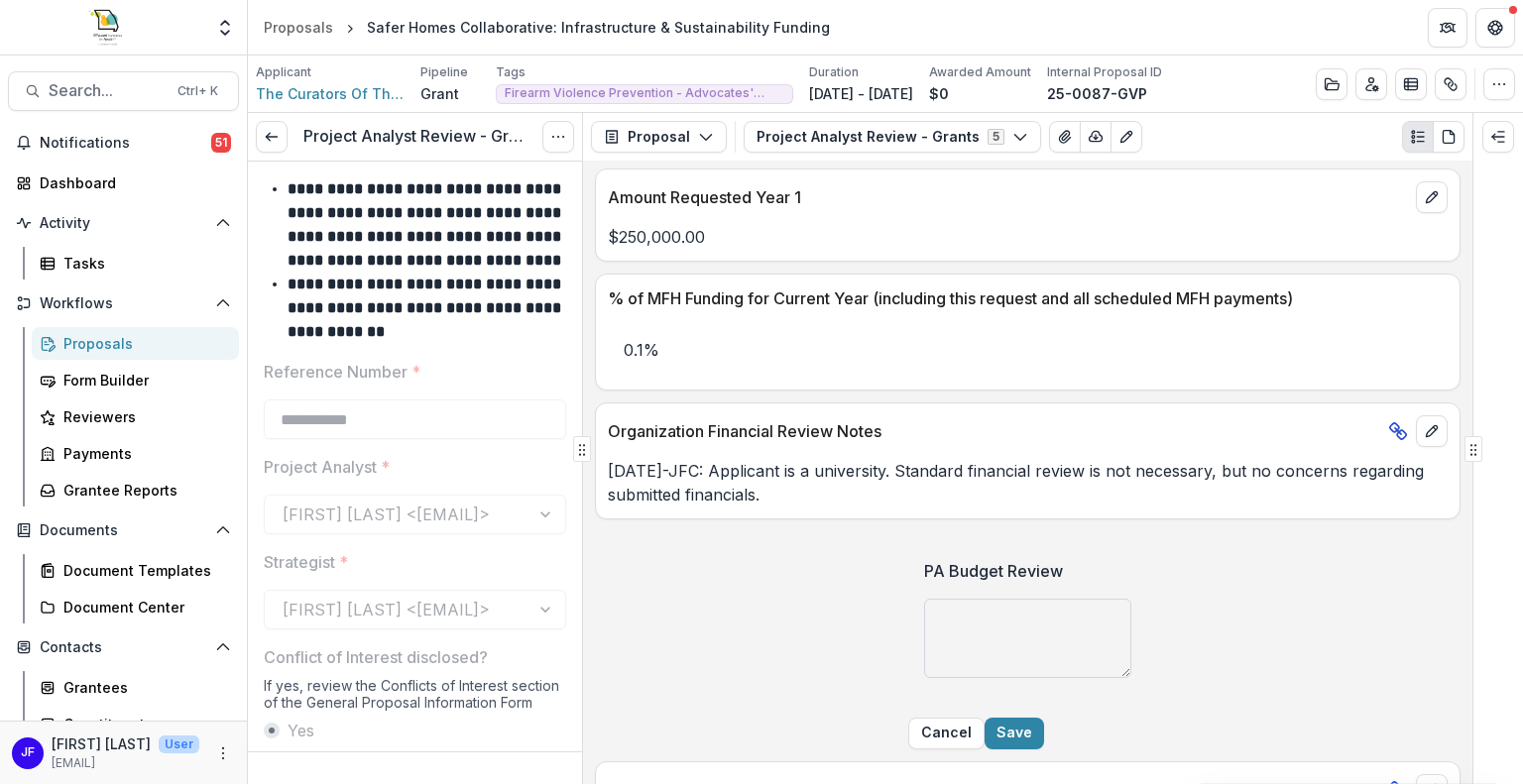 click on "PA Budget Review" at bounding box center (1027, 638) 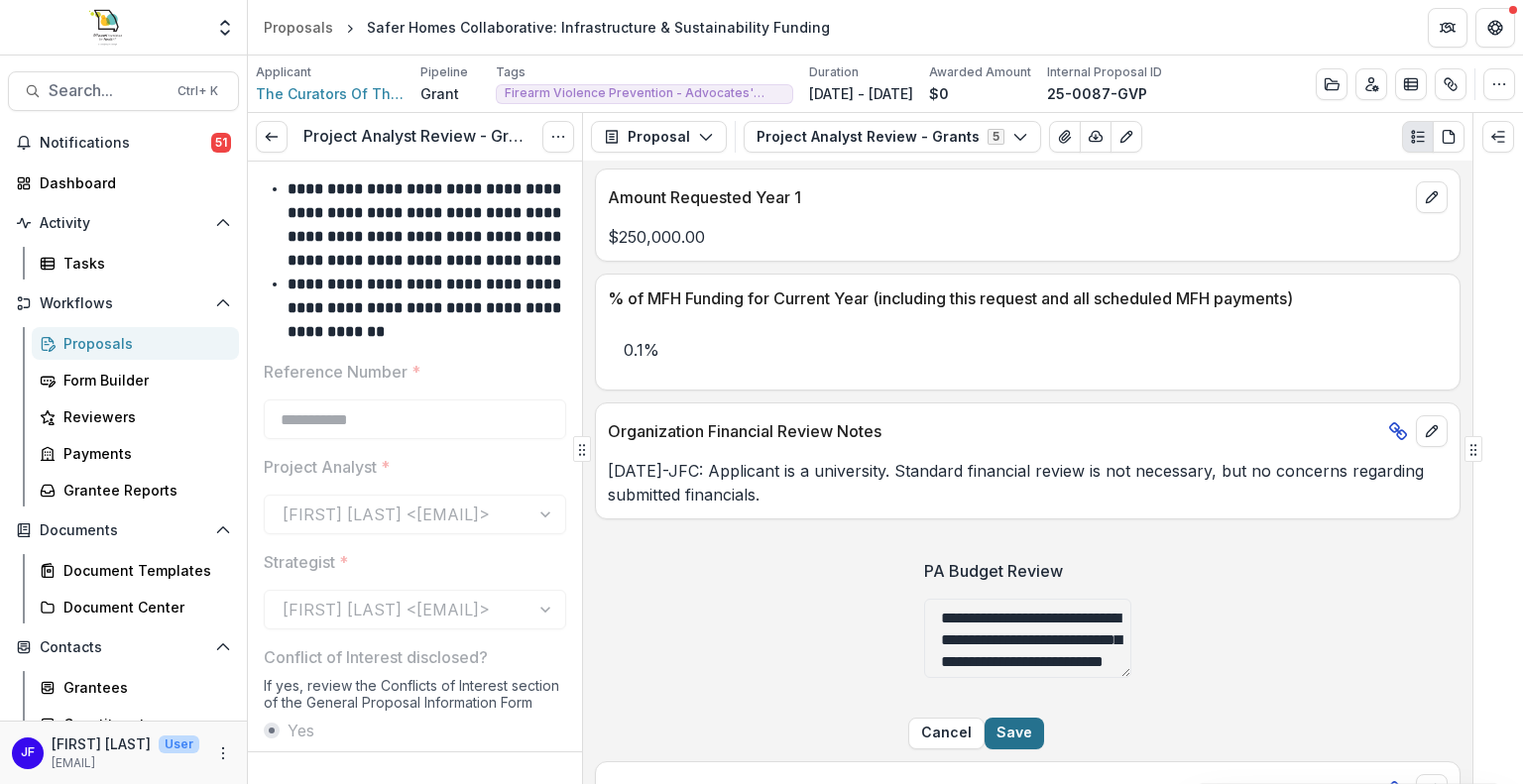 type on "**********" 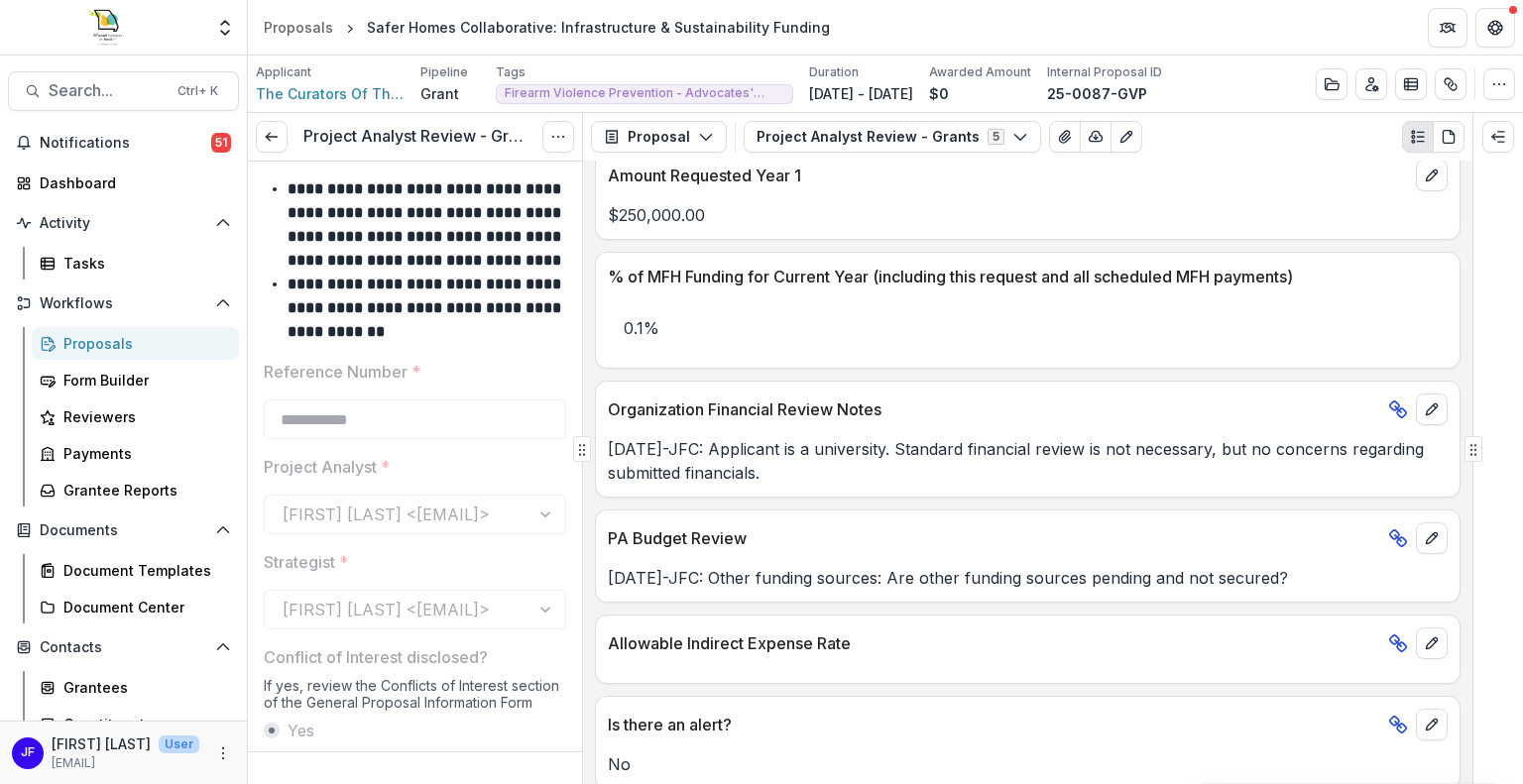 scroll, scrollTop: 3239, scrollLeft: 0, axis: vertical 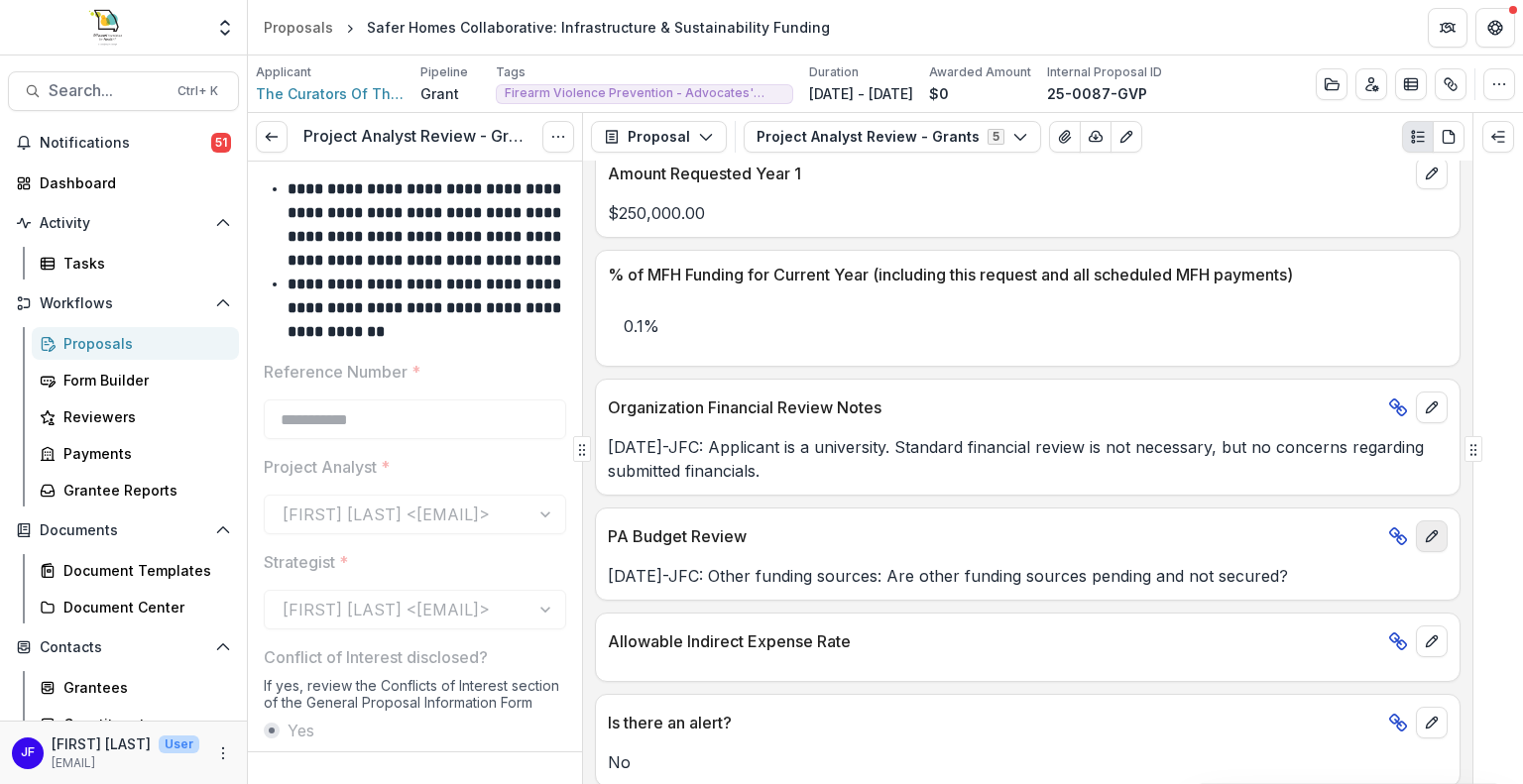 click 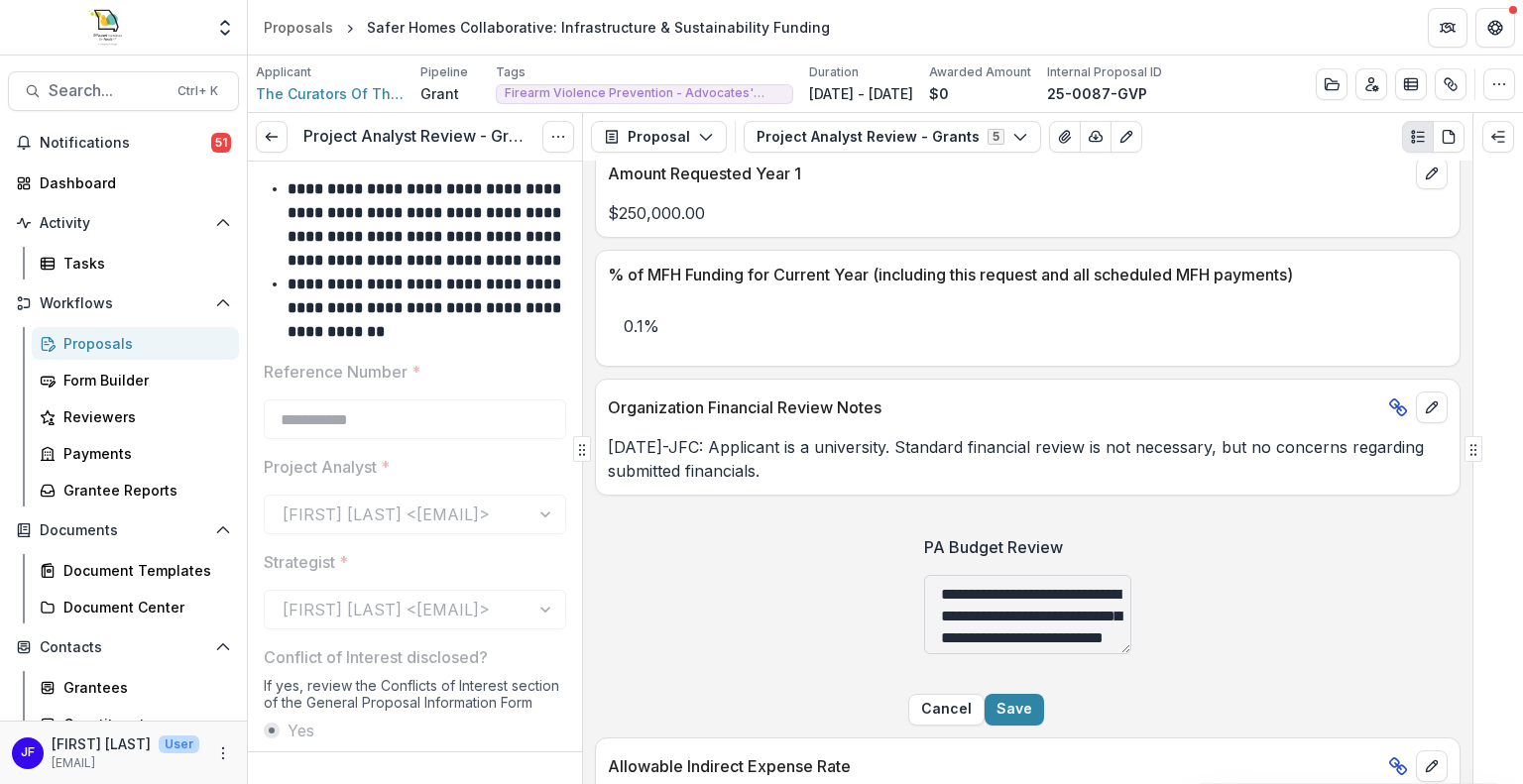 click on "**********" at bounding box center [1027, 615] 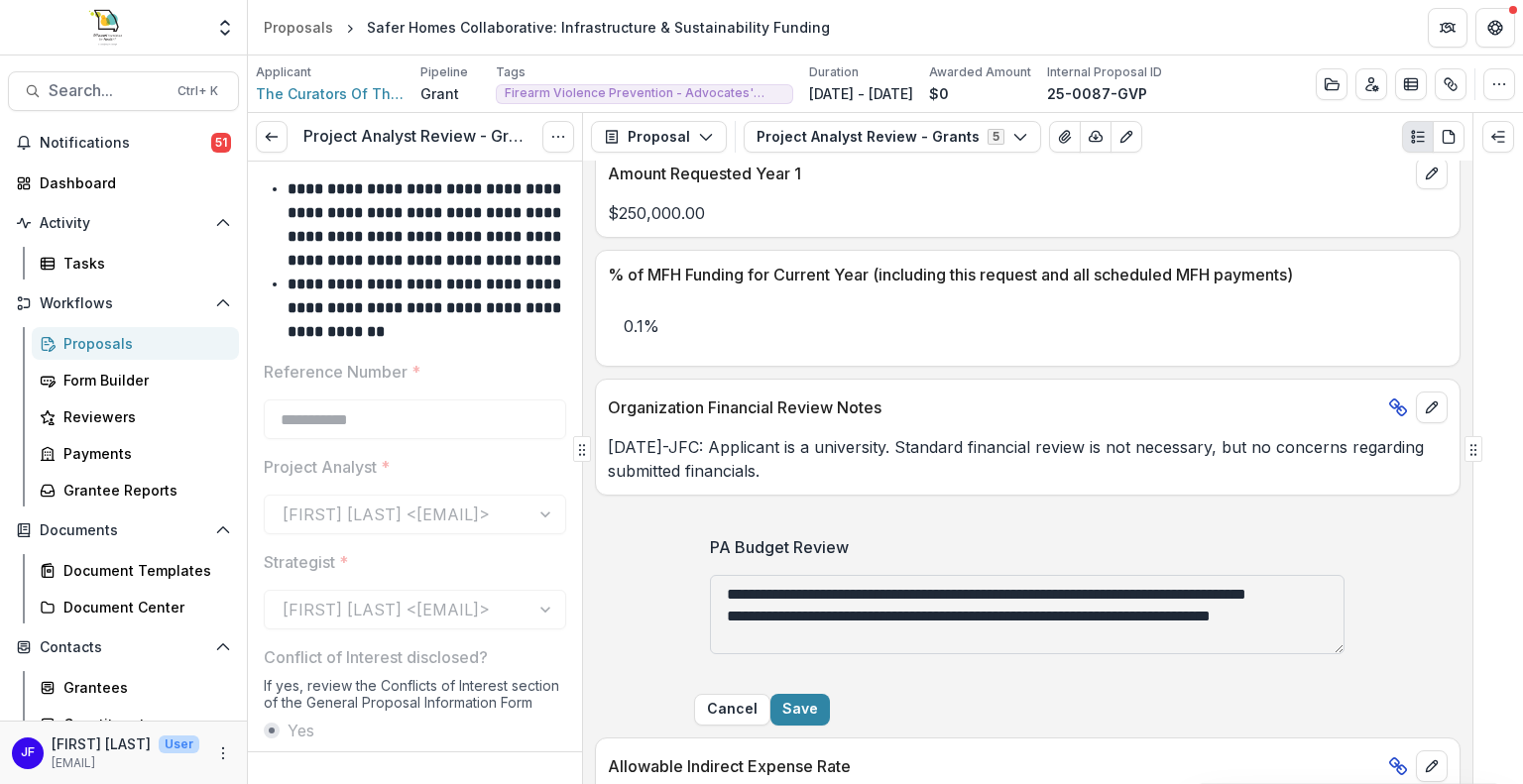 scroll, scrollTop: 16, scrollLeft: 0, axis: vertical 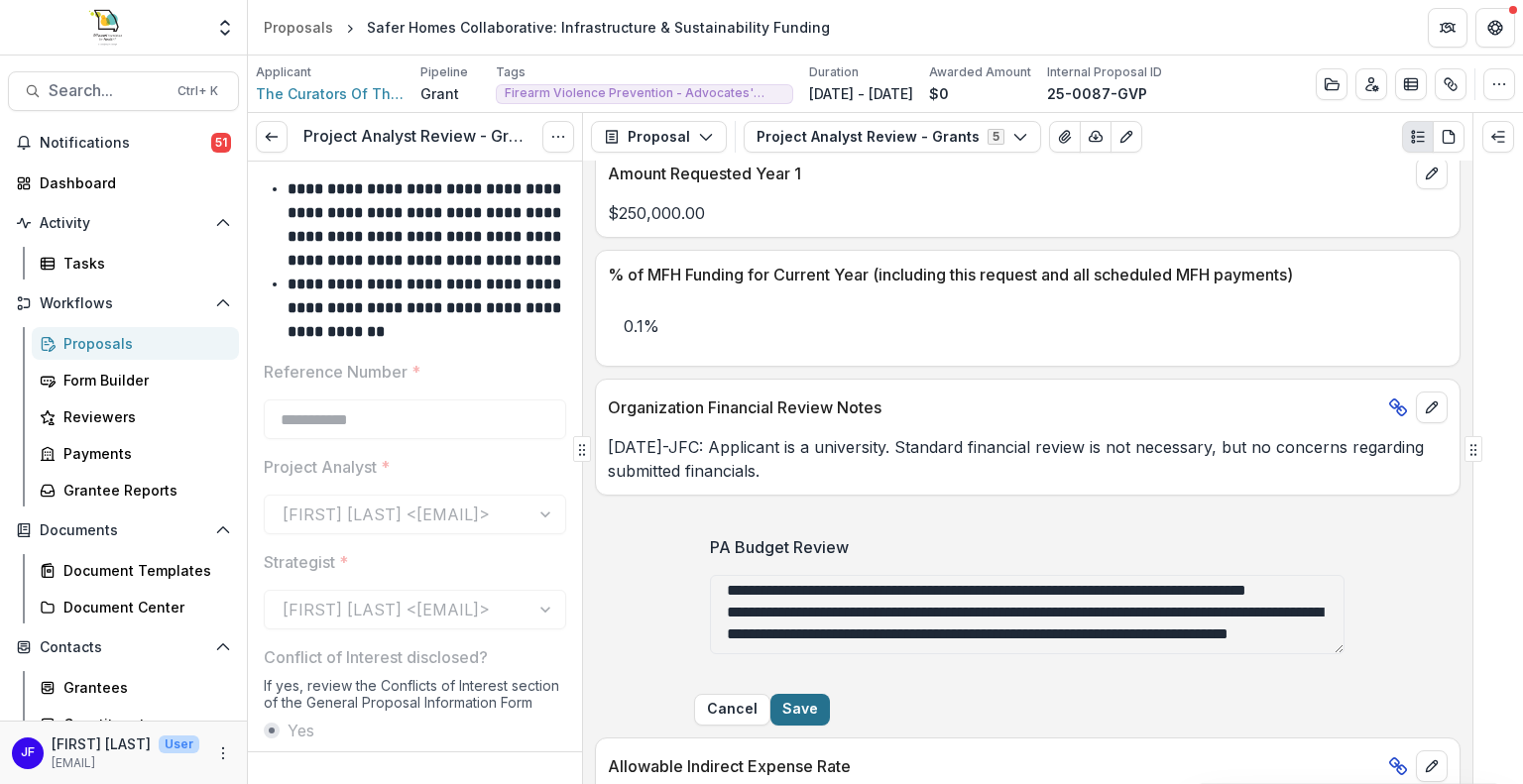 type on "**********" 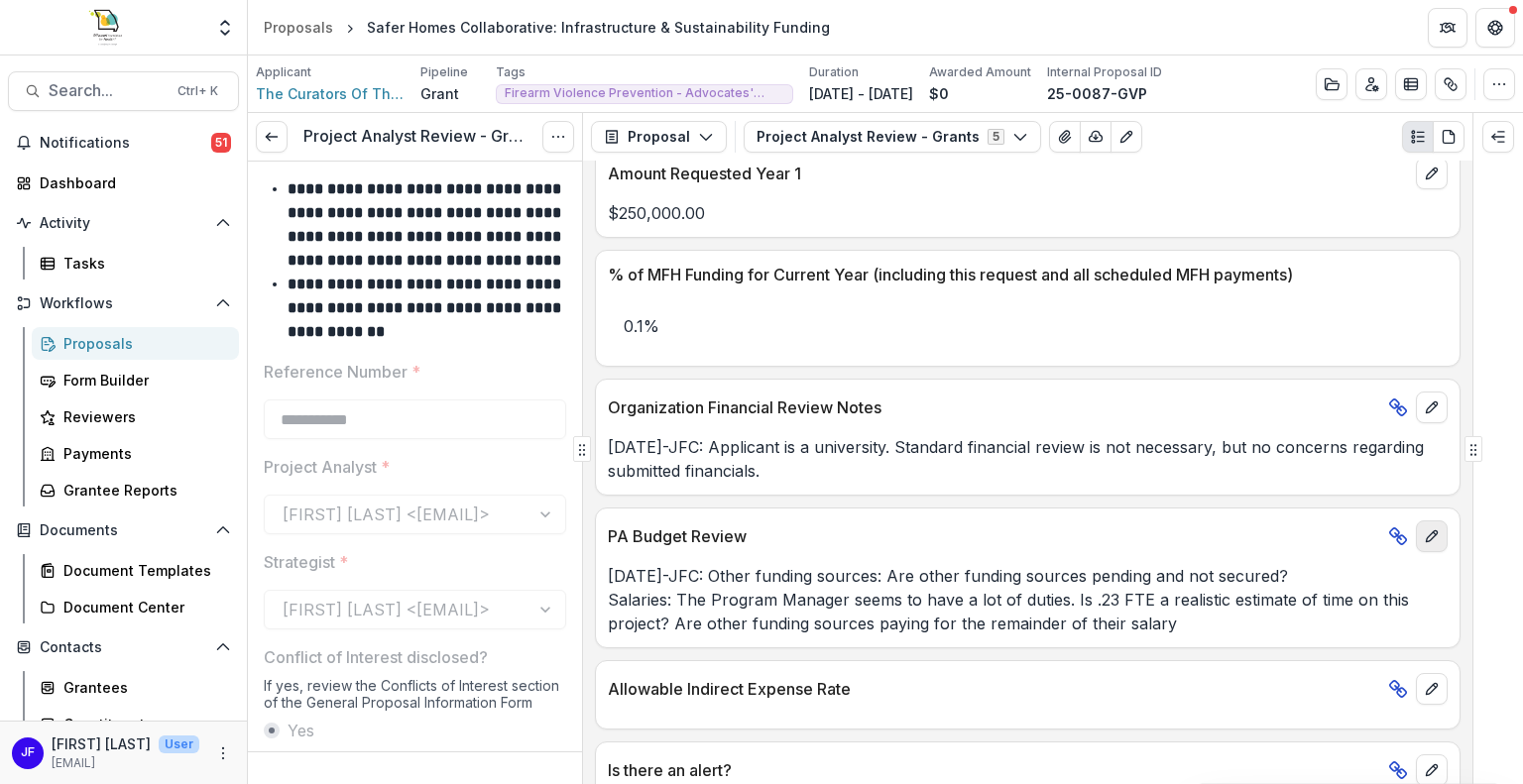 click 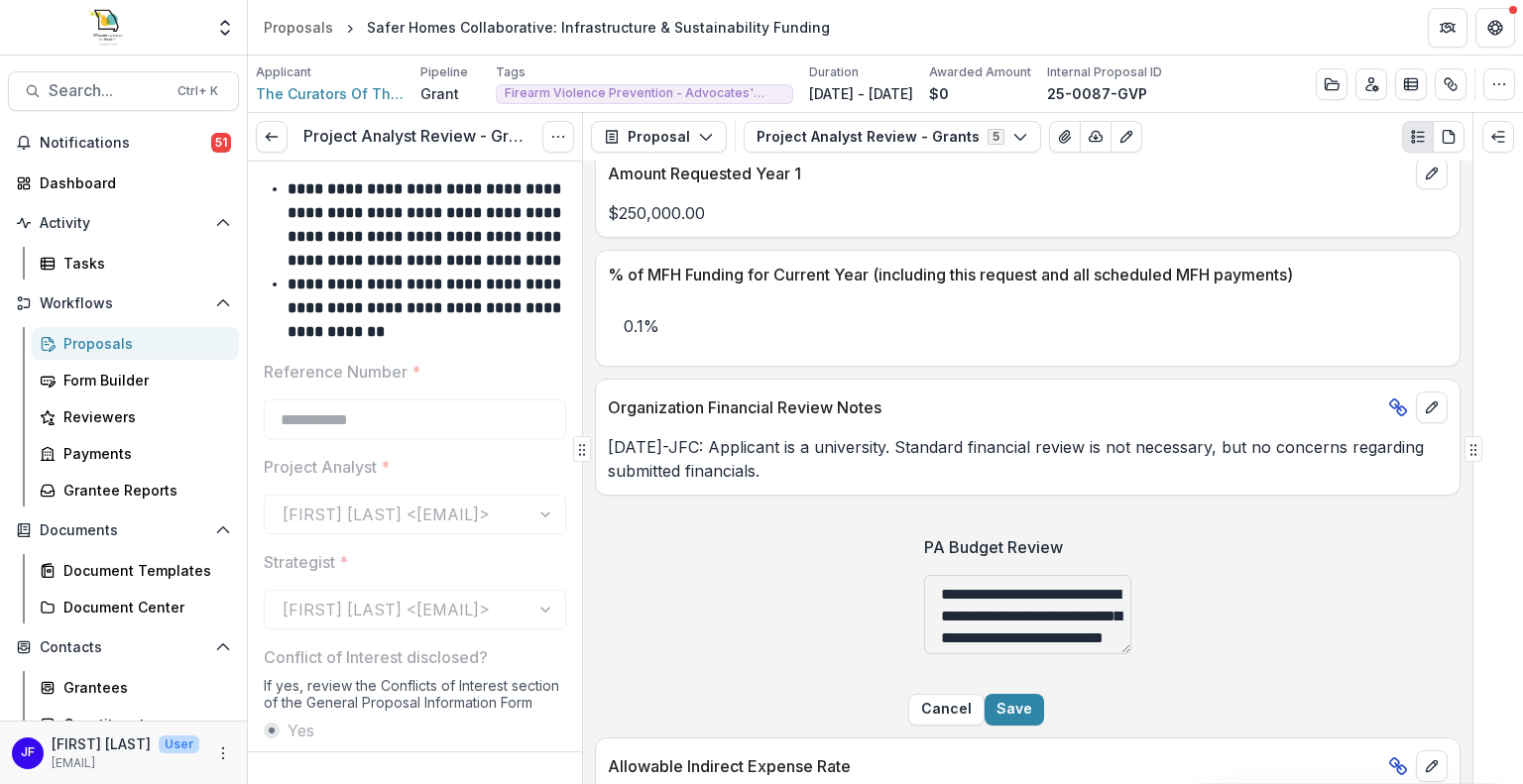 click on "**********" at bounding box center [1027, 615] 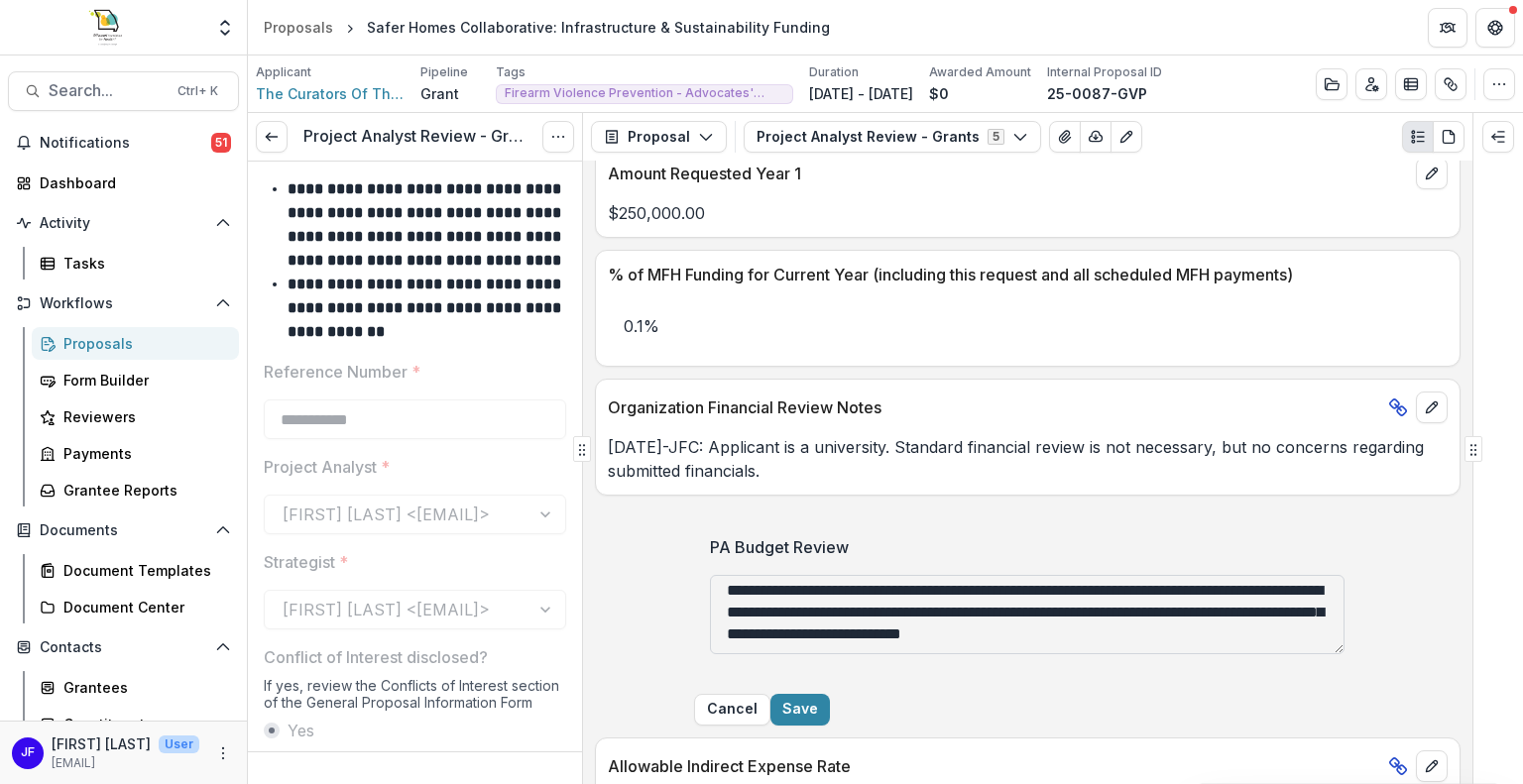 scroll, scrollTop: 124, scrollLeft: 0, axis: vertical 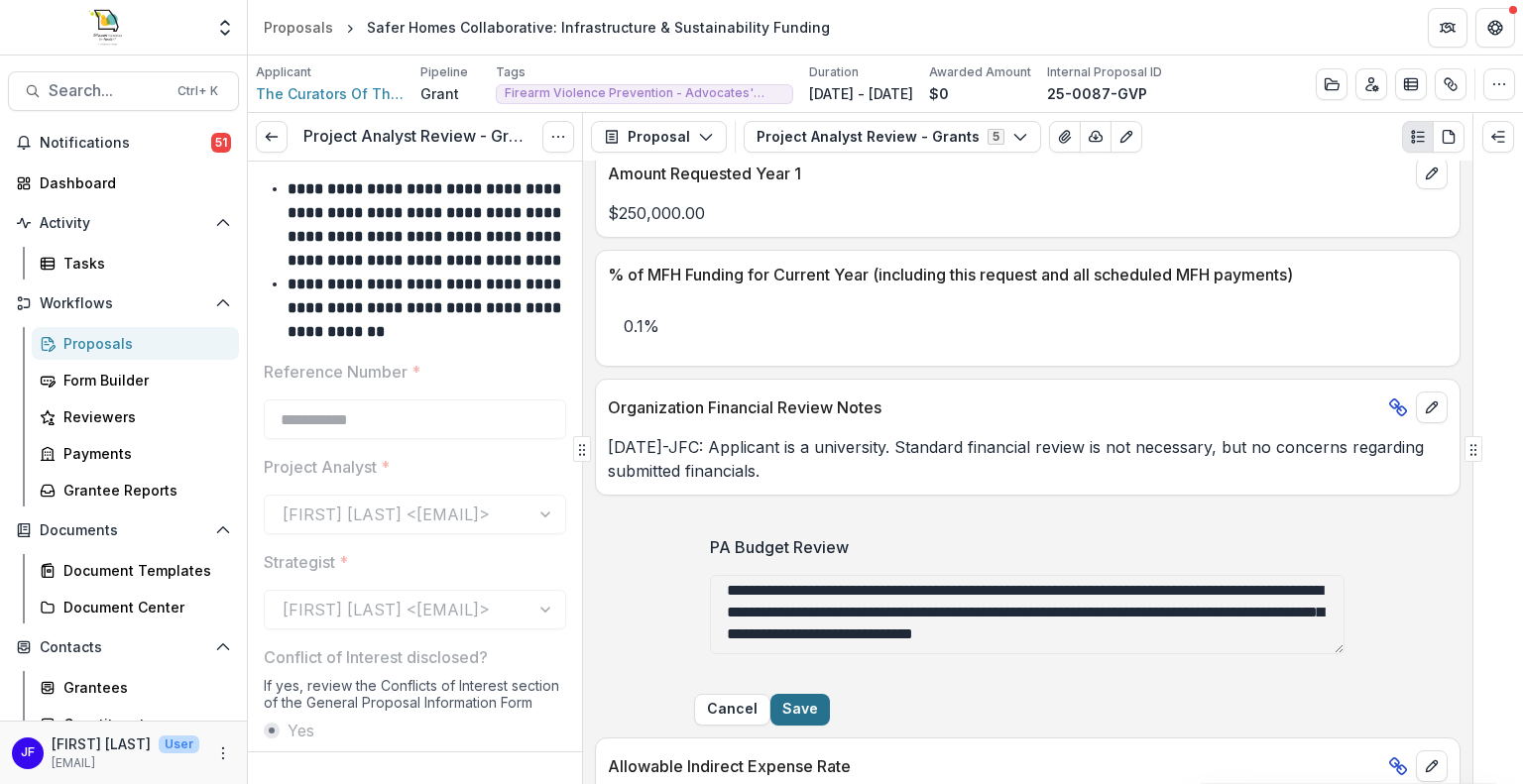 type on "**********" 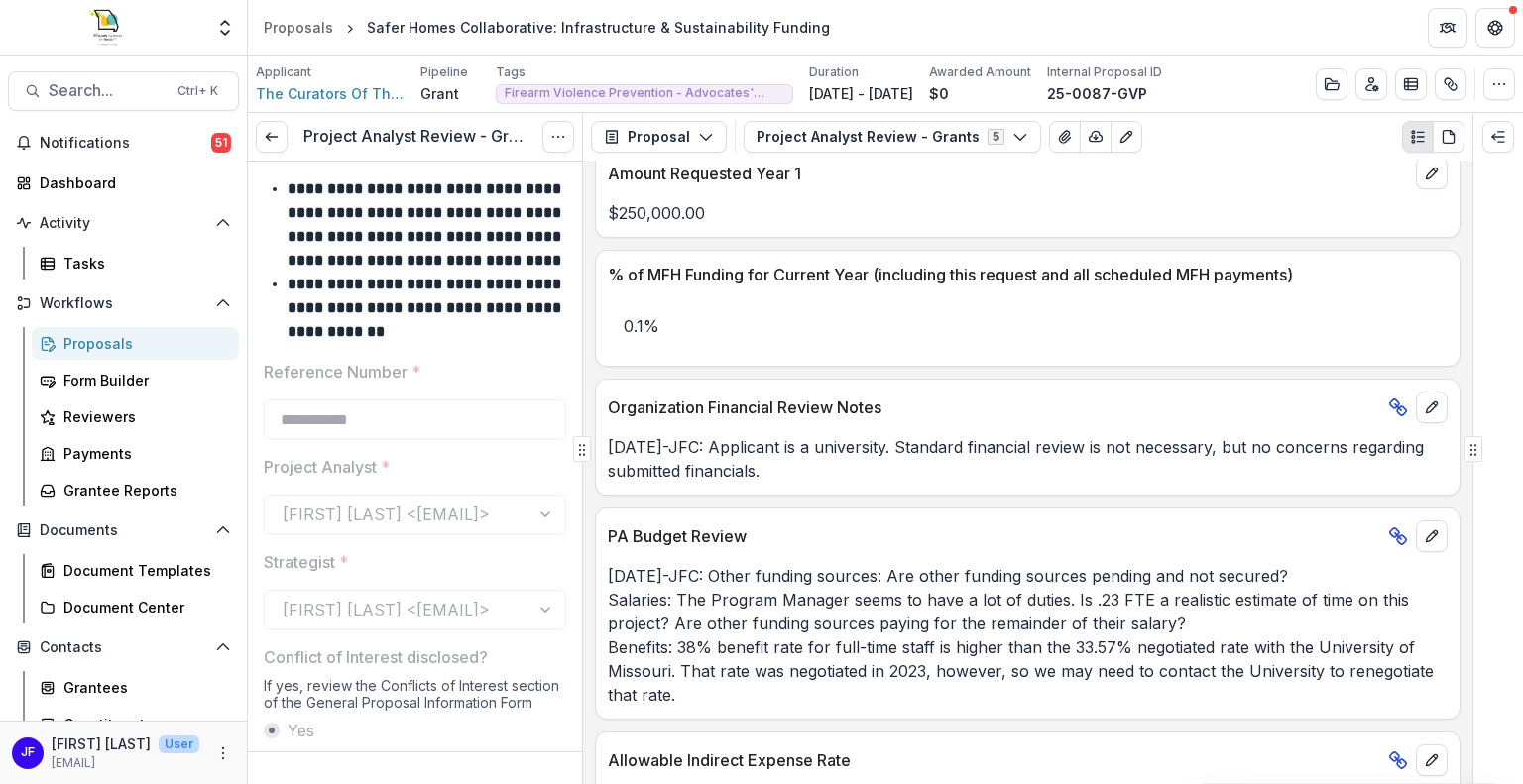 click on "[DATE]-JFC: Other funding sources: Are other funding sources pending and not secured? Salaries: The Program Manager seems to have a lot of duties. Is .23 FTE a realistic estimate of time on this project? Are other funding sources paying for the remainder of their salary? Benefits: 38% benefit rate for full-time staff is higher than the 33.57% negotiated rate with the University of Missouri. That rate was negotiated in [YEAR], however, so we may need to contact the University to renegotiate that rate." at bounding box center (1027, 635) 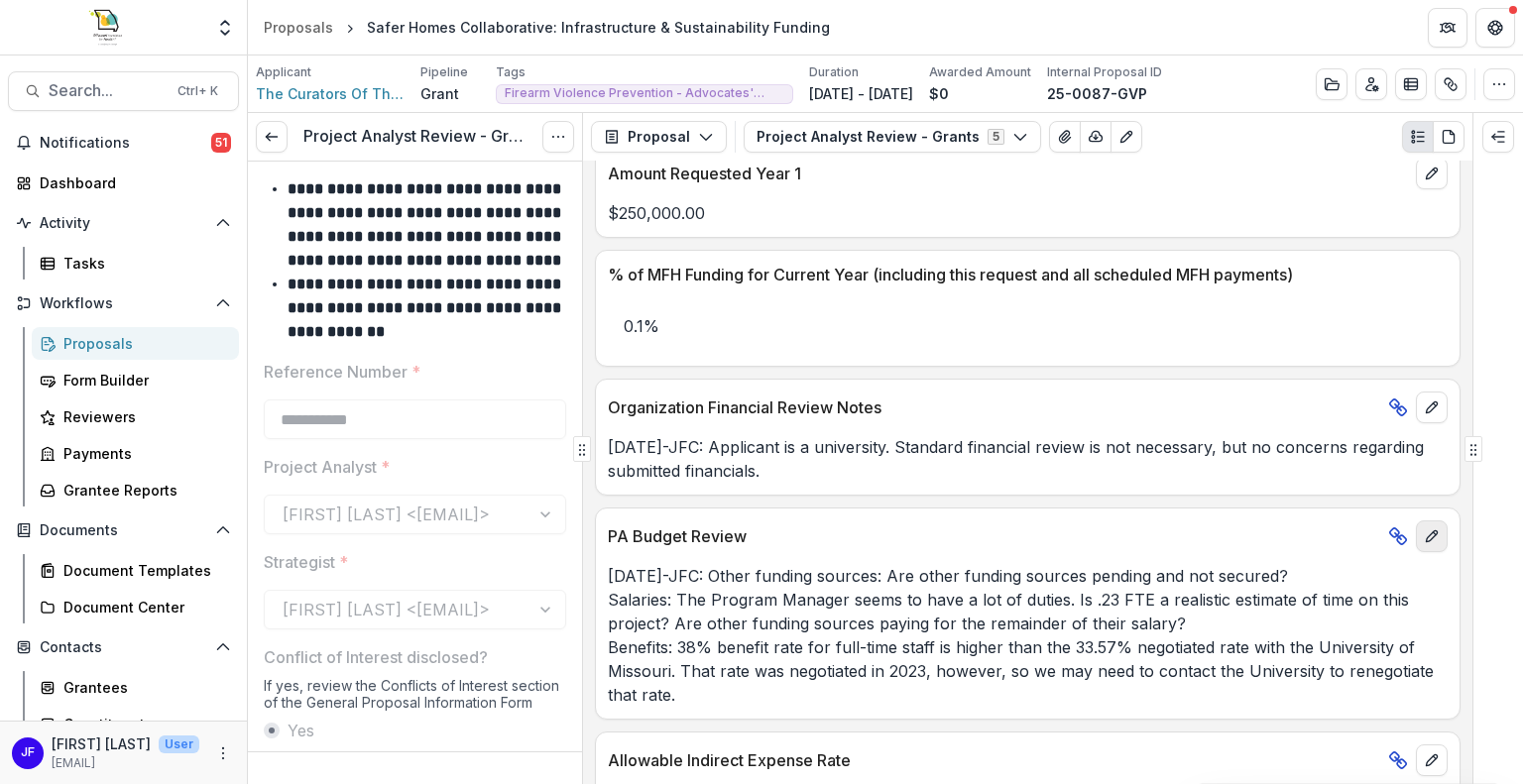 click at bounding box center [1432, 536] 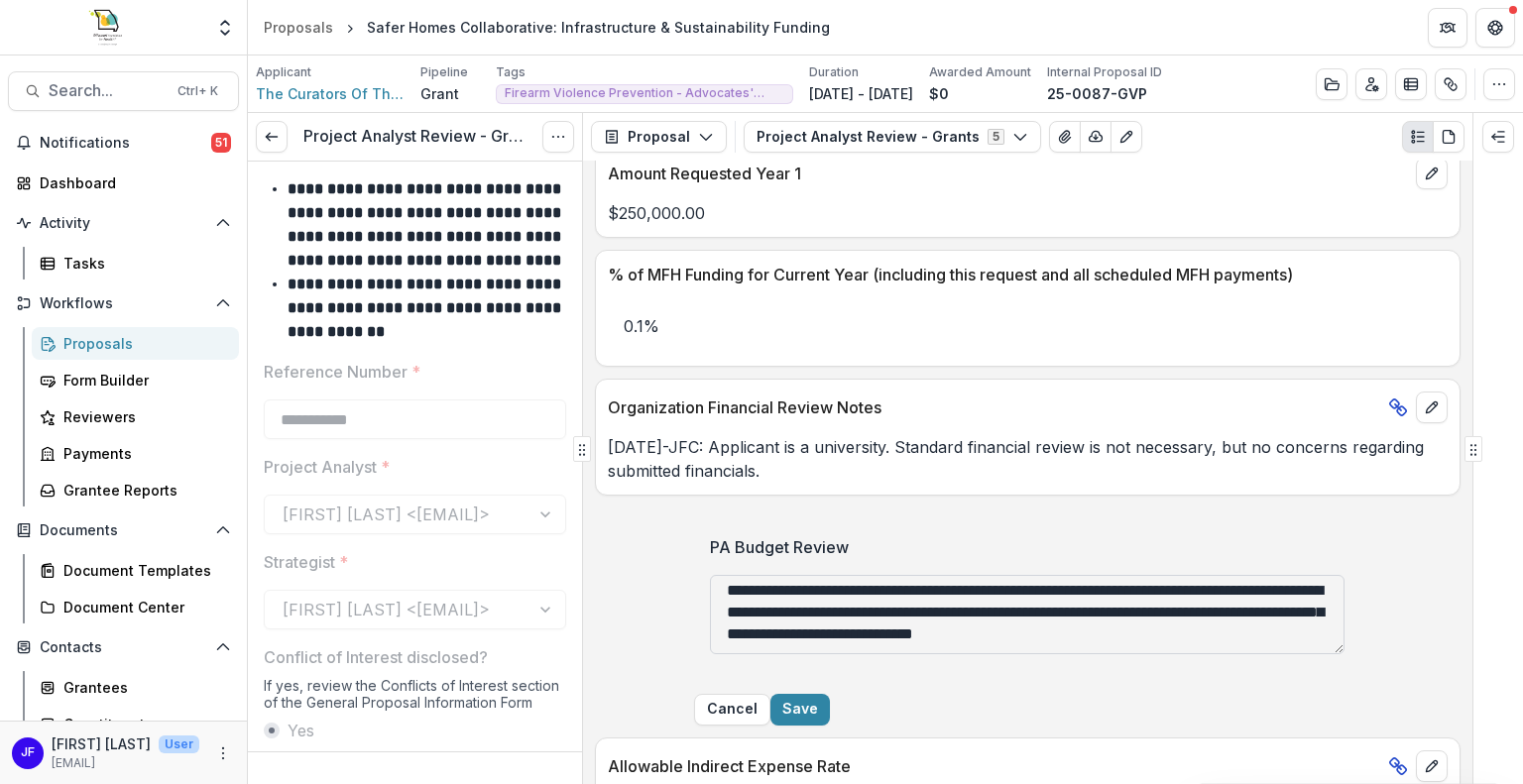 scroll, scrollTop: 135, scrollLeft: 0, axis: vertical 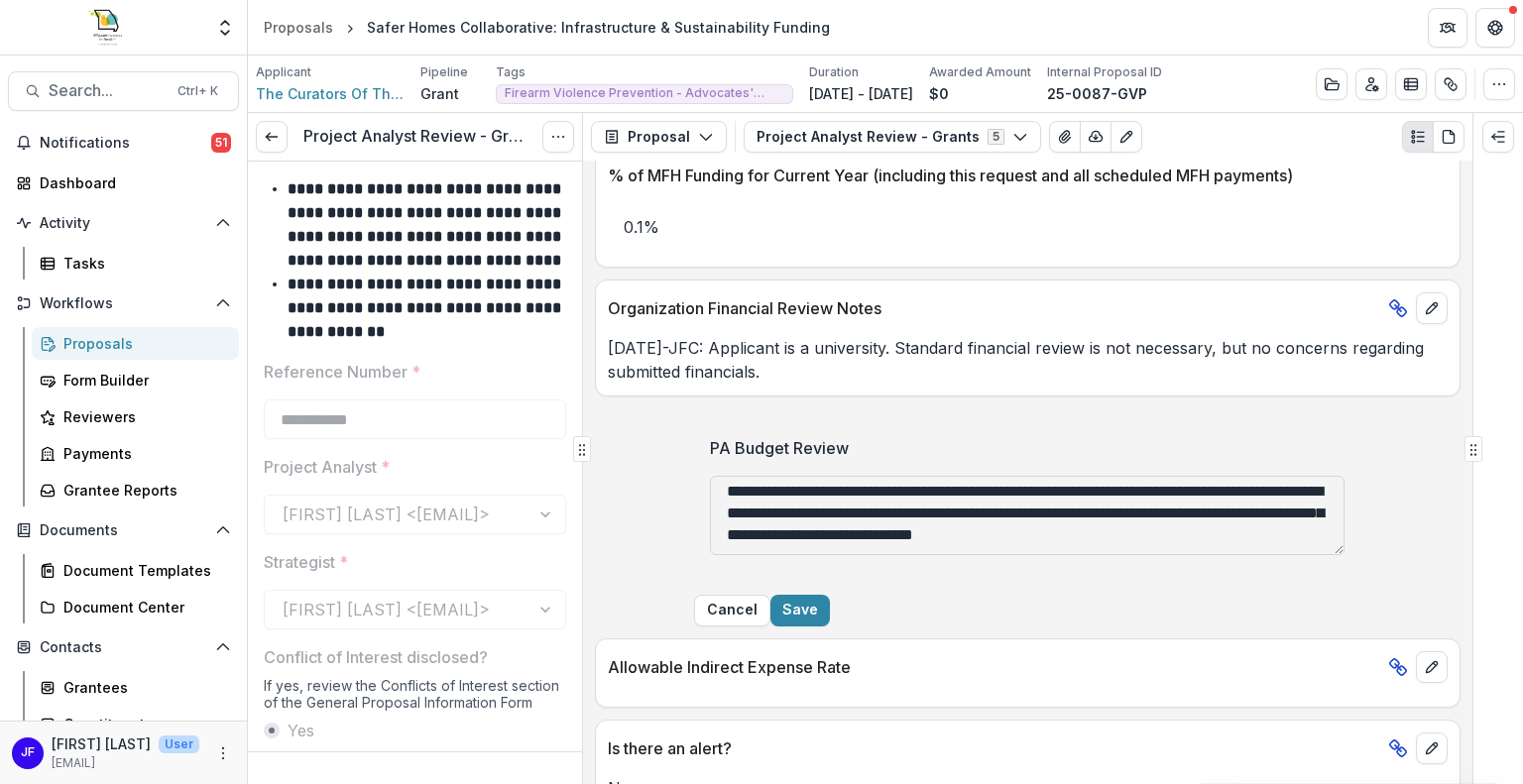 click on "**********" at bounding box center (1027, 515) 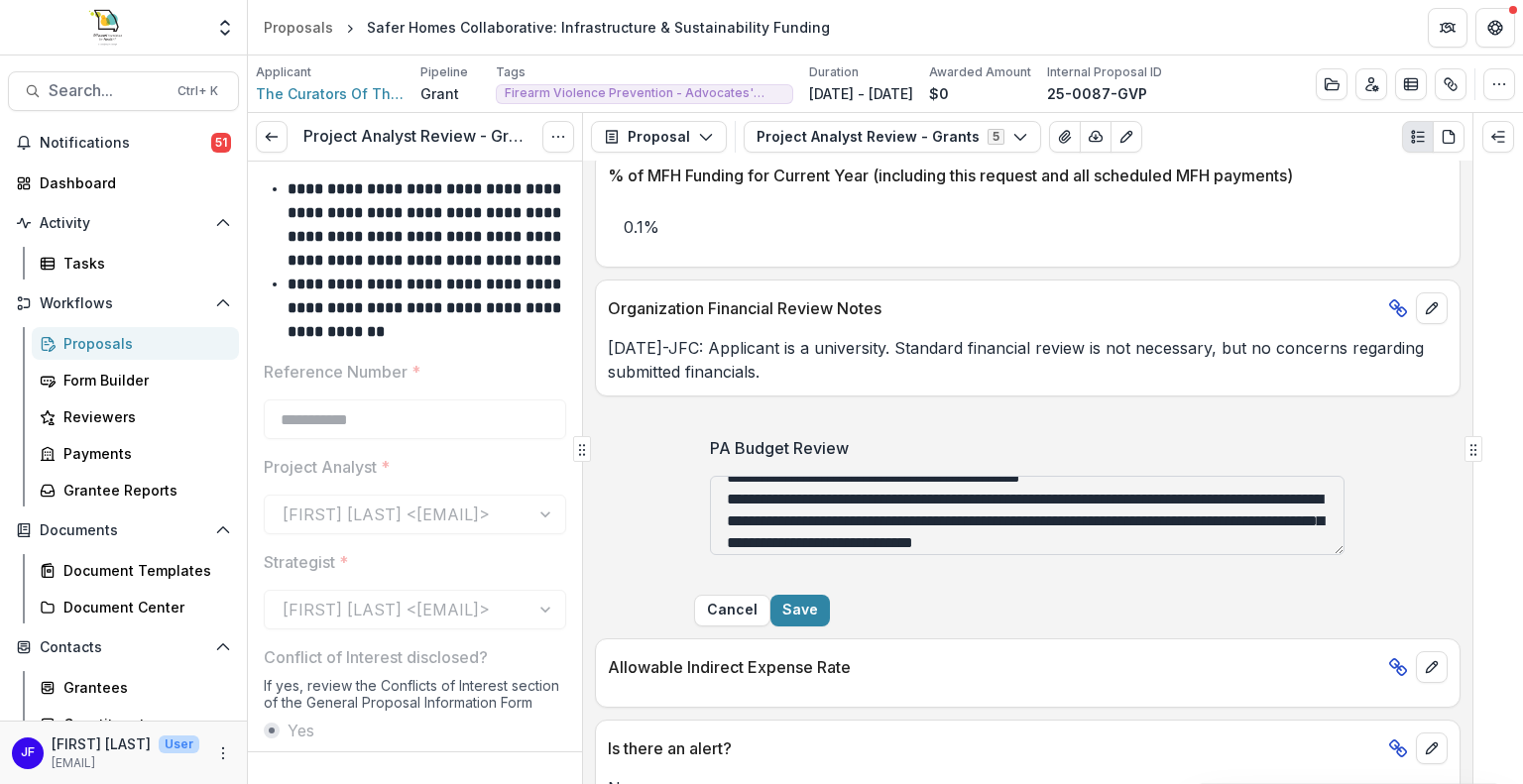 click on "**********" at bounding box center [1027, 515] 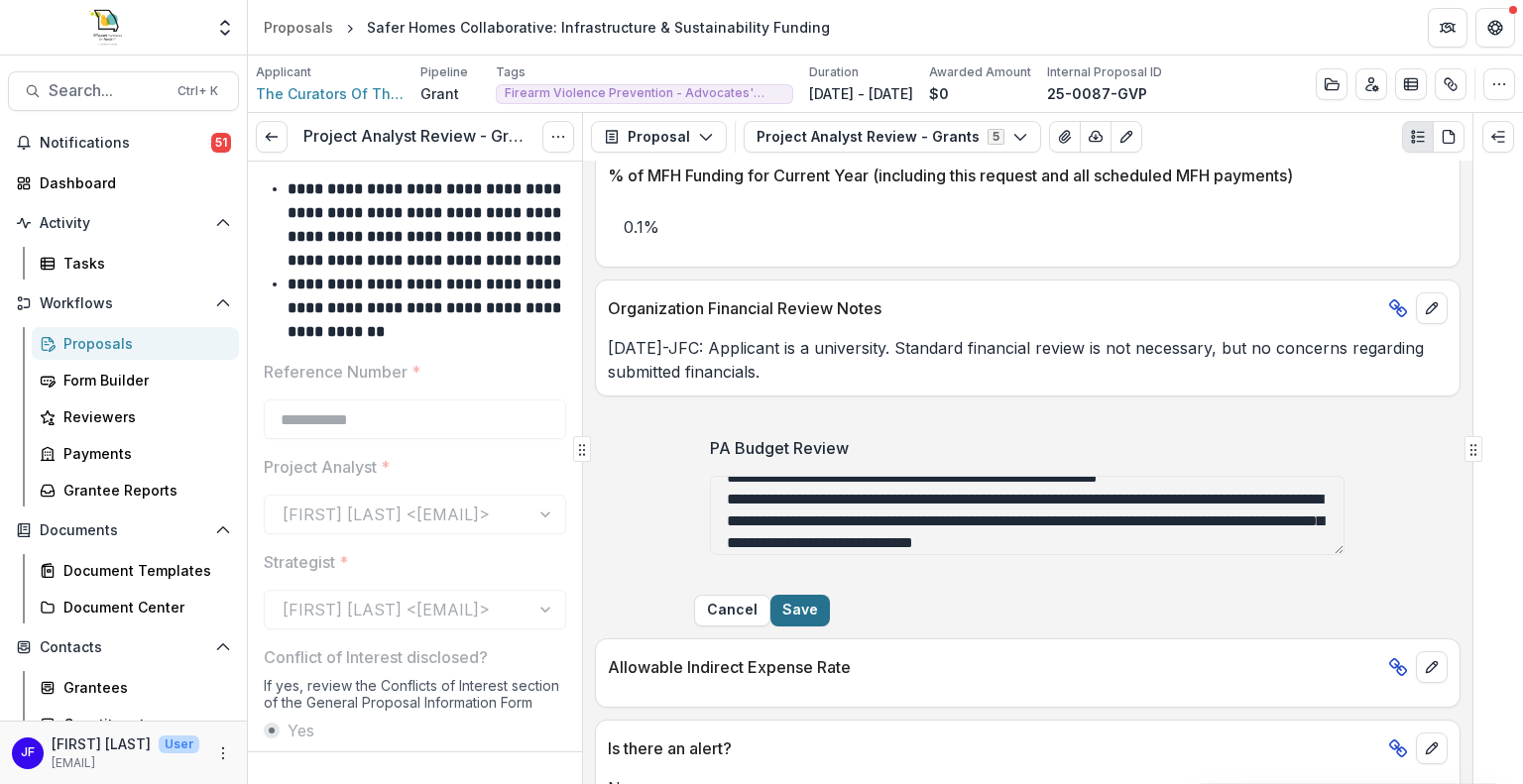 type on "**********" 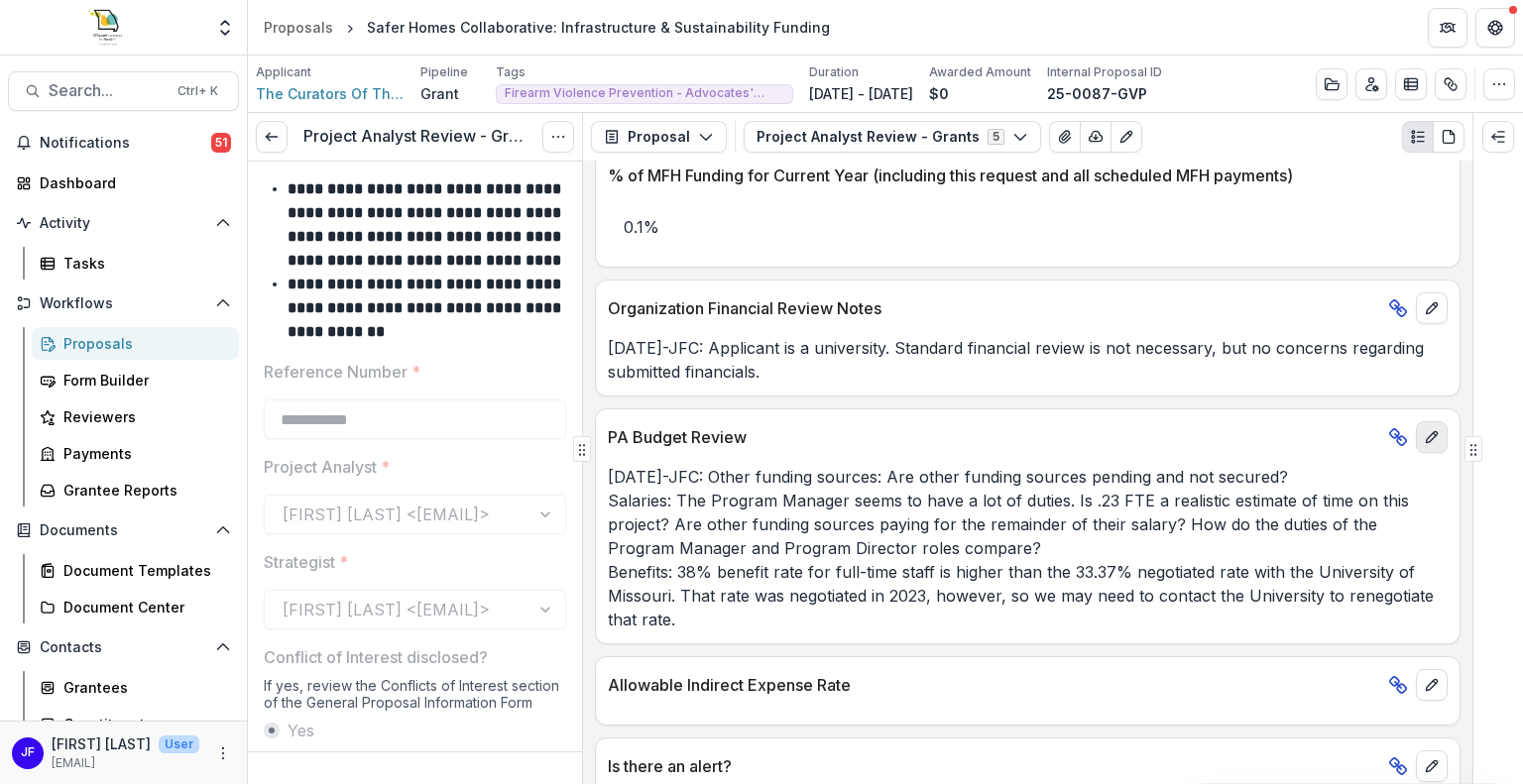 click 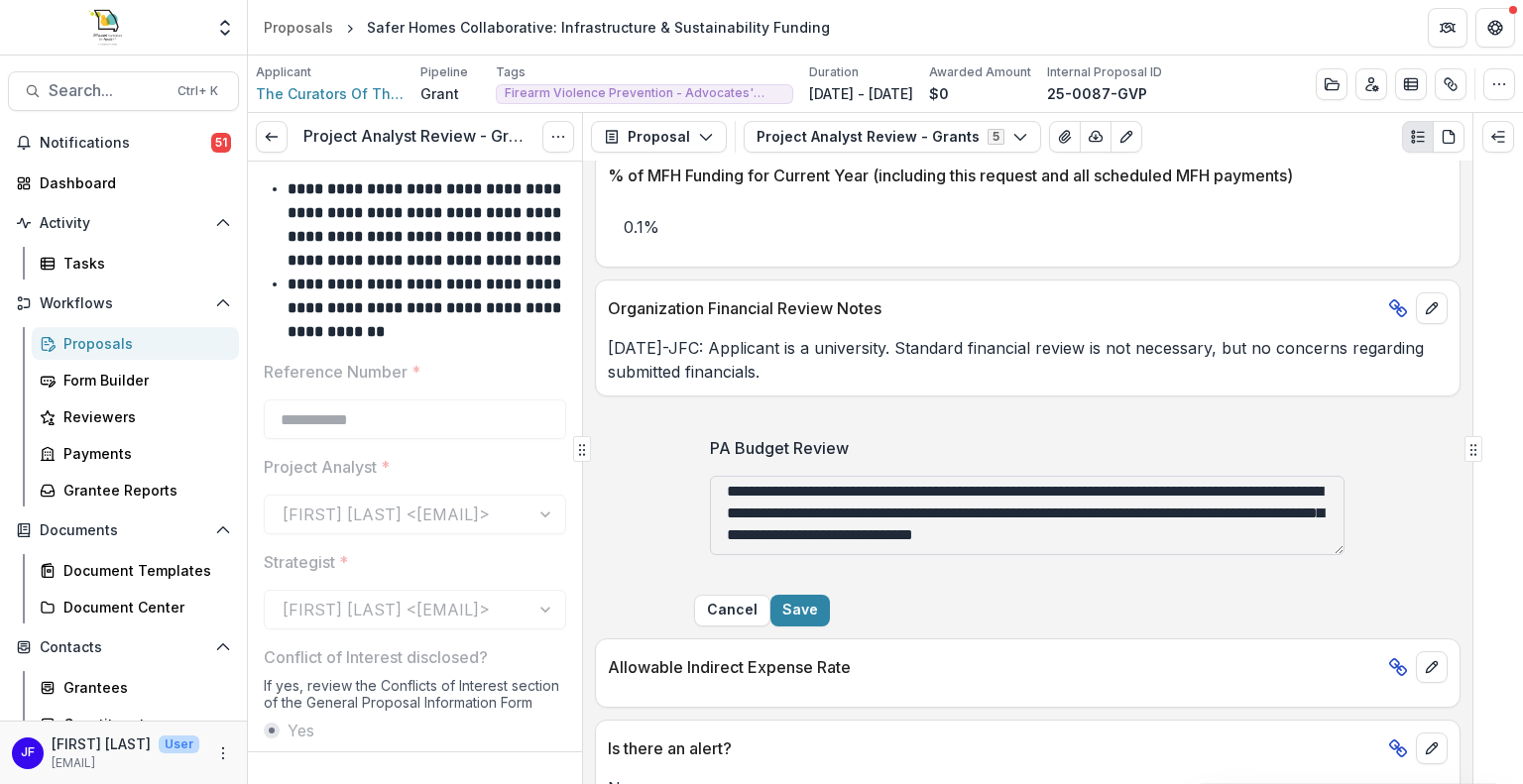 scroll, scrollTop: 138, scrollLeft: 0, axis: vertical 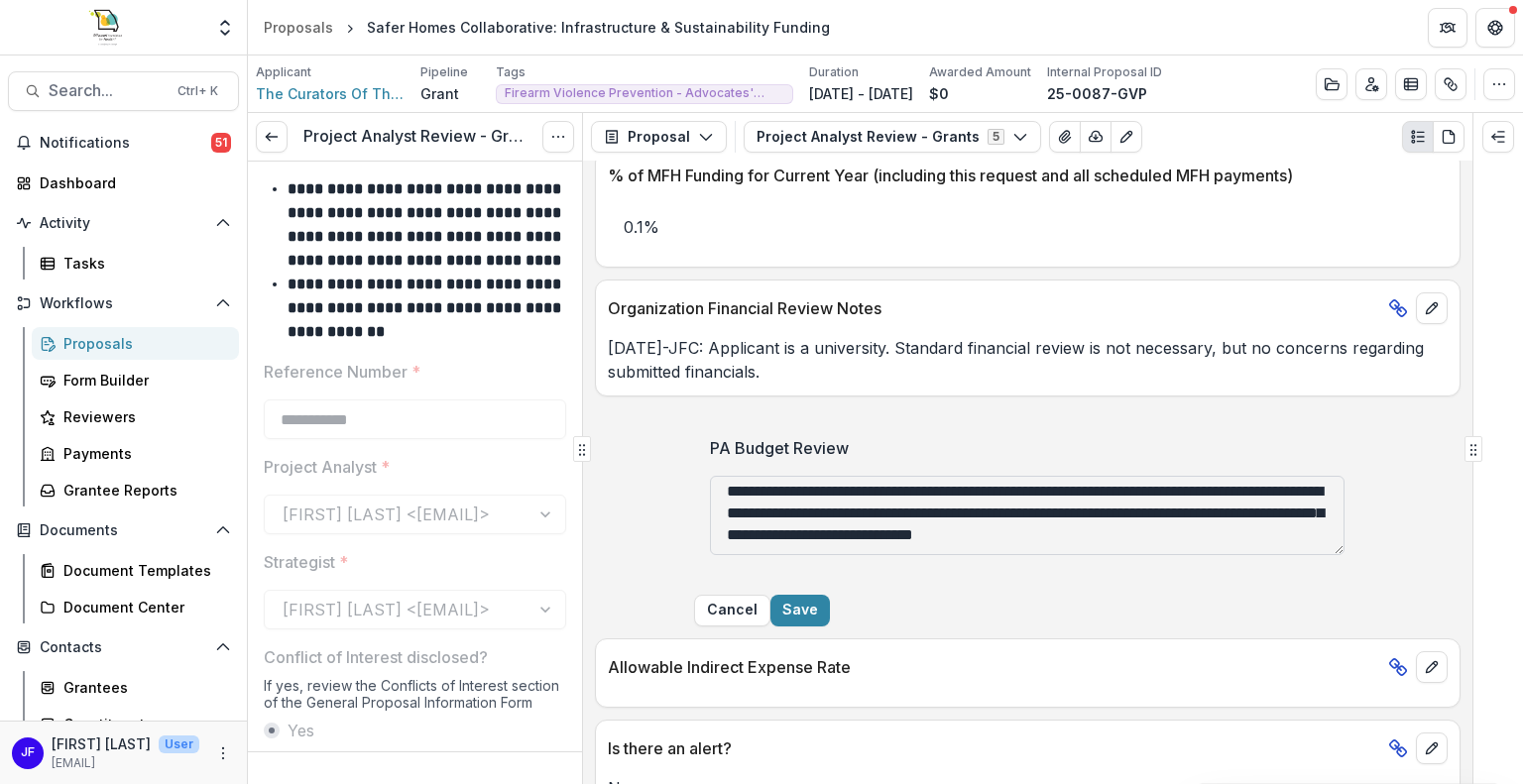 click on "**********" at bounding box center [1027, 515] 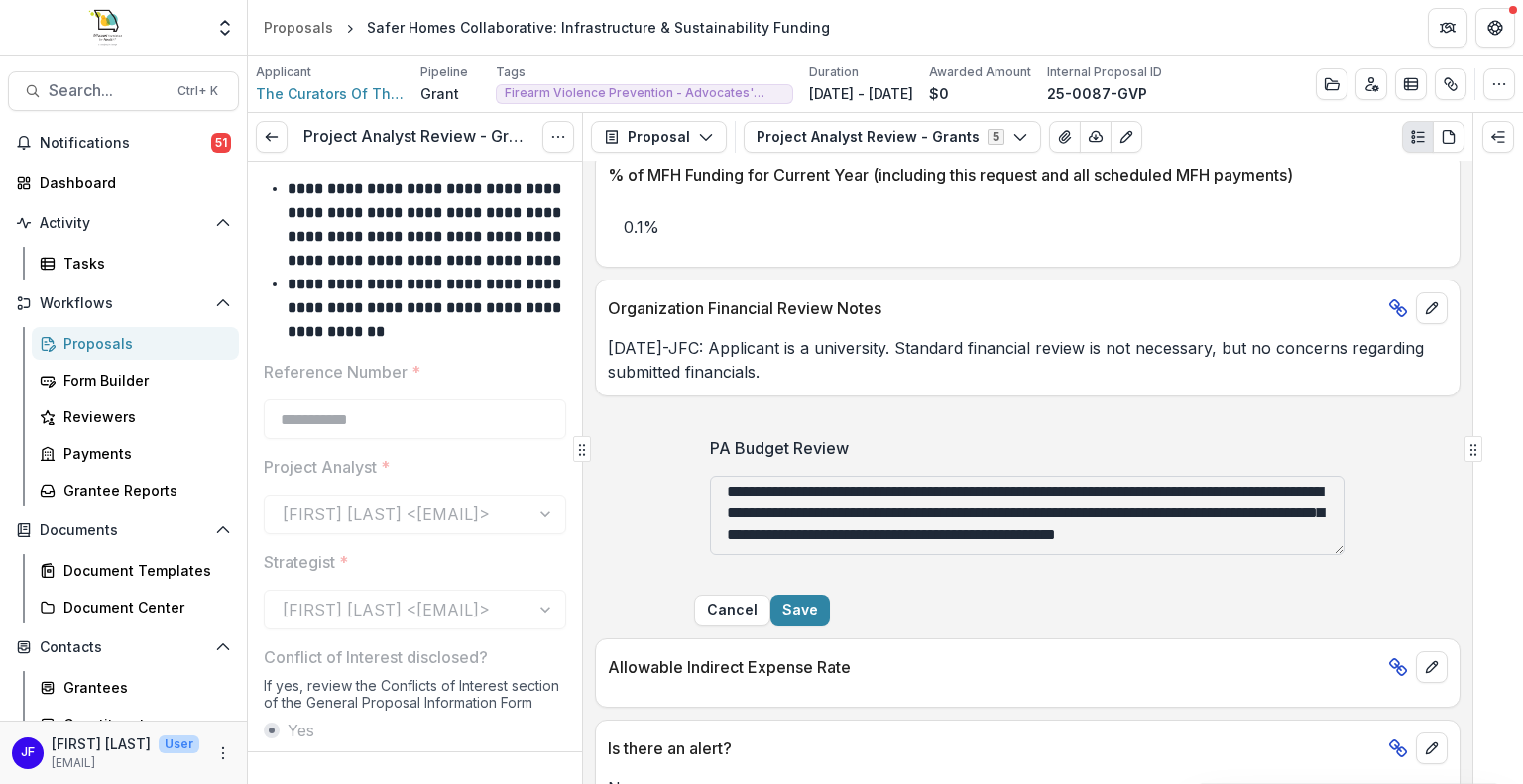 scroll, scrollTop: 147, scrollLeft: 0, axis: vertical 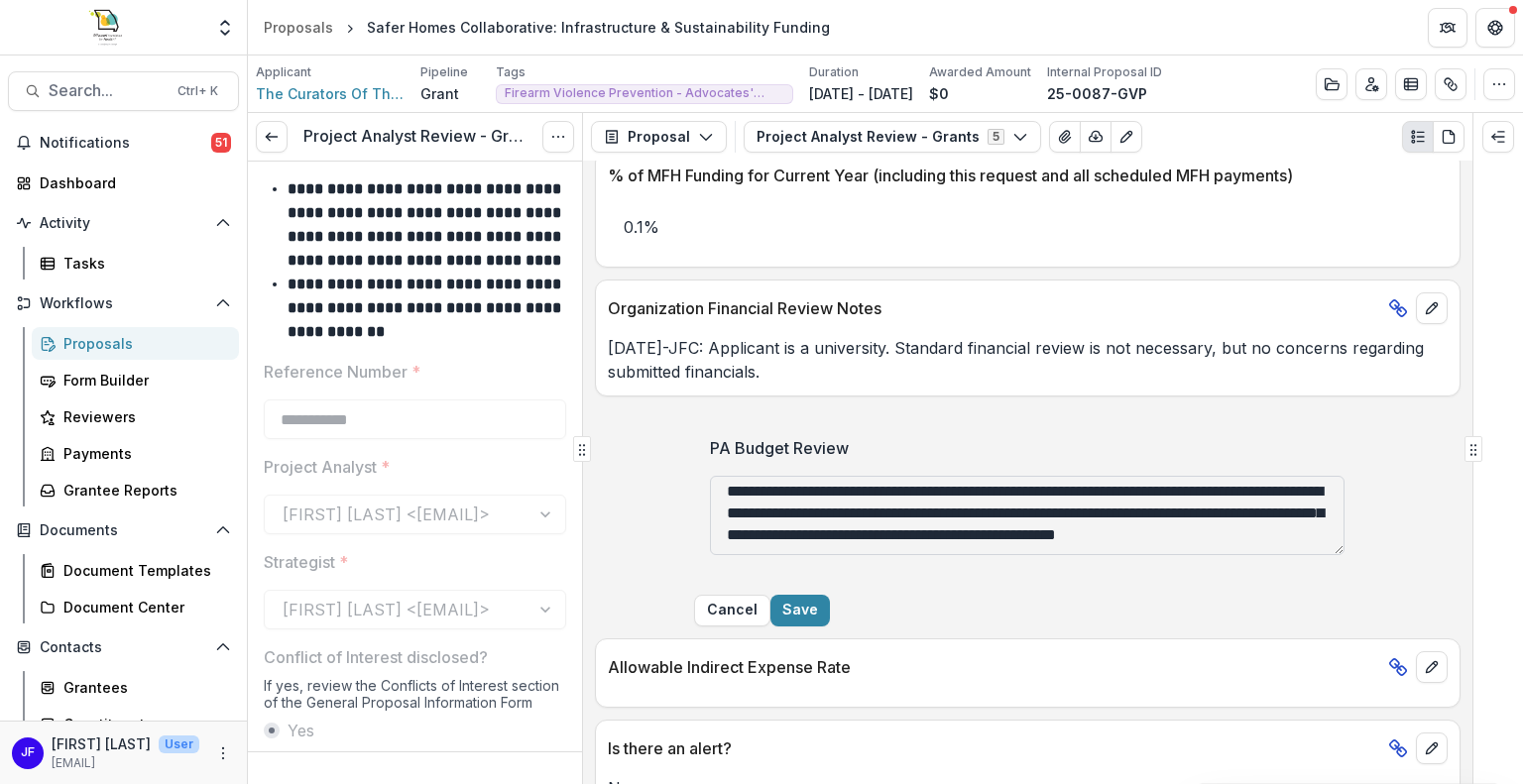 drag, startPoint x: 897, startPoint y: 508, endPoint x: 844, endPoint y: 502, distance: 53.338541 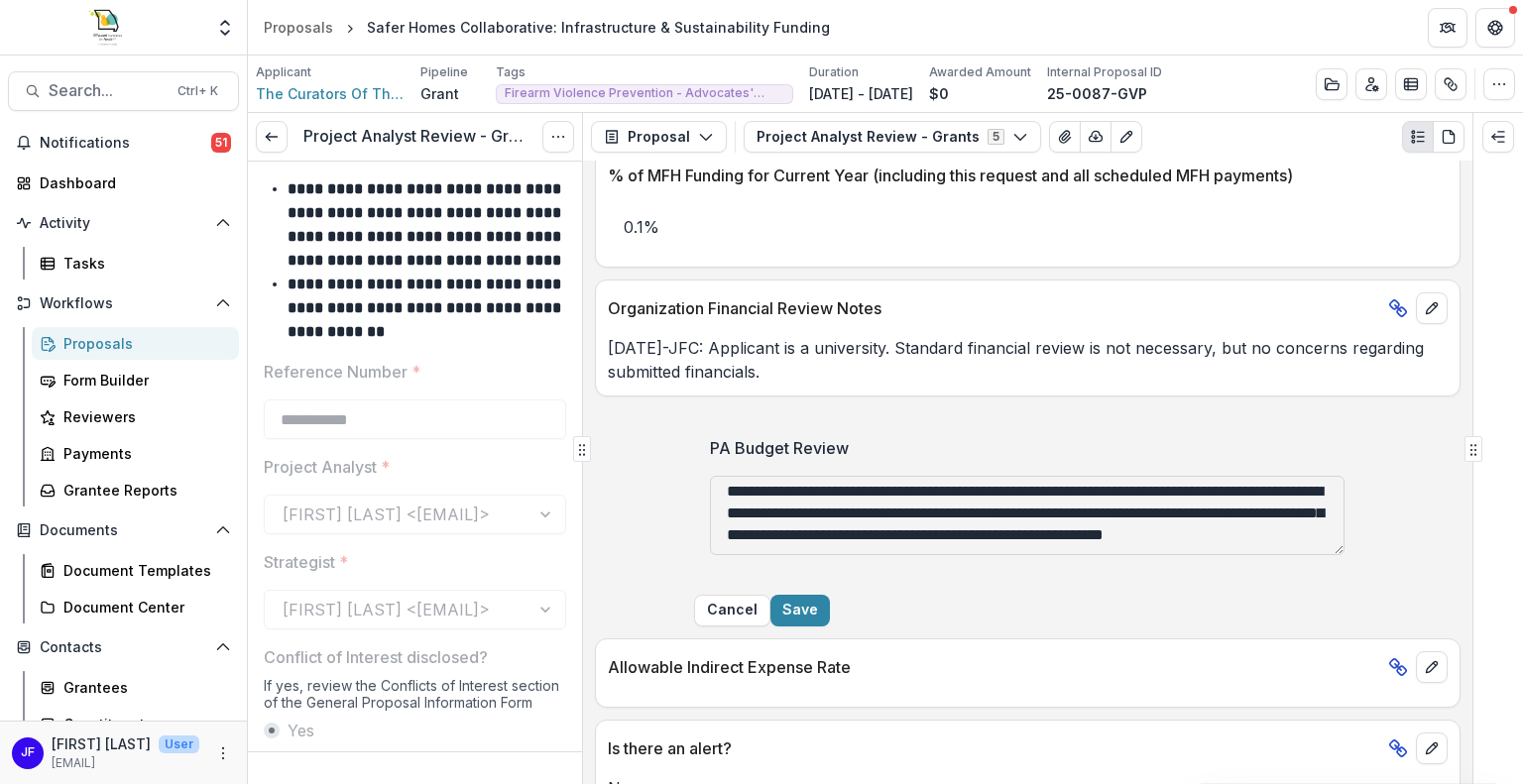 click on "**********" at bounding box center (1027, 515) 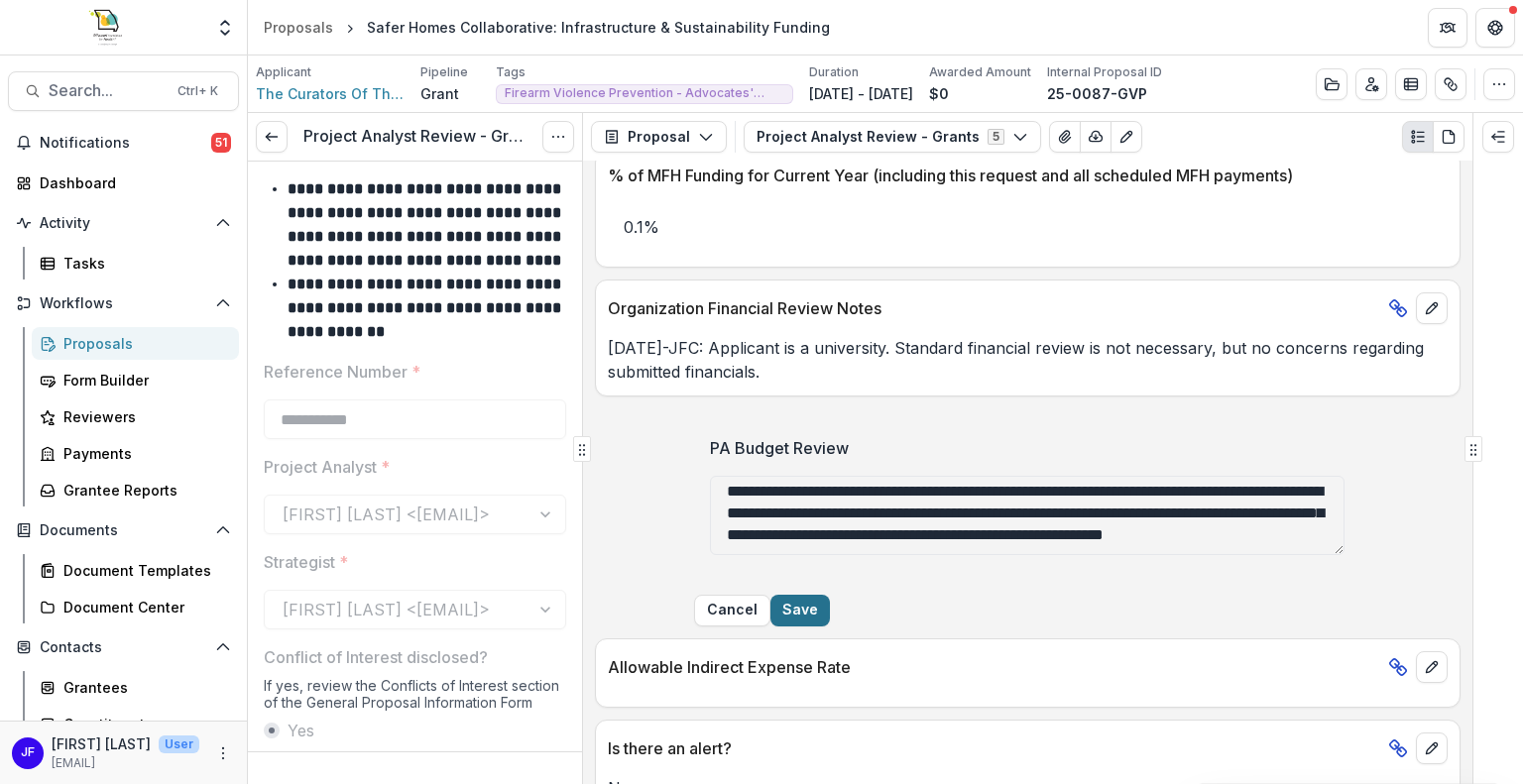 click on "Save" at bounding box center [800, 611] 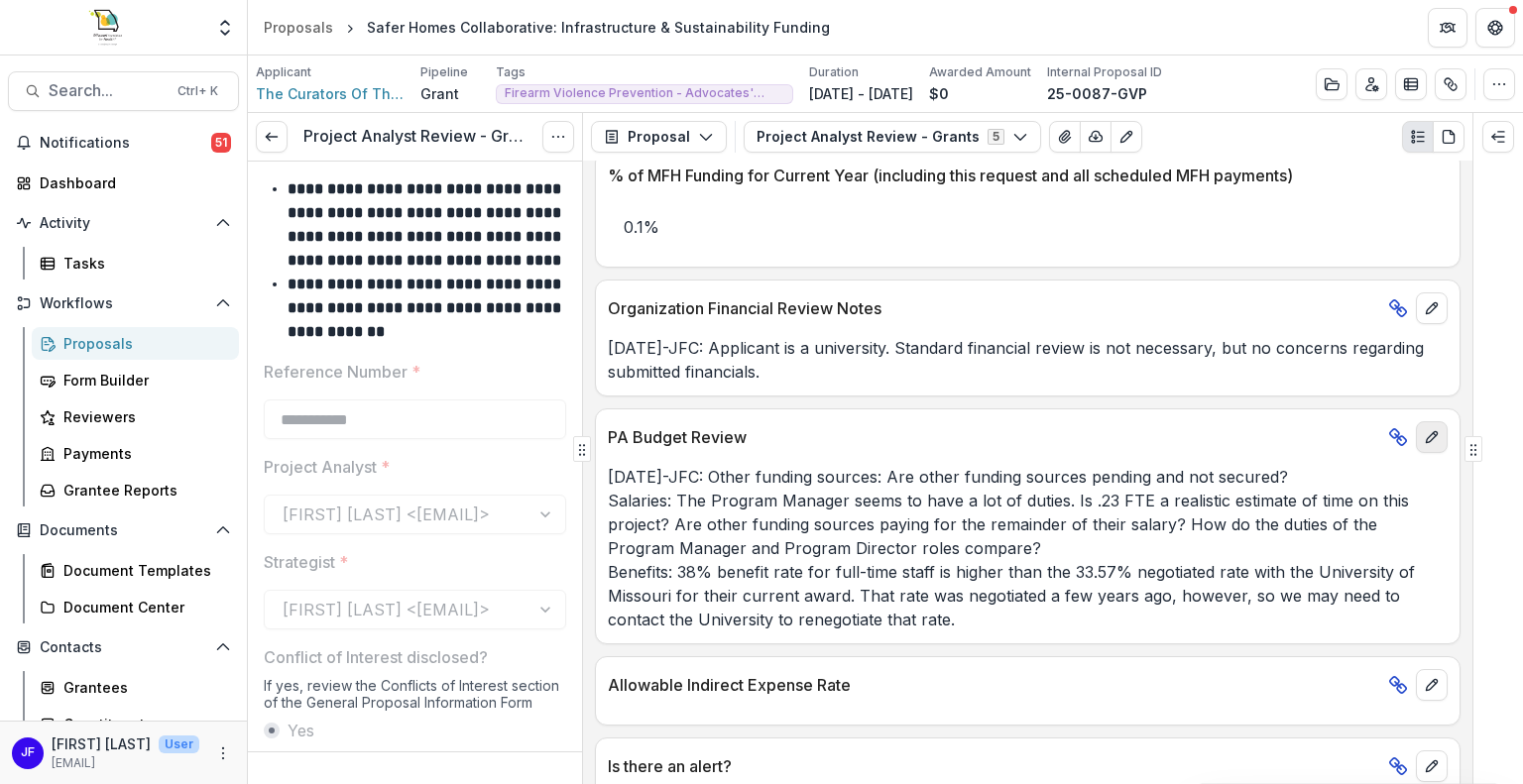 click 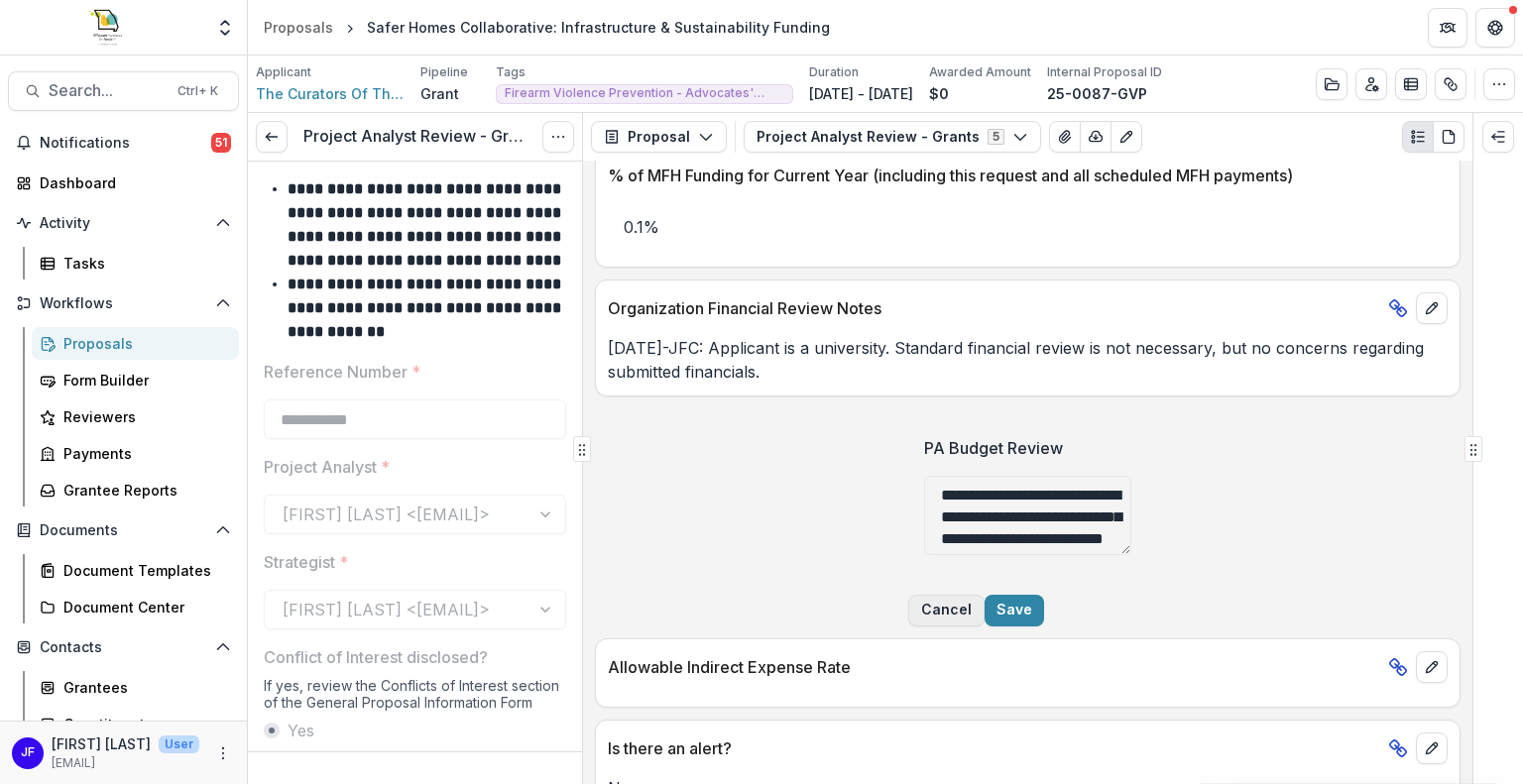 drag, startPoint x: 1337, startPoint y: 535, endPoint x: 1322, endPoint y: 608, distance: 74.52516 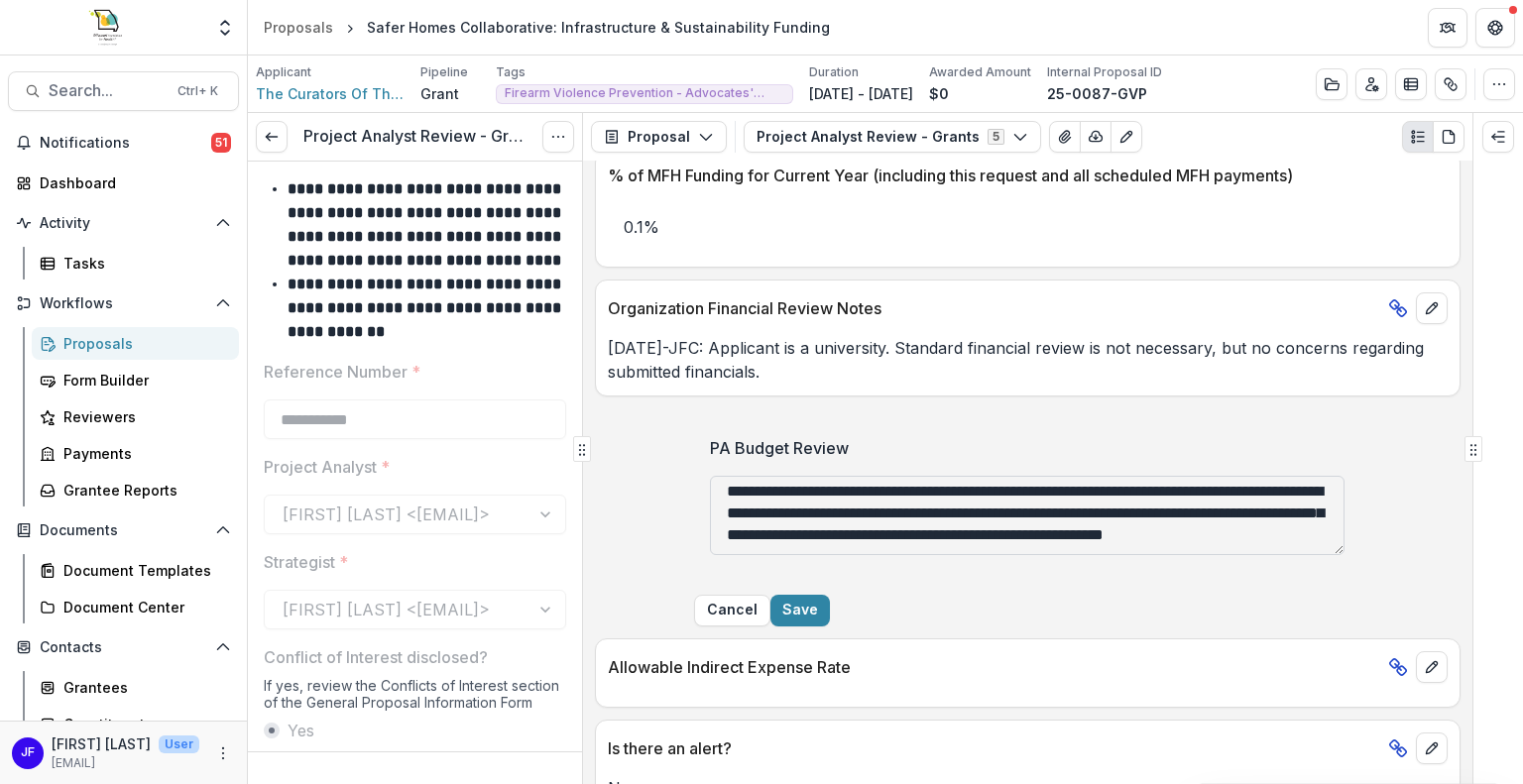 scroll, scrollTop: 156, scrollLeft: 0, axis: vertical 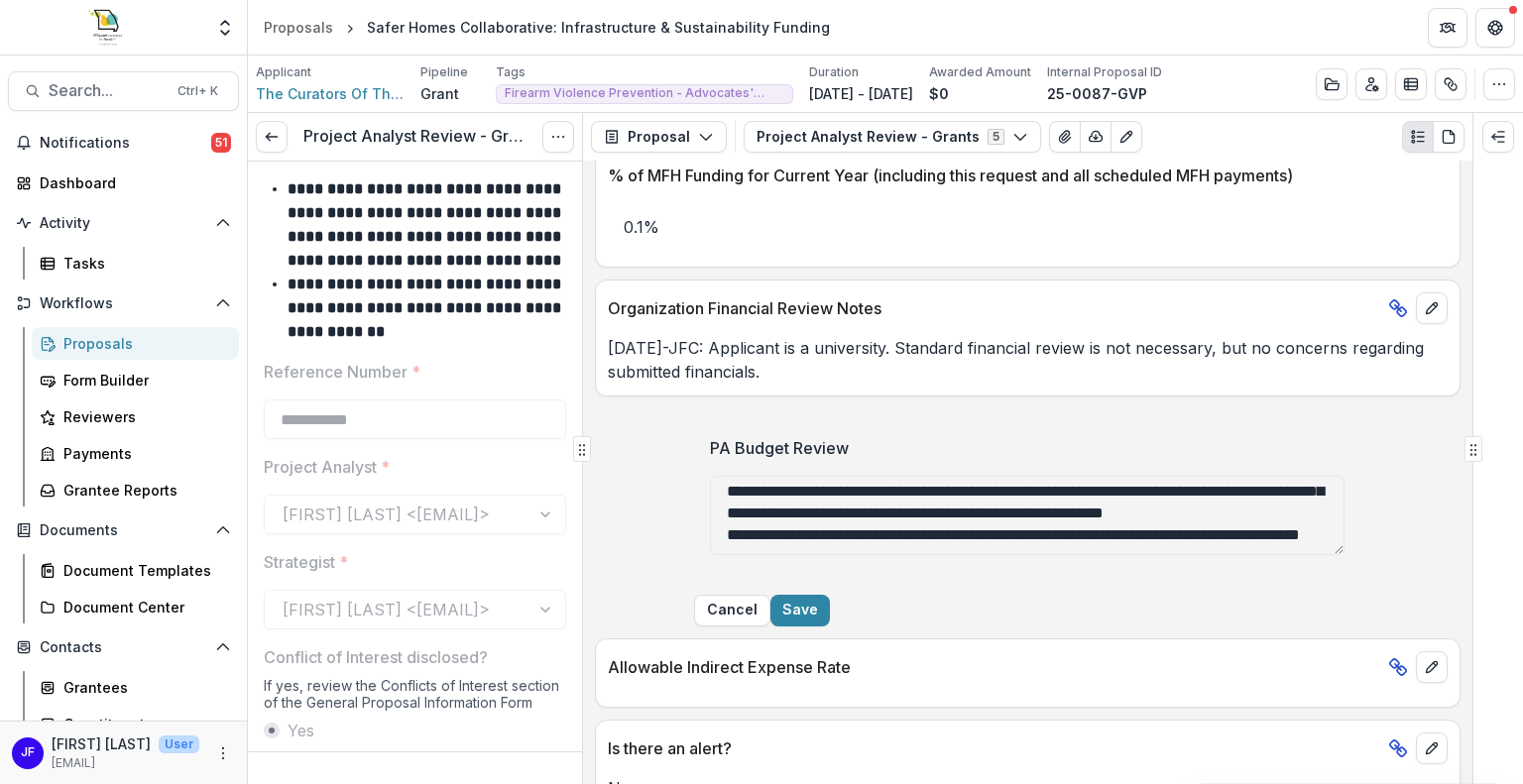 type on "**********" 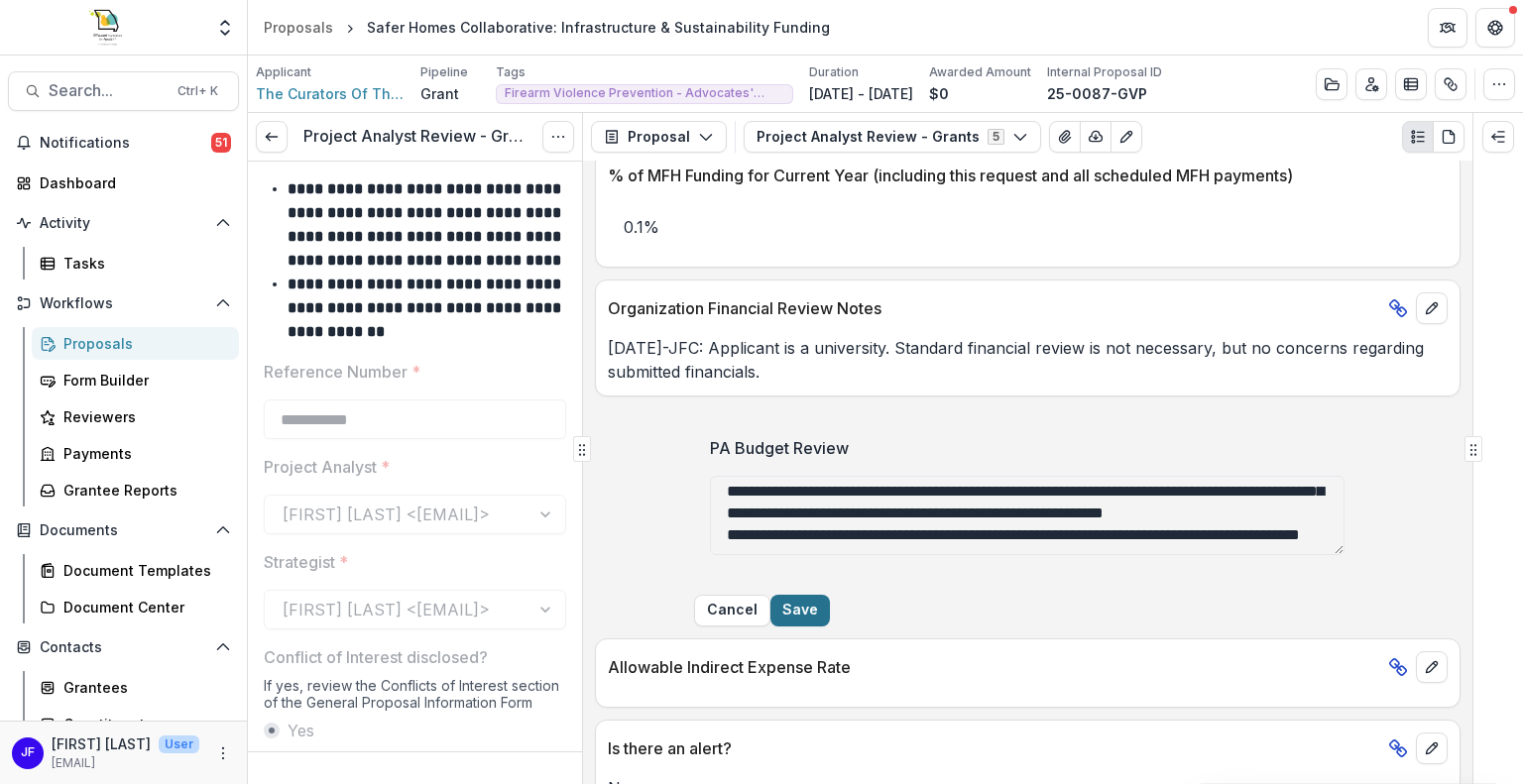 click on "Save" at bounding box center [800, 611] 